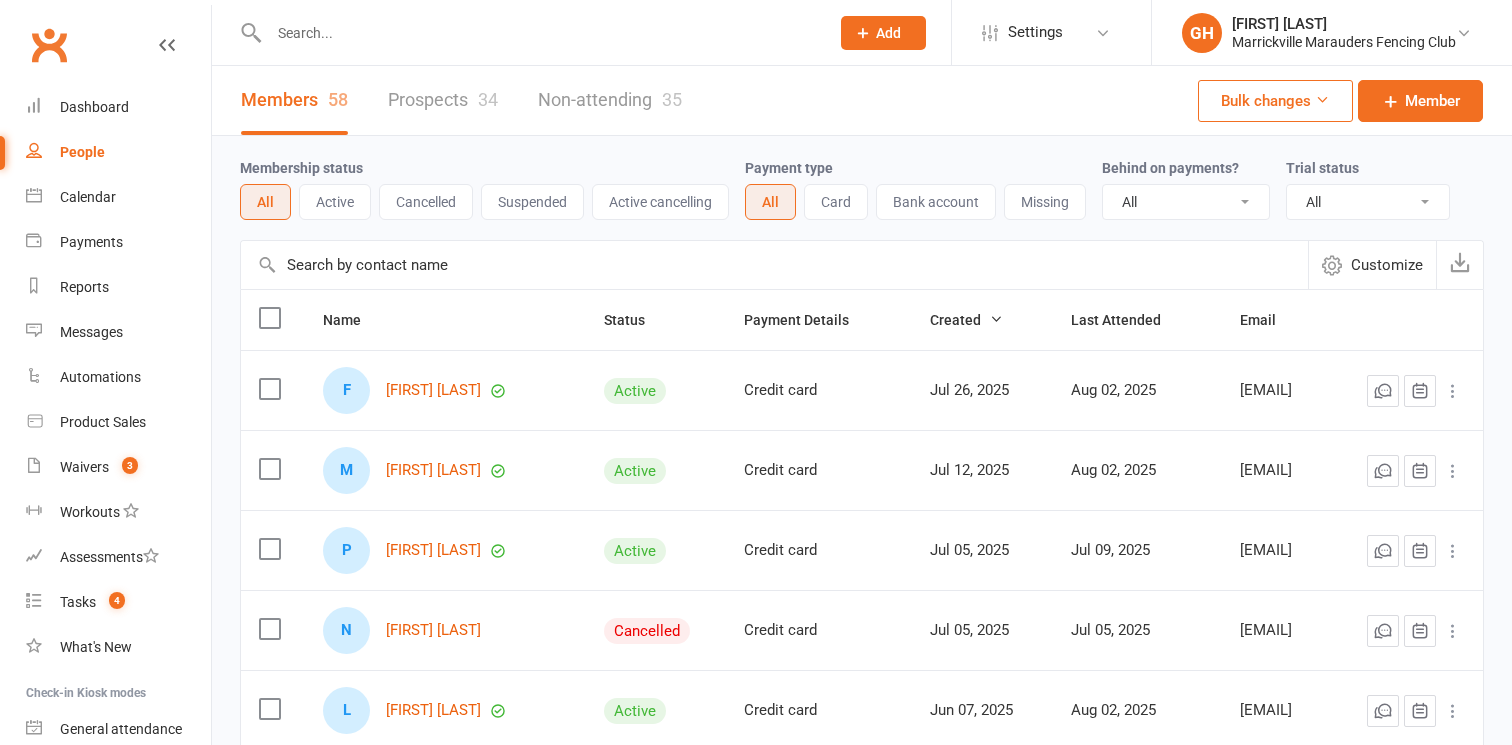 select on "100" 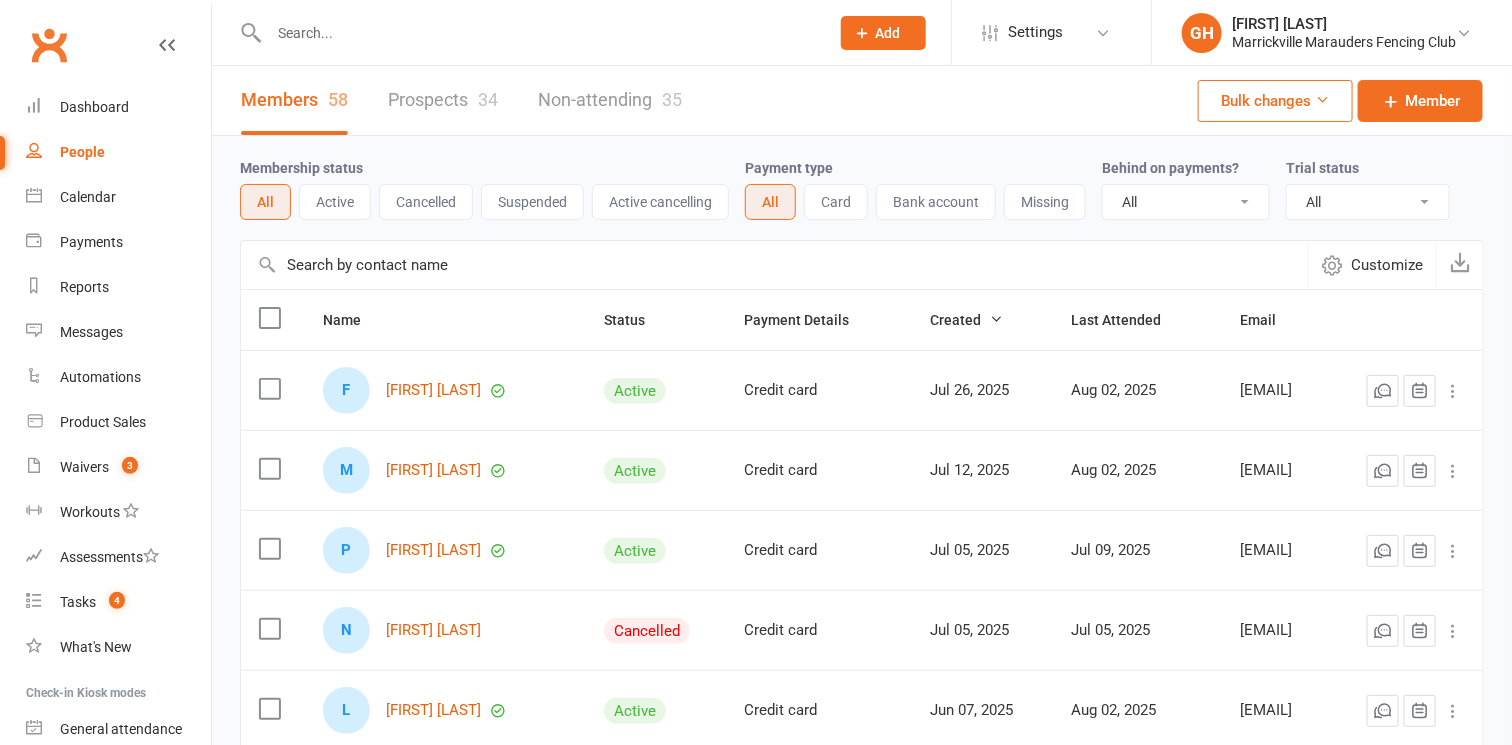 scroll, scrollTop: 0, scrollLeft: 0, axis: both 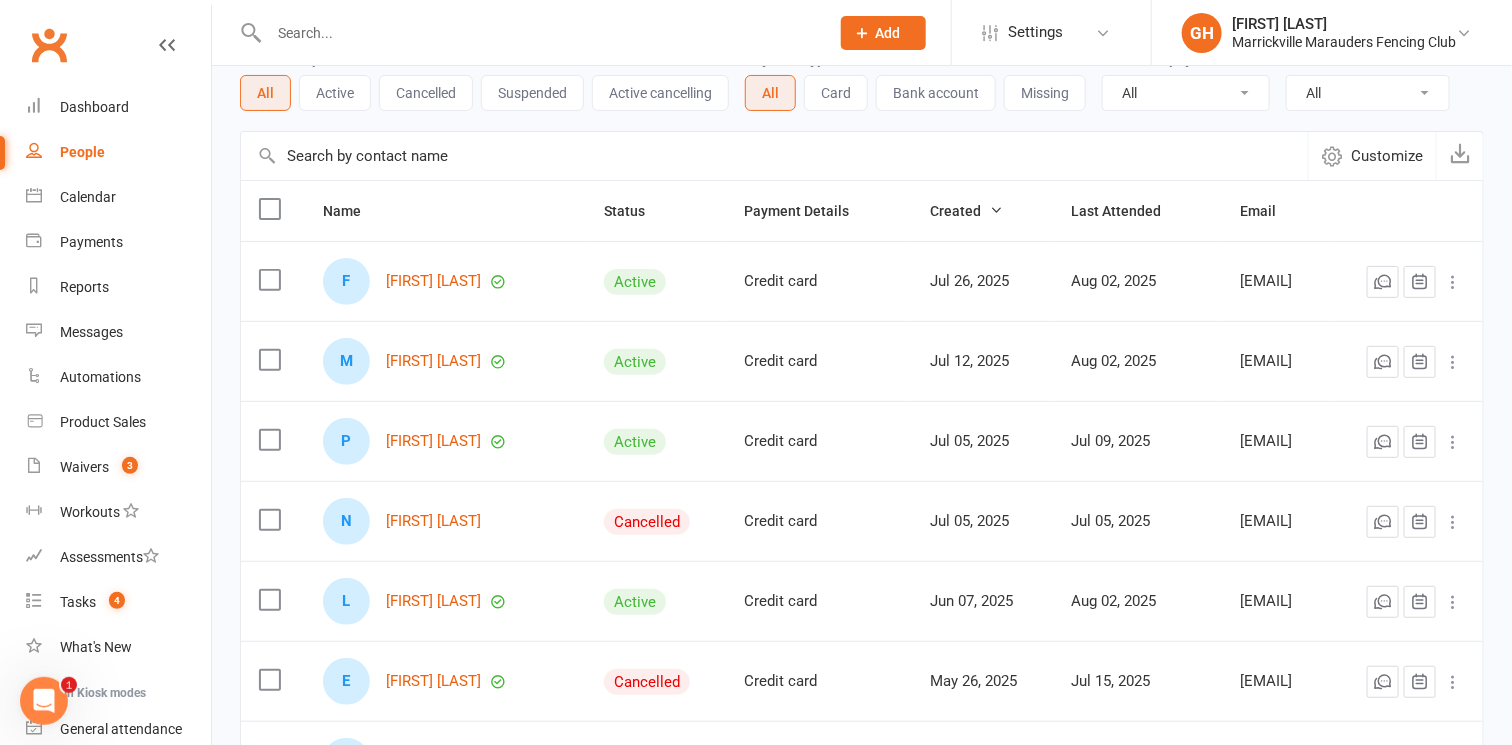 click at bounding box center (539, 33) 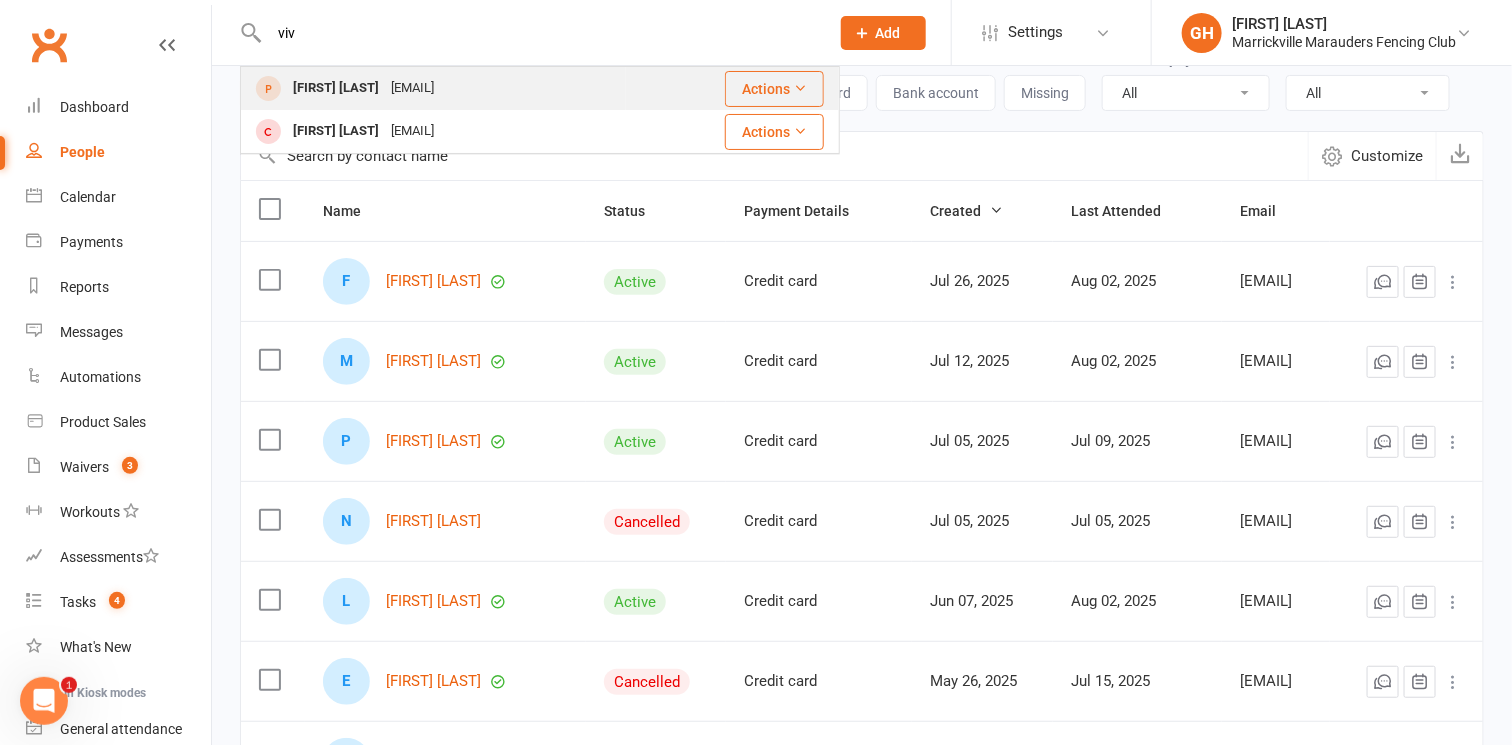 type on "viv" 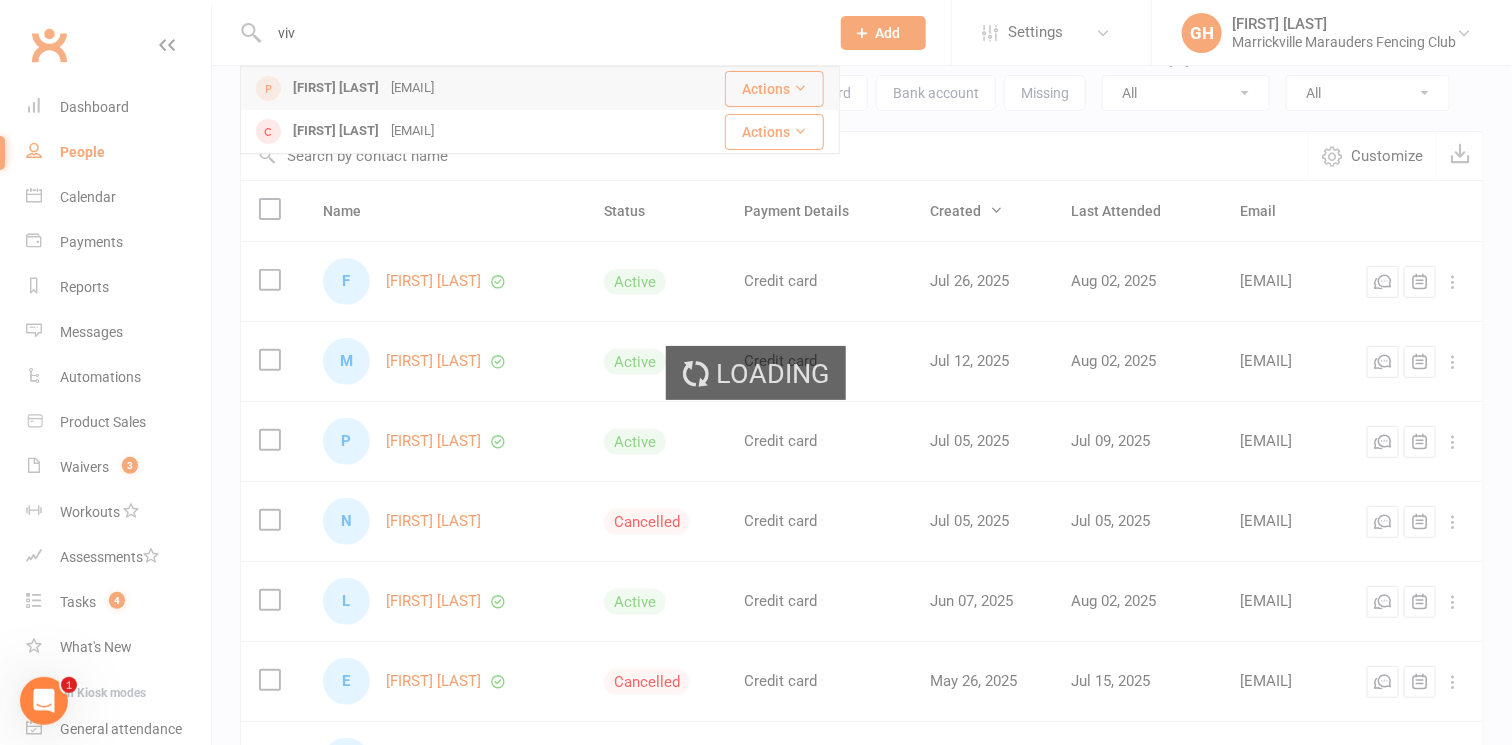 type 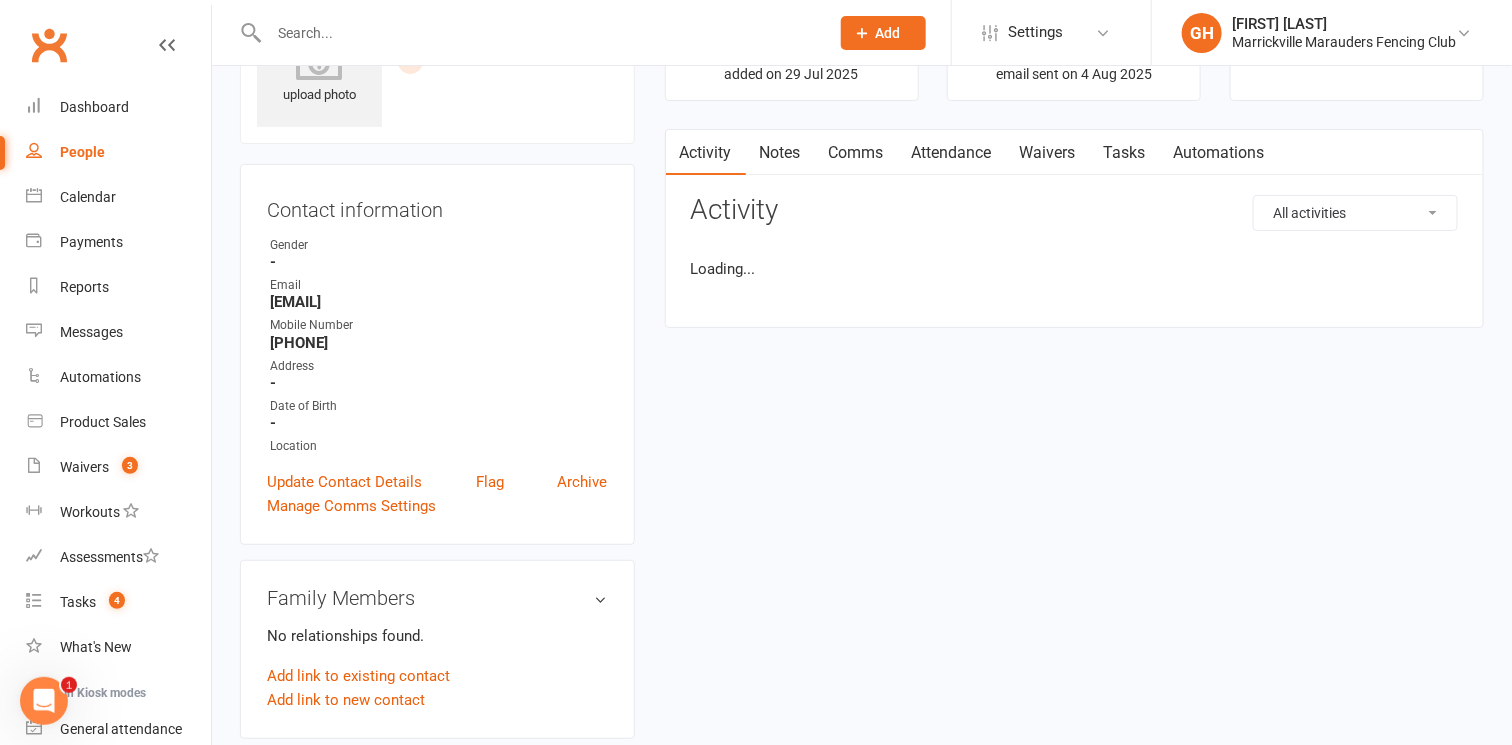 scroll, scrollTop: 0, scrollLeft: 0, axis: both 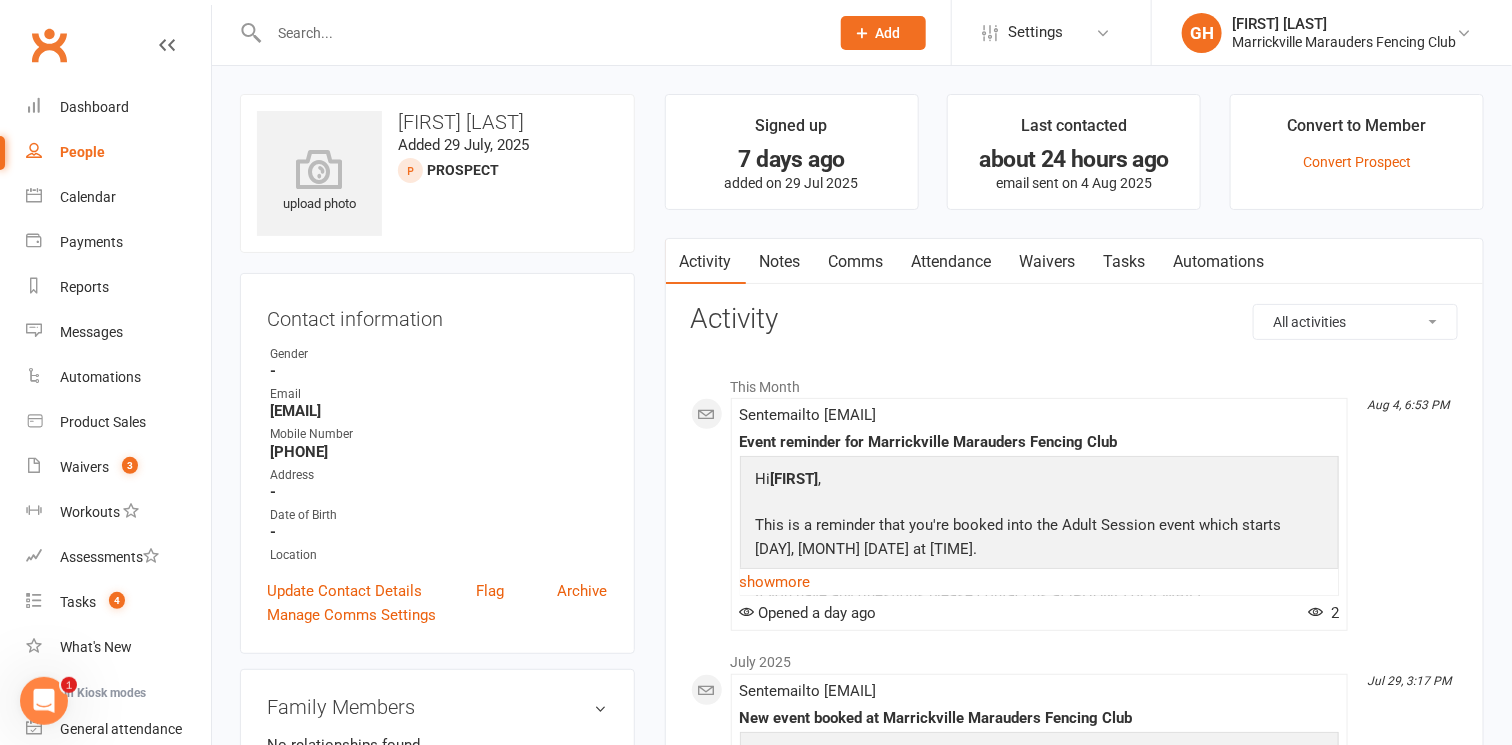 click on "Waivers" at bounding box center [1048, 262] 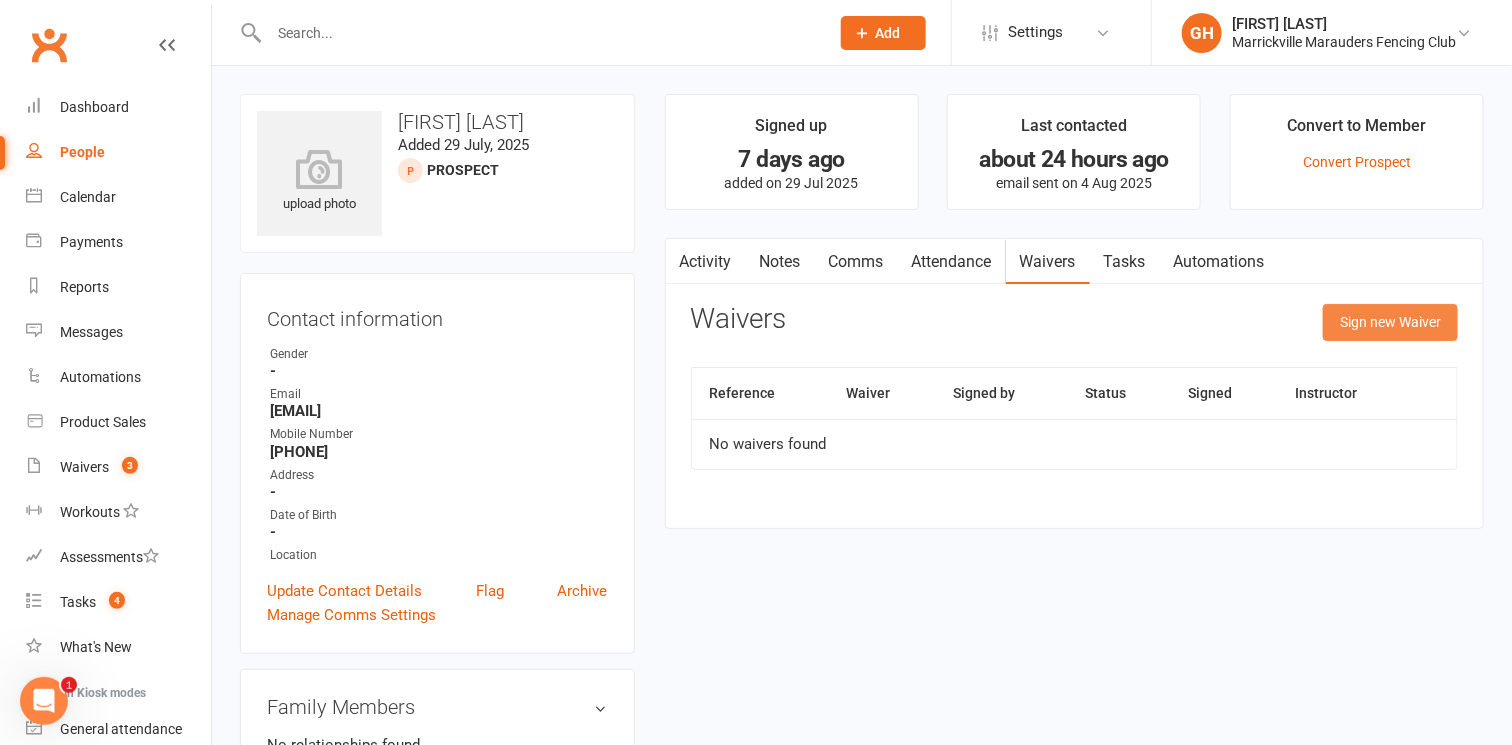 click on "Sign new Waiver" at bounding box center [1390, 322] 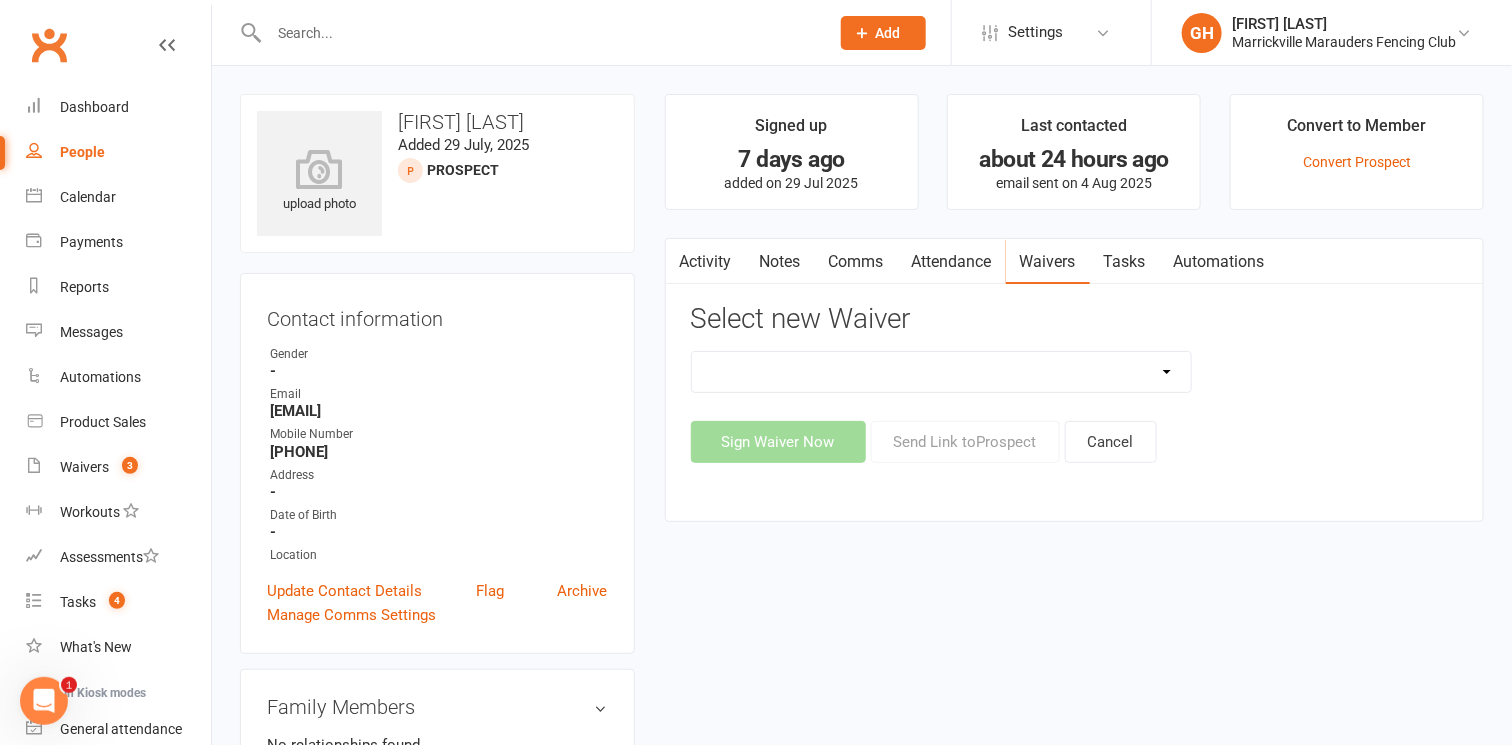 click on "Equipment Hire Form Equipment Return Form Free Trial Session Form Membership Sign Up Form (Beginners) Membership Sign Up Form (Beginners - ActiveKids) Membership Sign Up Form (New Members) Membership Sign Up Form (Returning Members) Membership Sign Up Form (Single Entry) Payment Authority Update TEST: Membership Sign Up Form (Staff)" at bounding box center [942, 372] 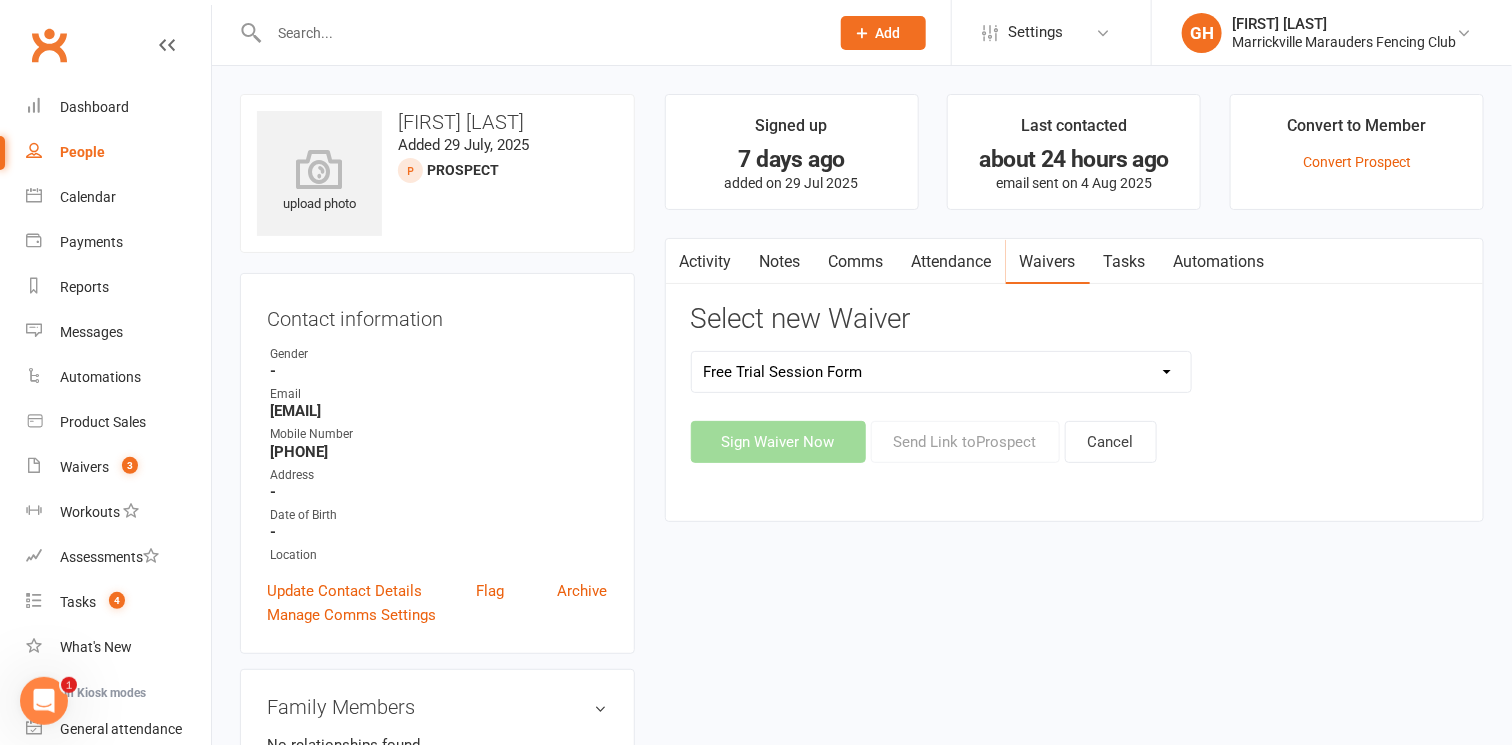 click on "Equipment Hire Form Equipment Return Form Free Trial Session Form Membership Sign Up Form (Beginners) Membership Sign Up Form (Beginners - ActiveKids) Membership Sign Up Form (New Members) Membership Sign Up Form (Returning Members) Membership Sign Up Form (Single Entry) Payment Authority Update TEST: Membership Sign Up Form (Staff)" at bounding box center [942, 372] 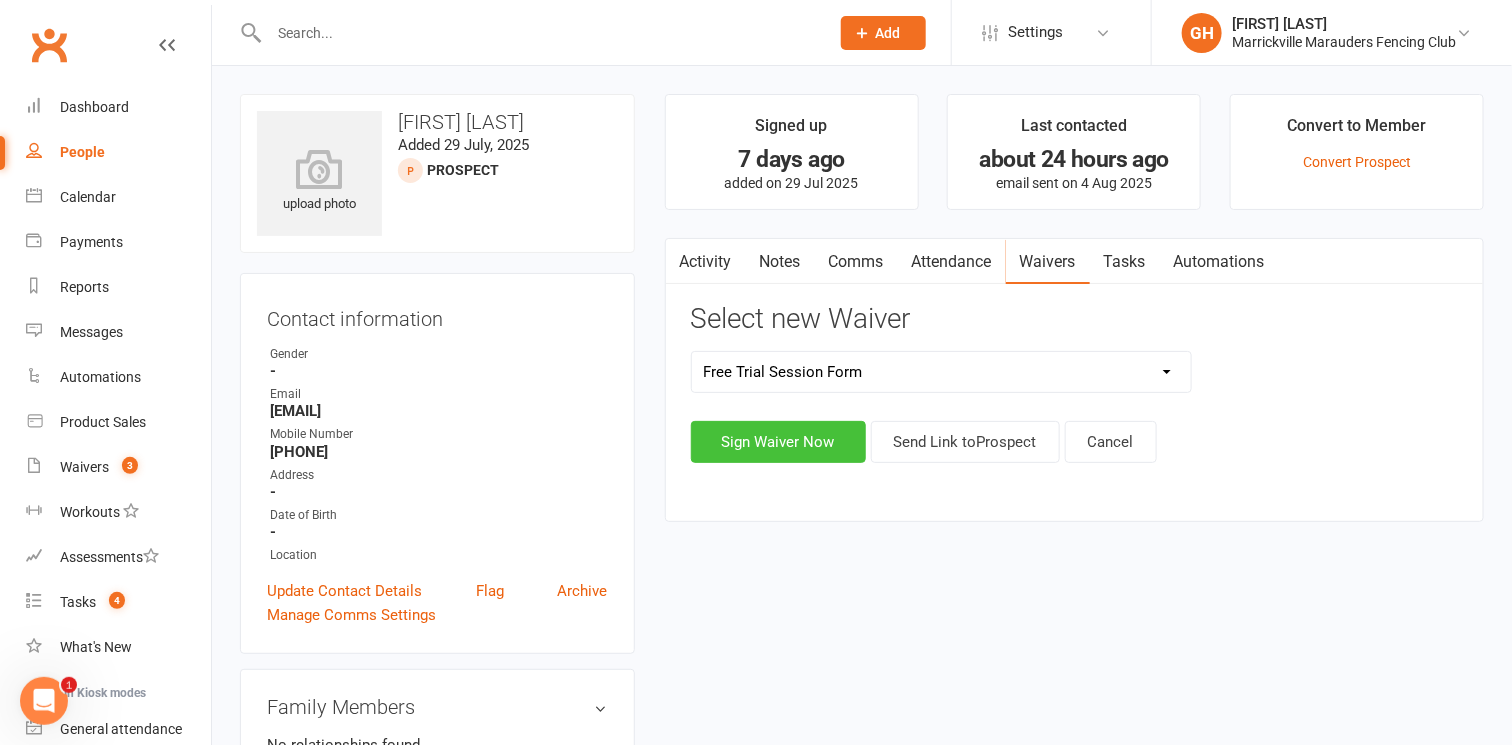 click on "Sign Waiver Now" at bounding box center (778, 442) 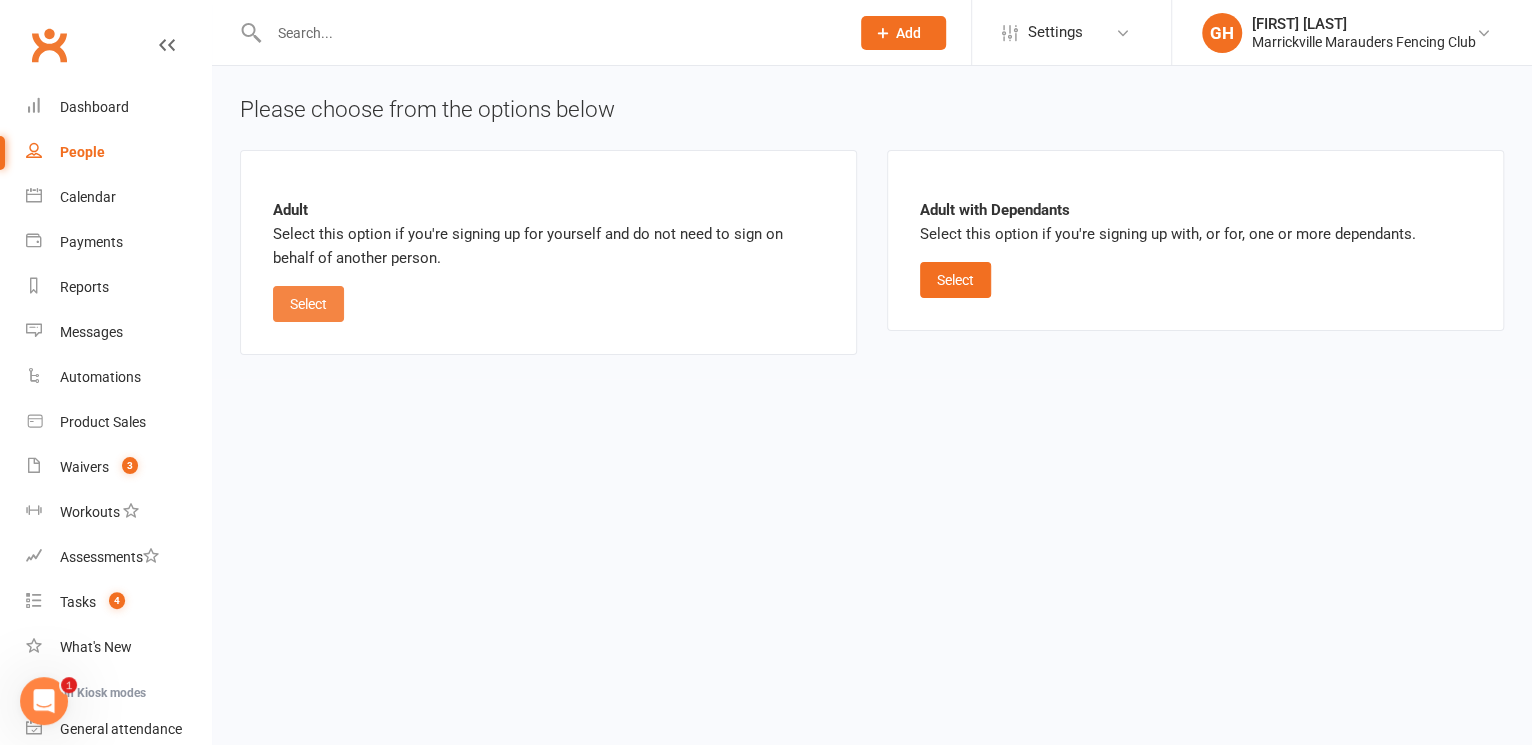 click on "Select" at bounding box center [308, 304] 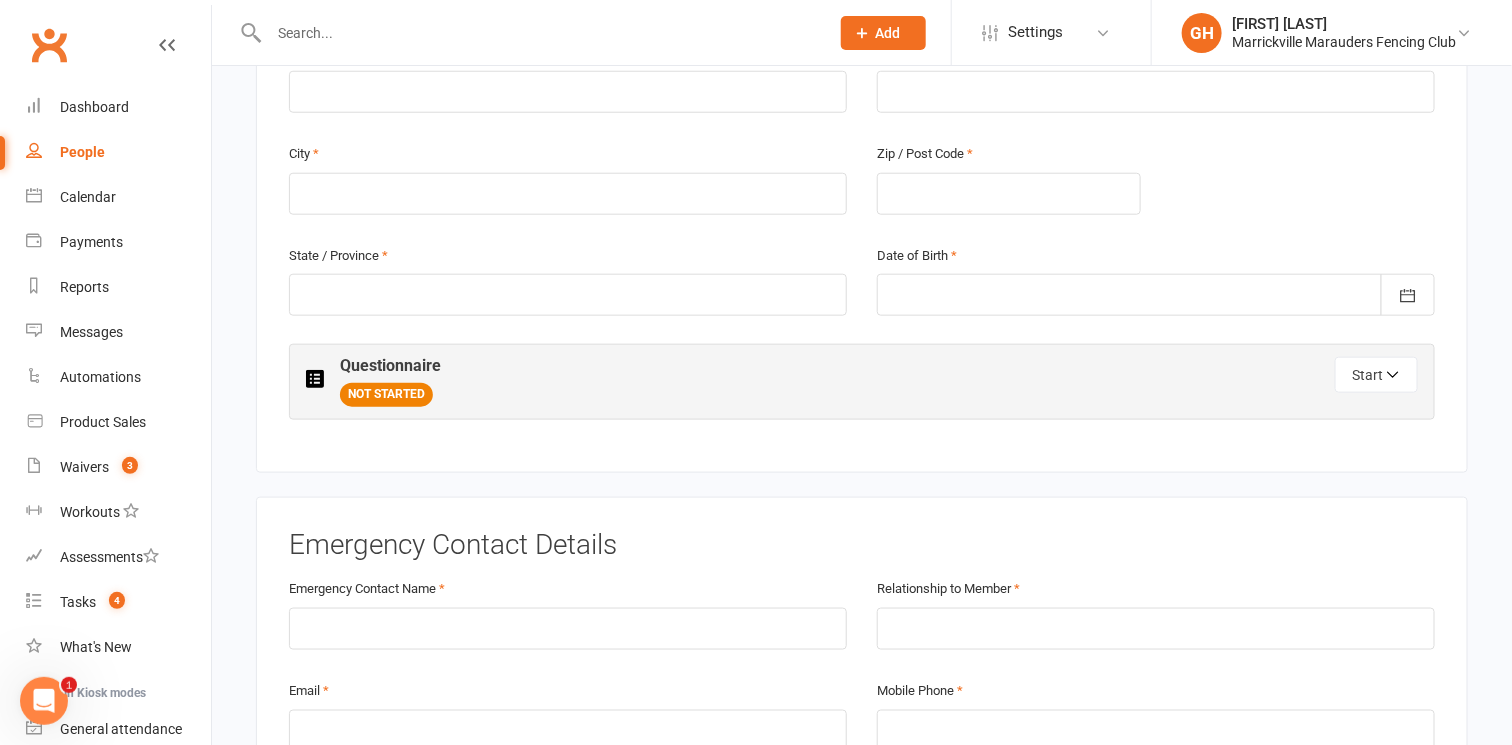 scroll, scrollTop: 725, scrollLeft: 0, axis: vertical 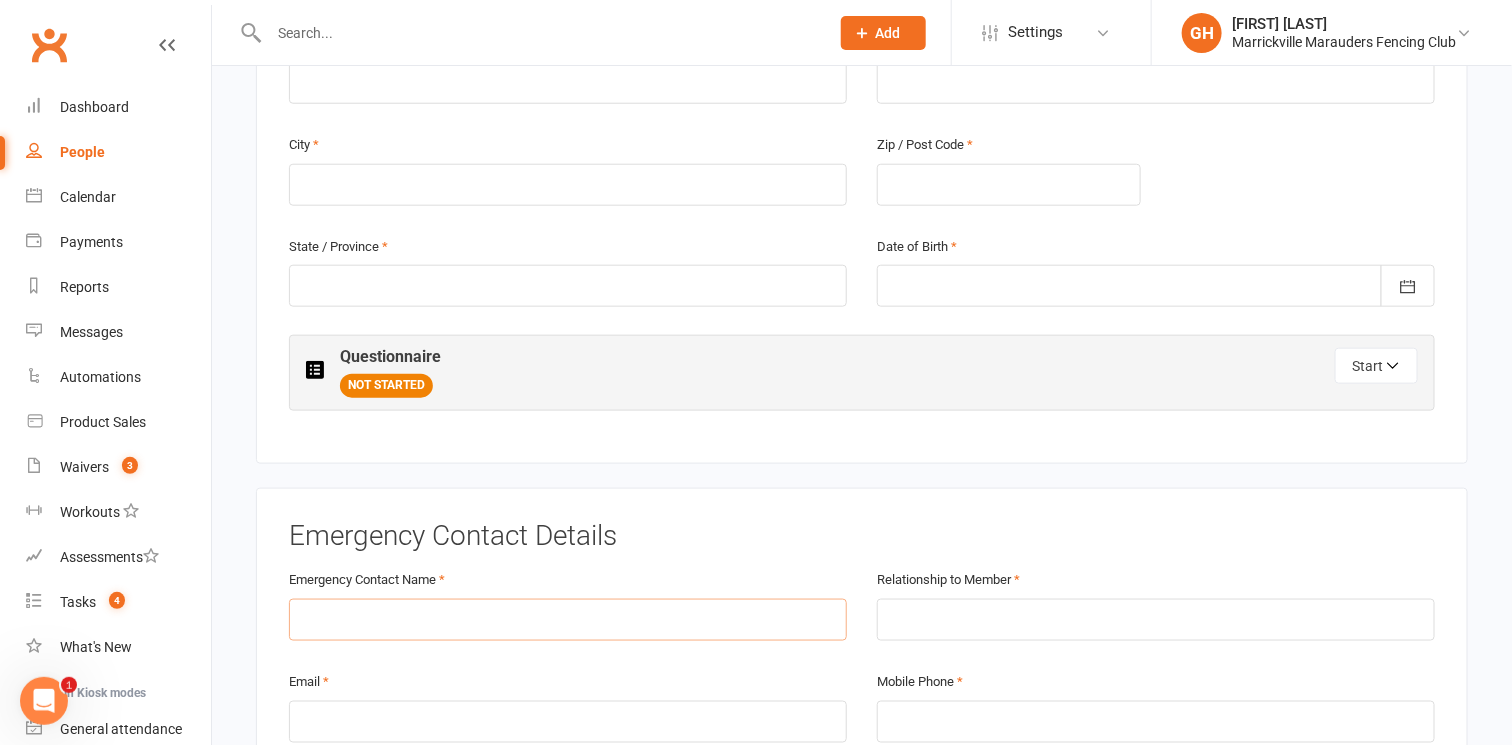 click at bounding box center (568, 620) 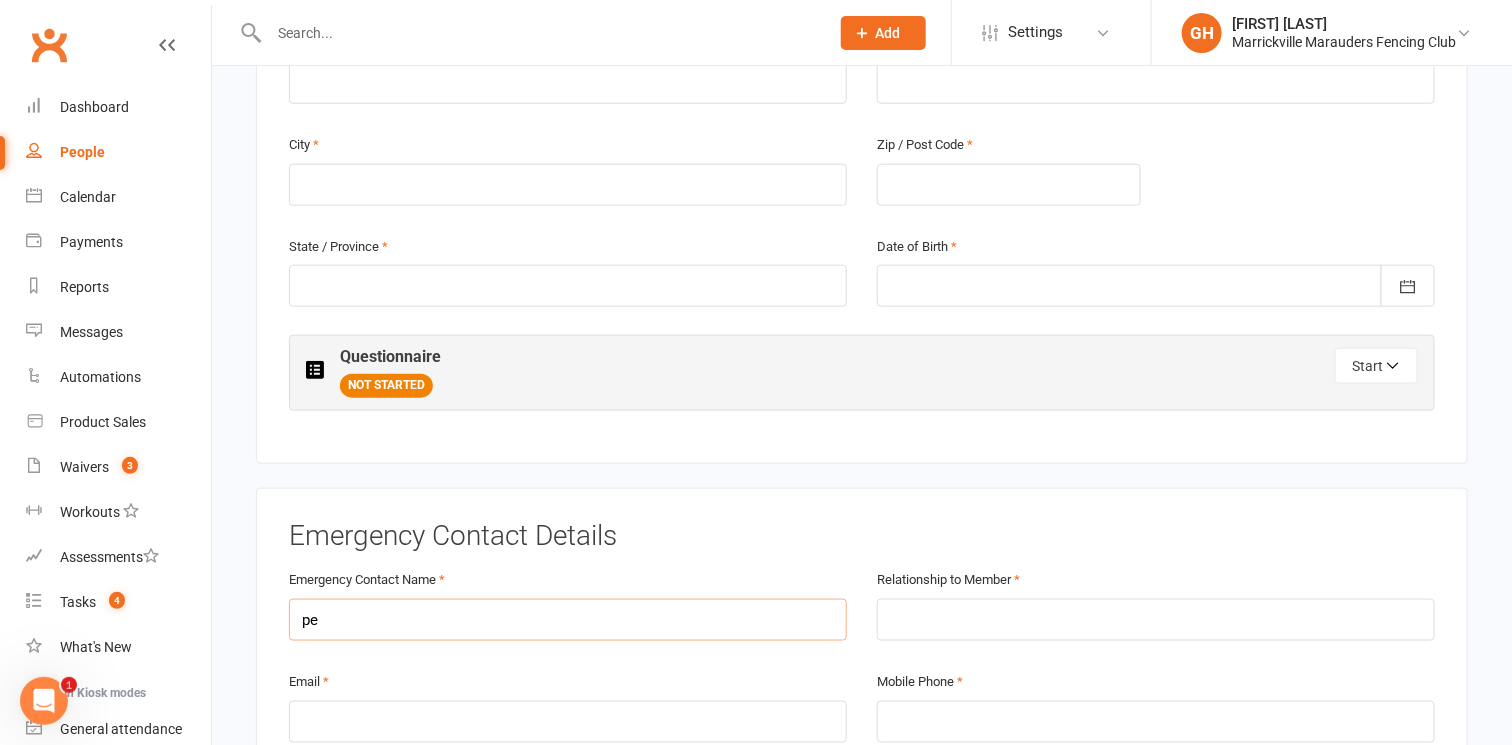 type on "p" 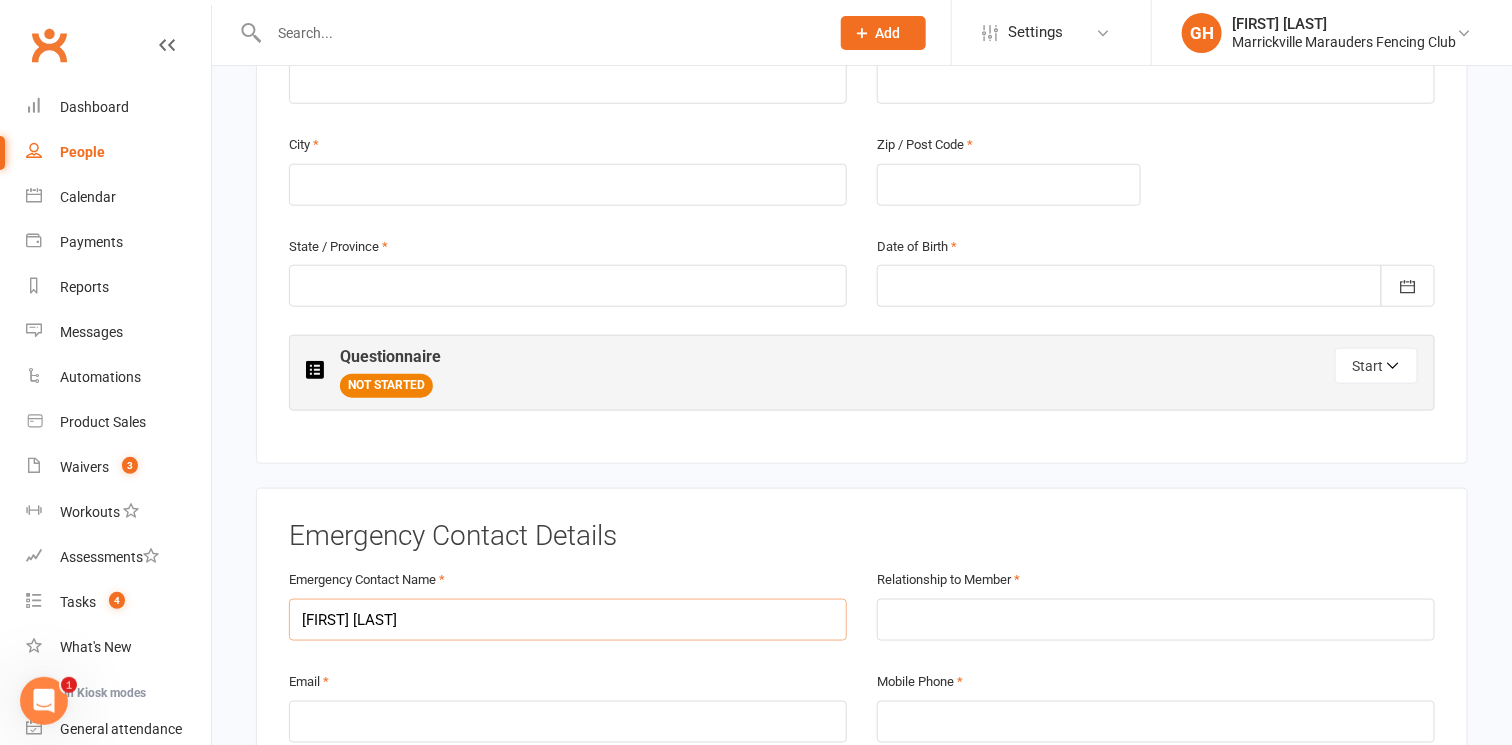 type on "Peter Singleton" 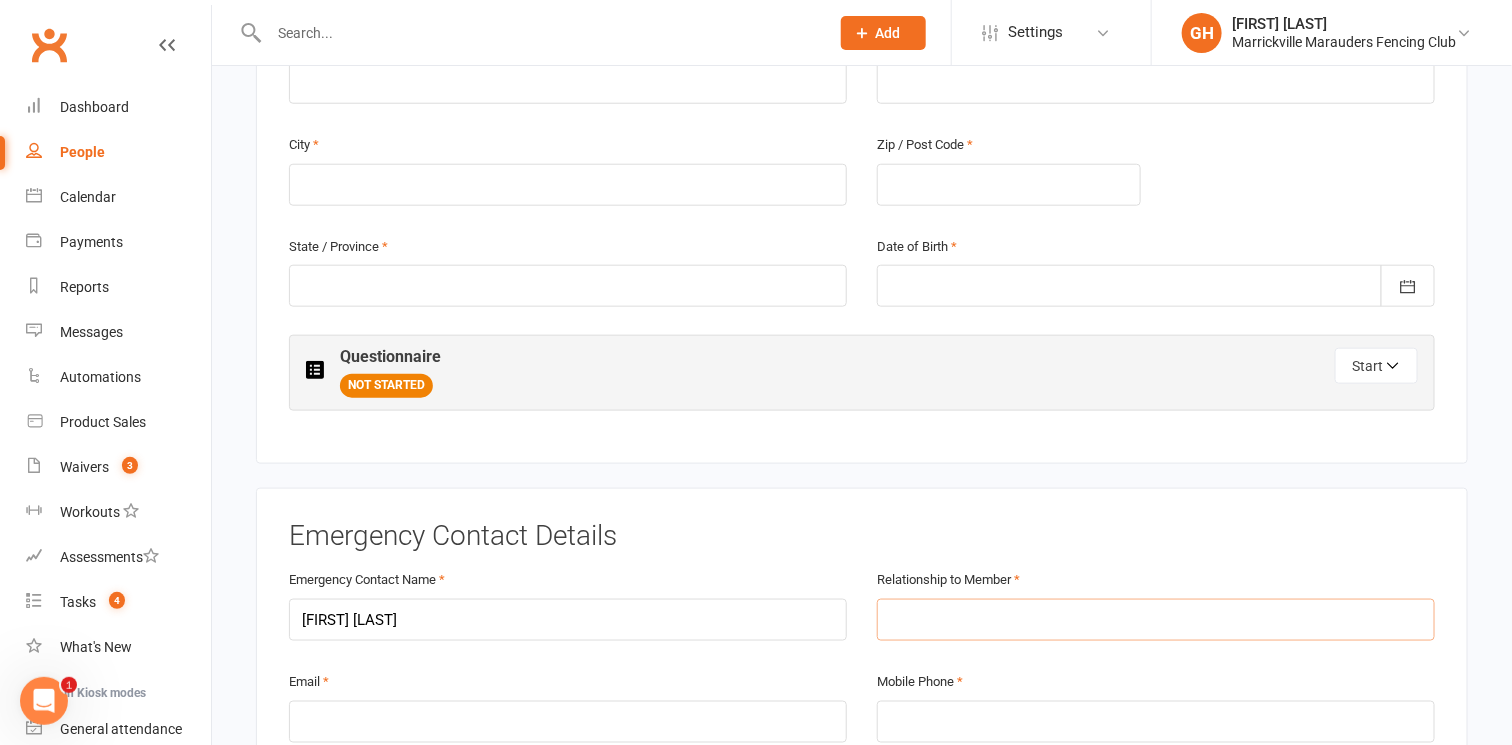drag, startPoint x: 1042, startPoint y: 606, endPoint x: 935, endPoint y: 612, distance: 107.16809 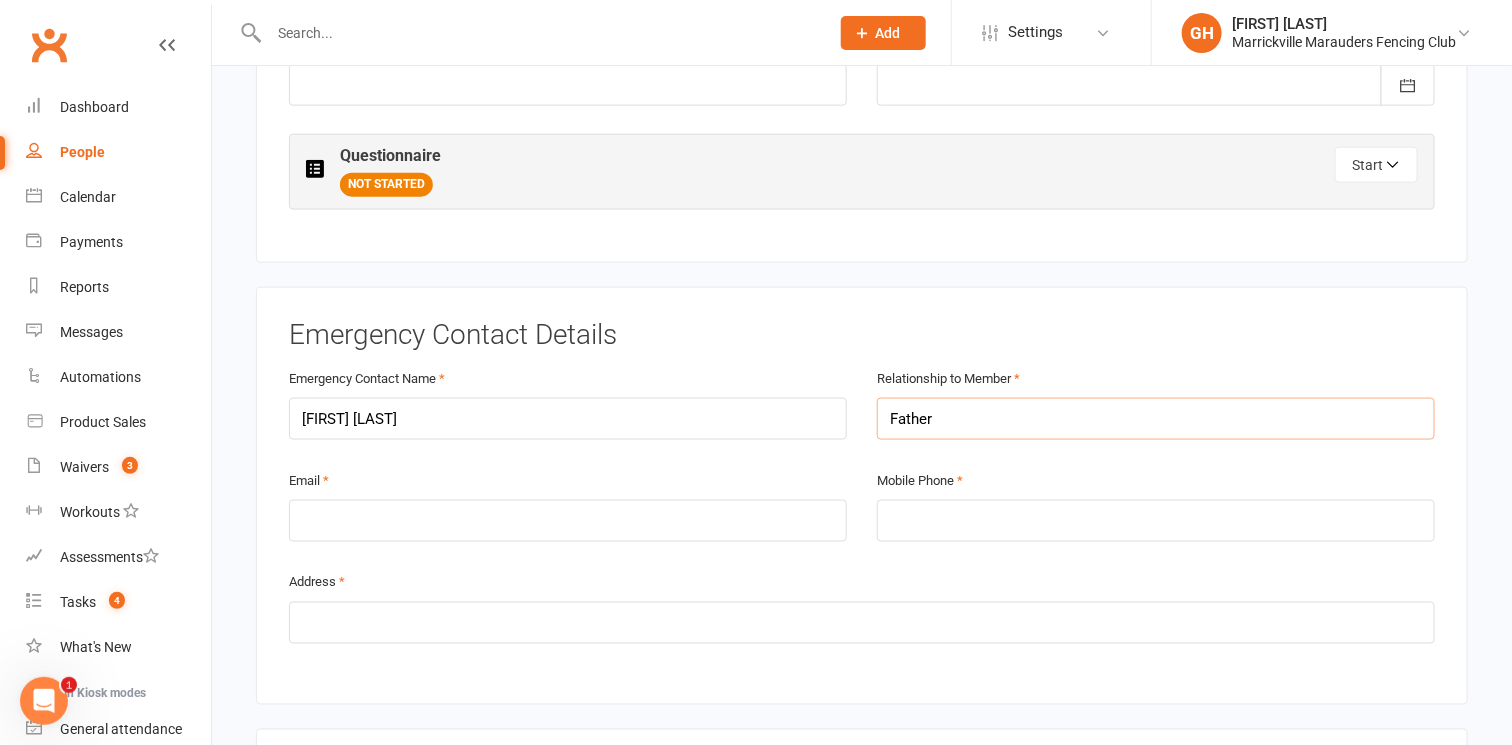 scroll, scrollTop: 928, scrollLeft: 0, axis: vertical 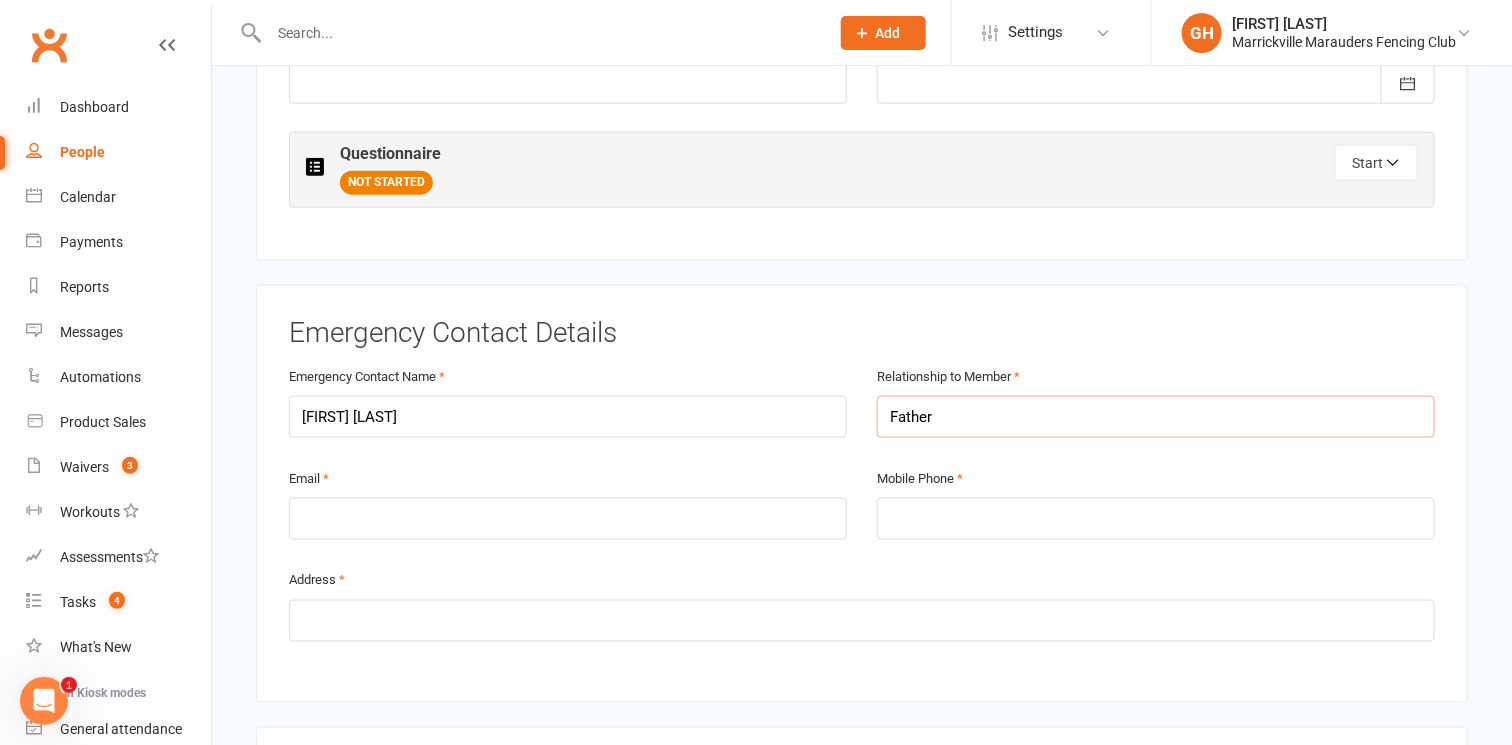type on "Father" 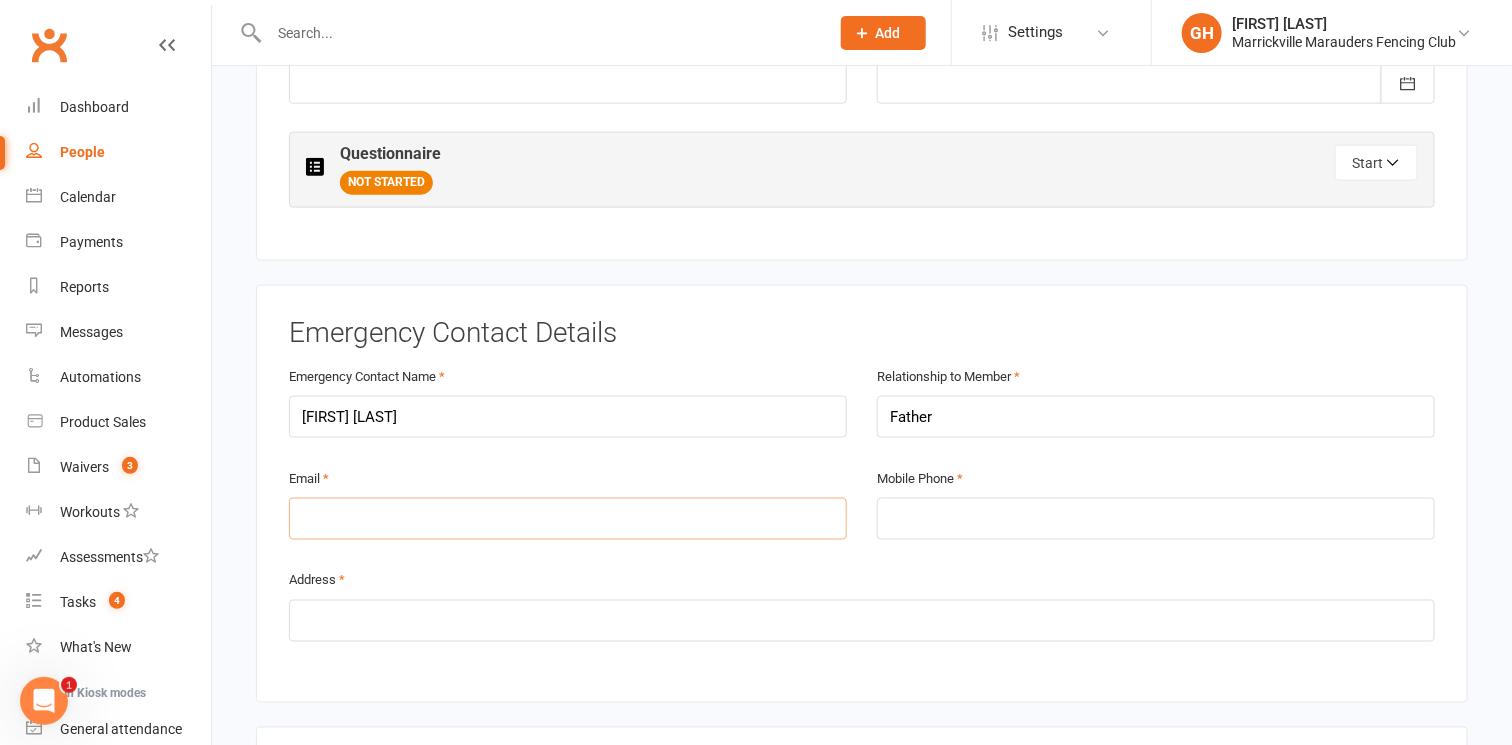 click at bounding box center (568, 519) 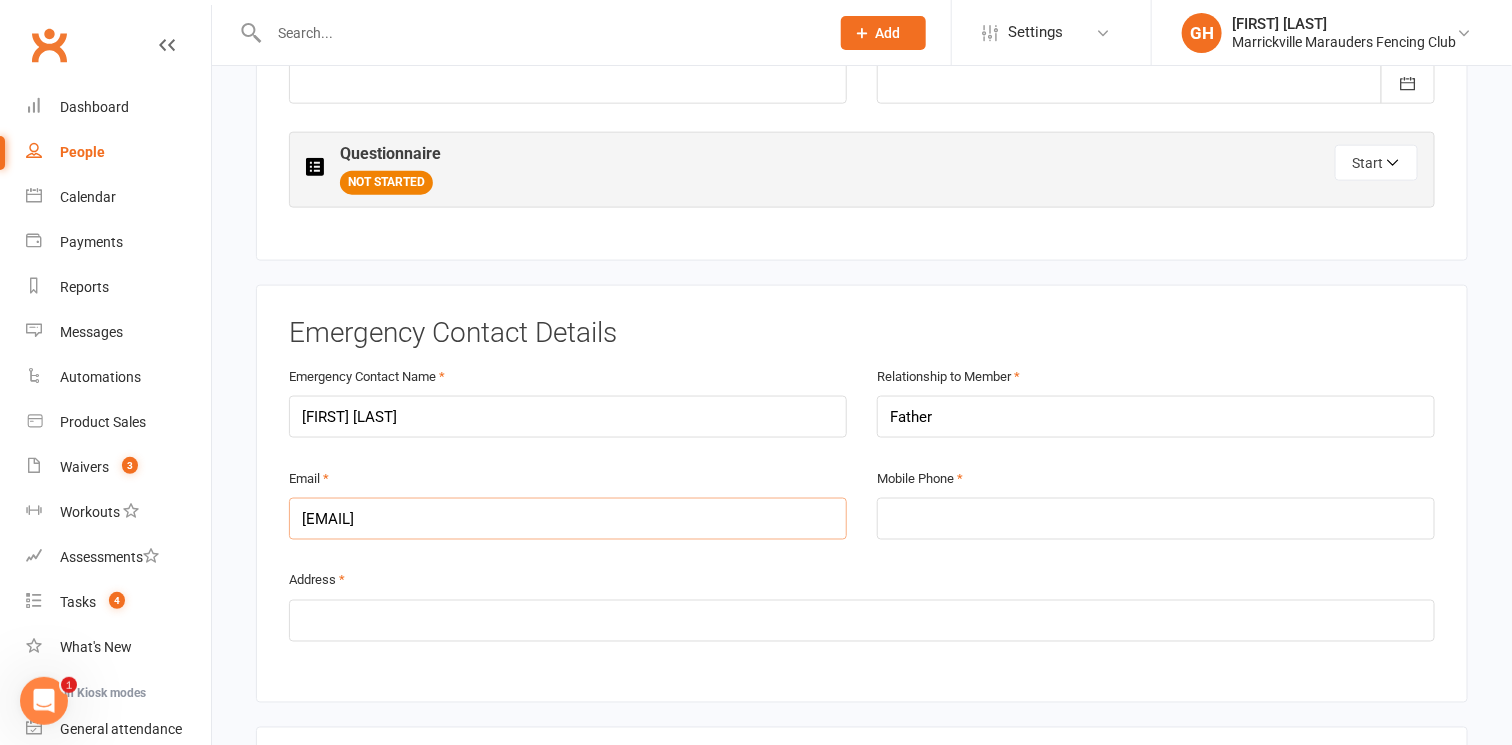 type on "singleton@3sjh.com.au" 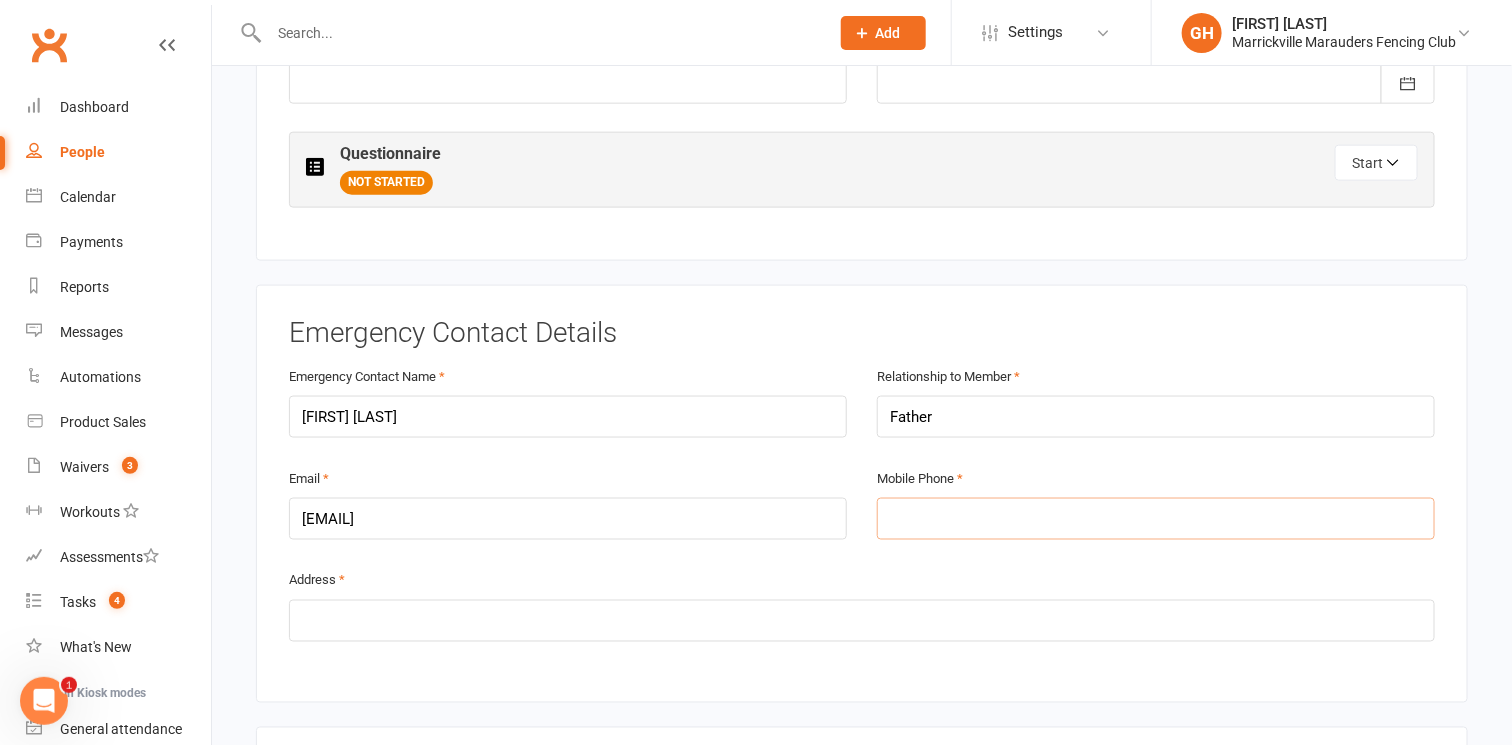 click at bounding box center (1156, 519) 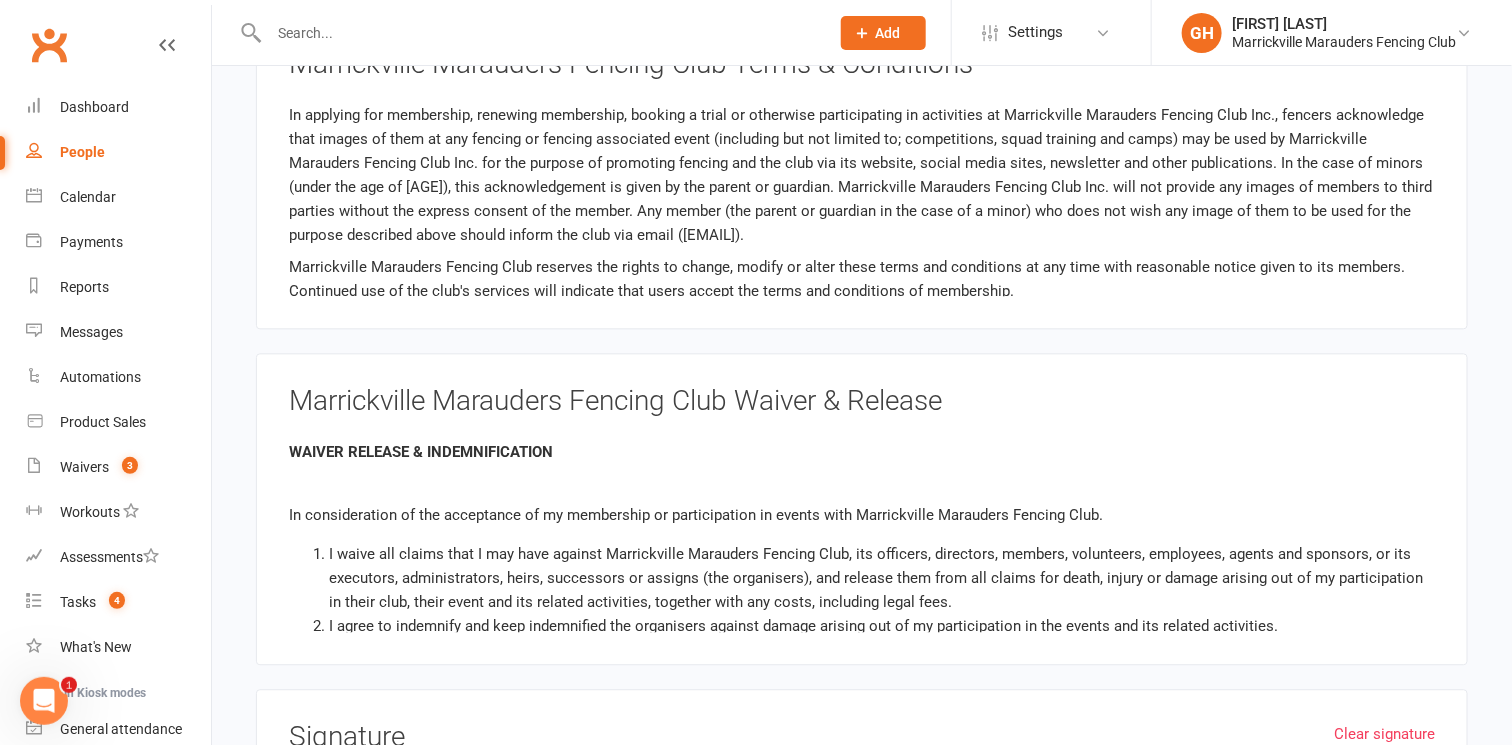 scroll, scrollTop: 1648, scrollLeft: 0, axis: vertical 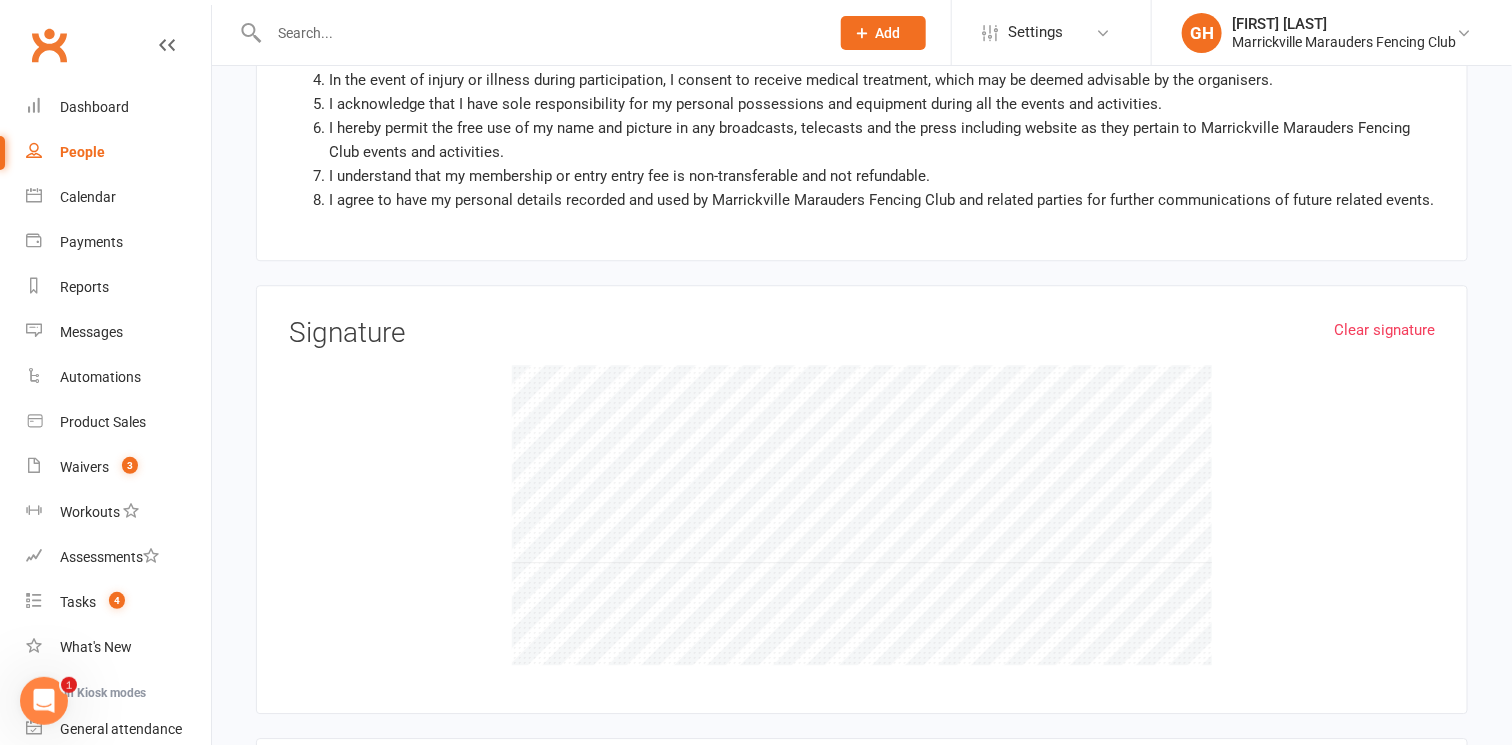 type on "0414411997" 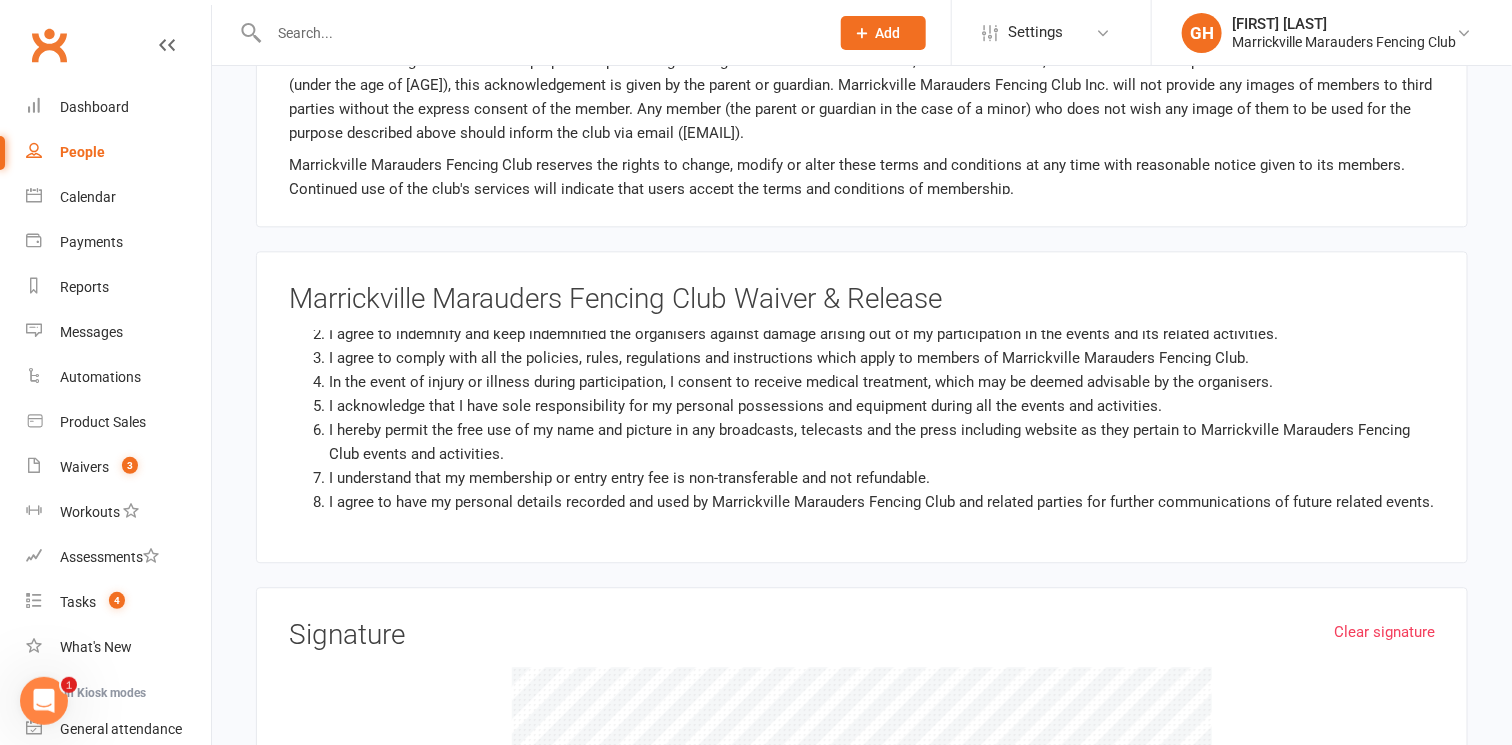 scroll, scrollTop: 1739, scrollLeft: 0, axis: vertical 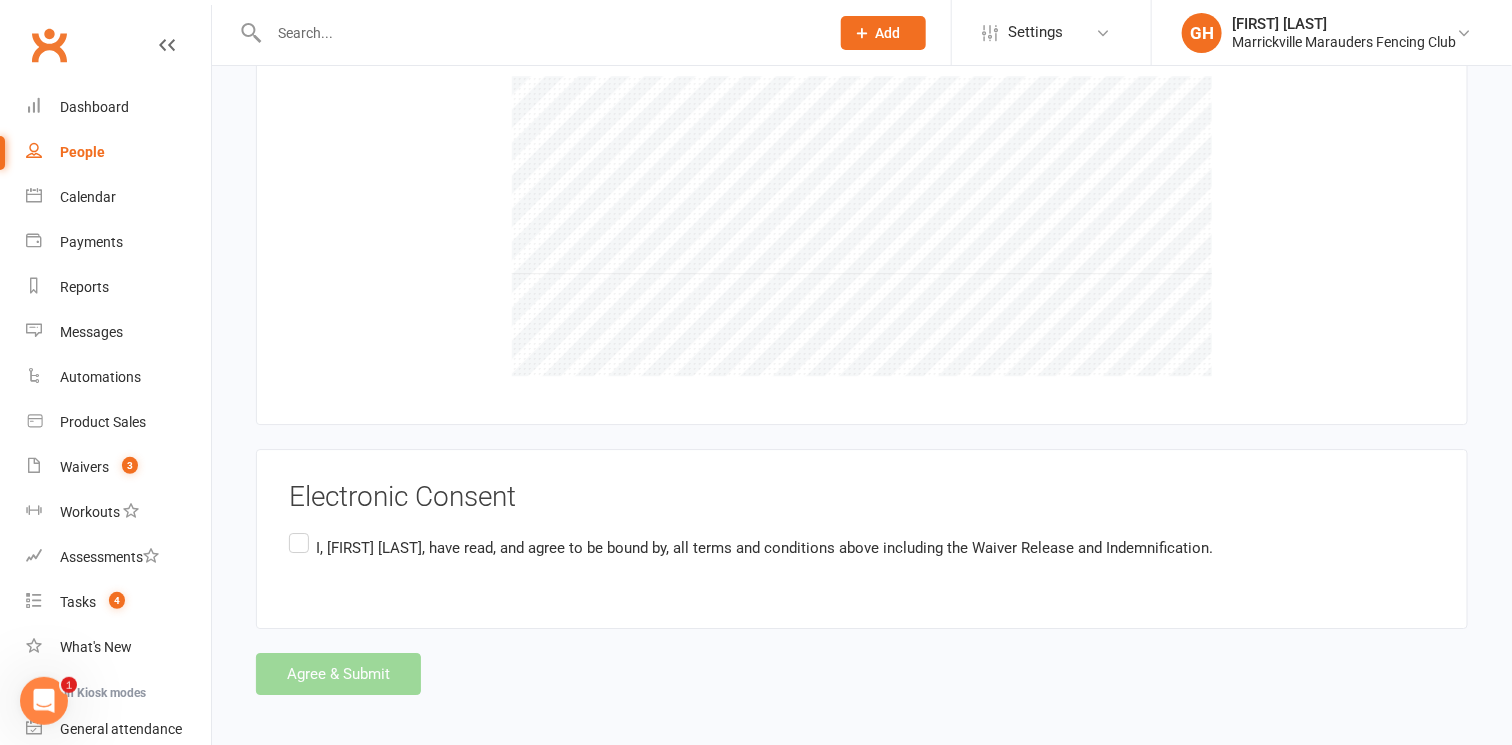 click on "I,    Vivek Singleton , have read, and agree to be bound by, all terms and conditions above including the Waiver Release and Indemnification." at bounding box center [751, 548] 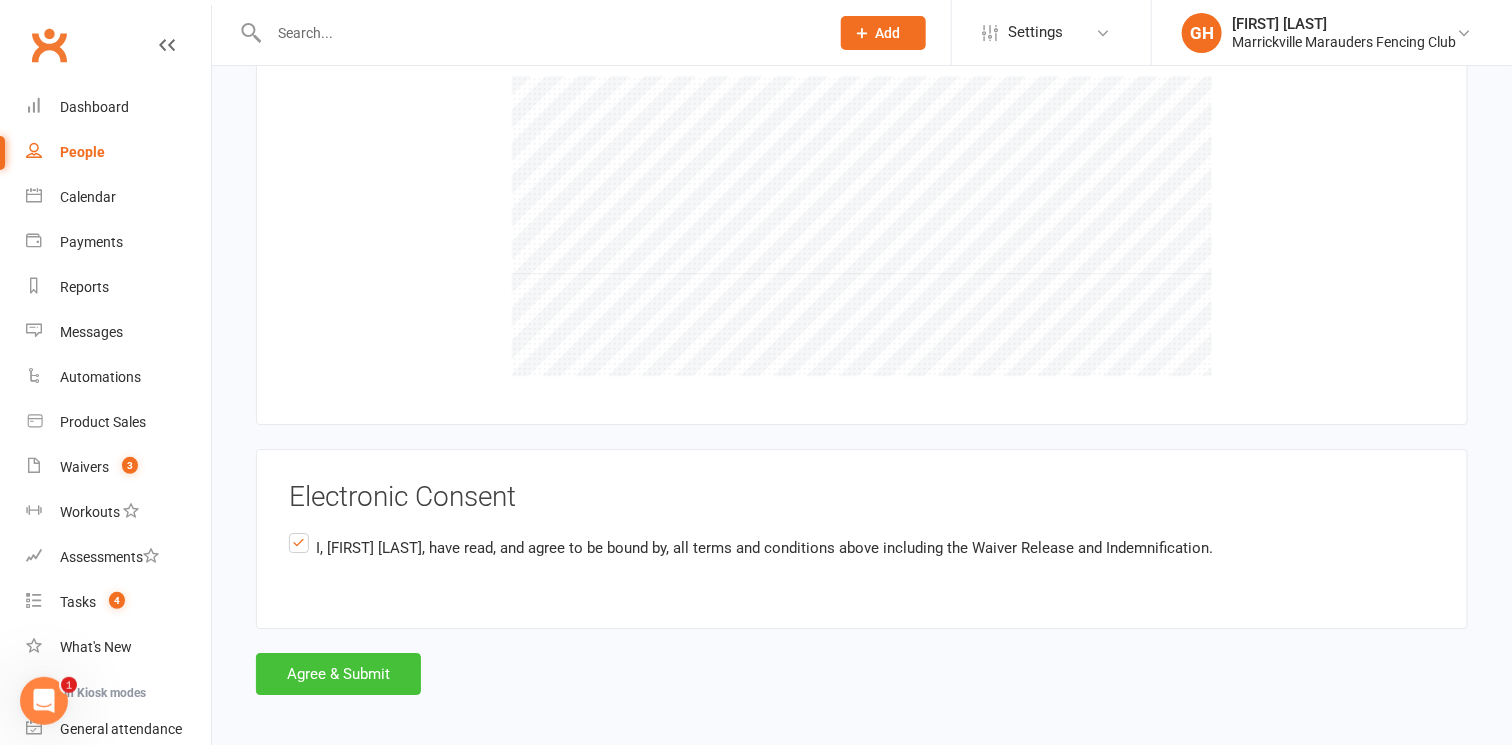 click on "Agree & Submit" at bounding box center [338, 674] 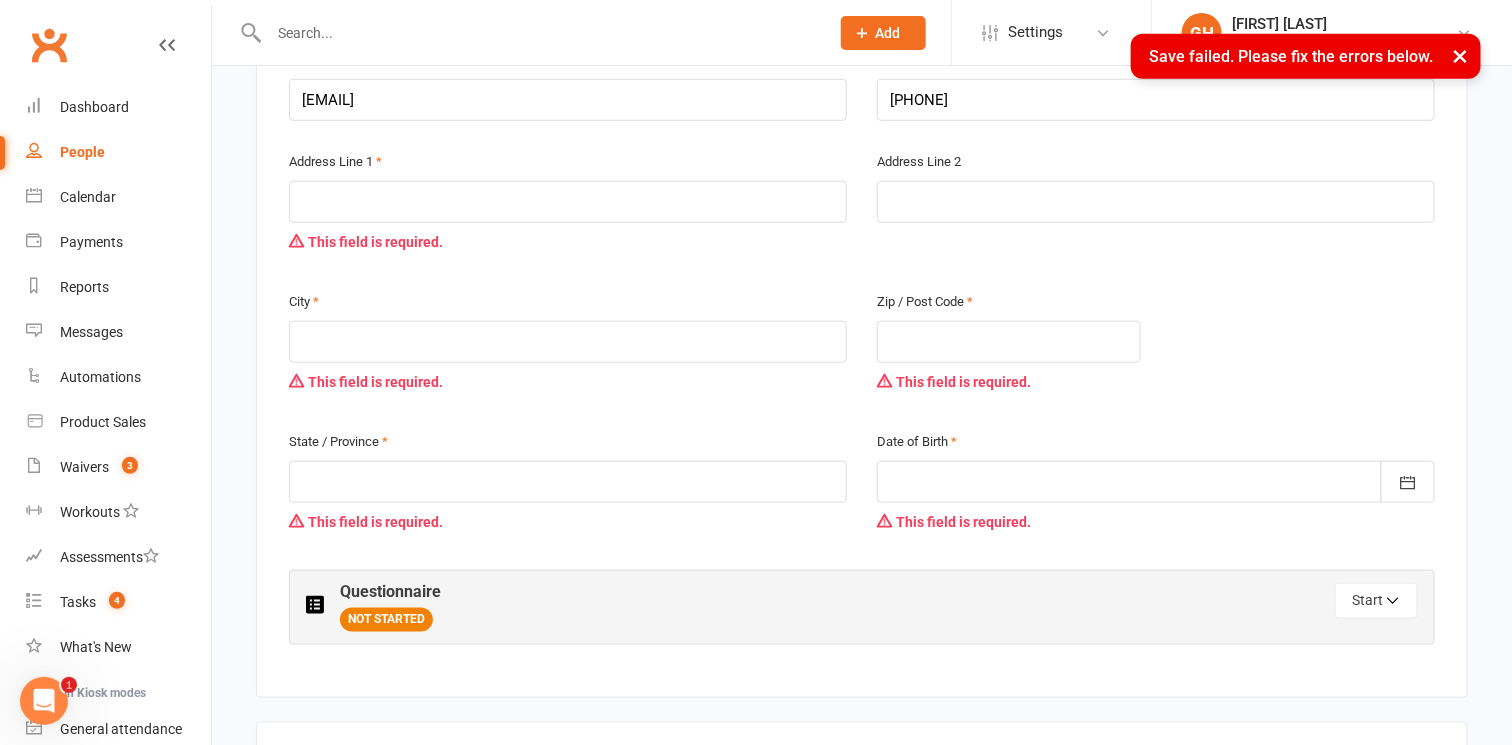 scroll, scrollTop: 525, scrollLeft: 0, axis: vertical 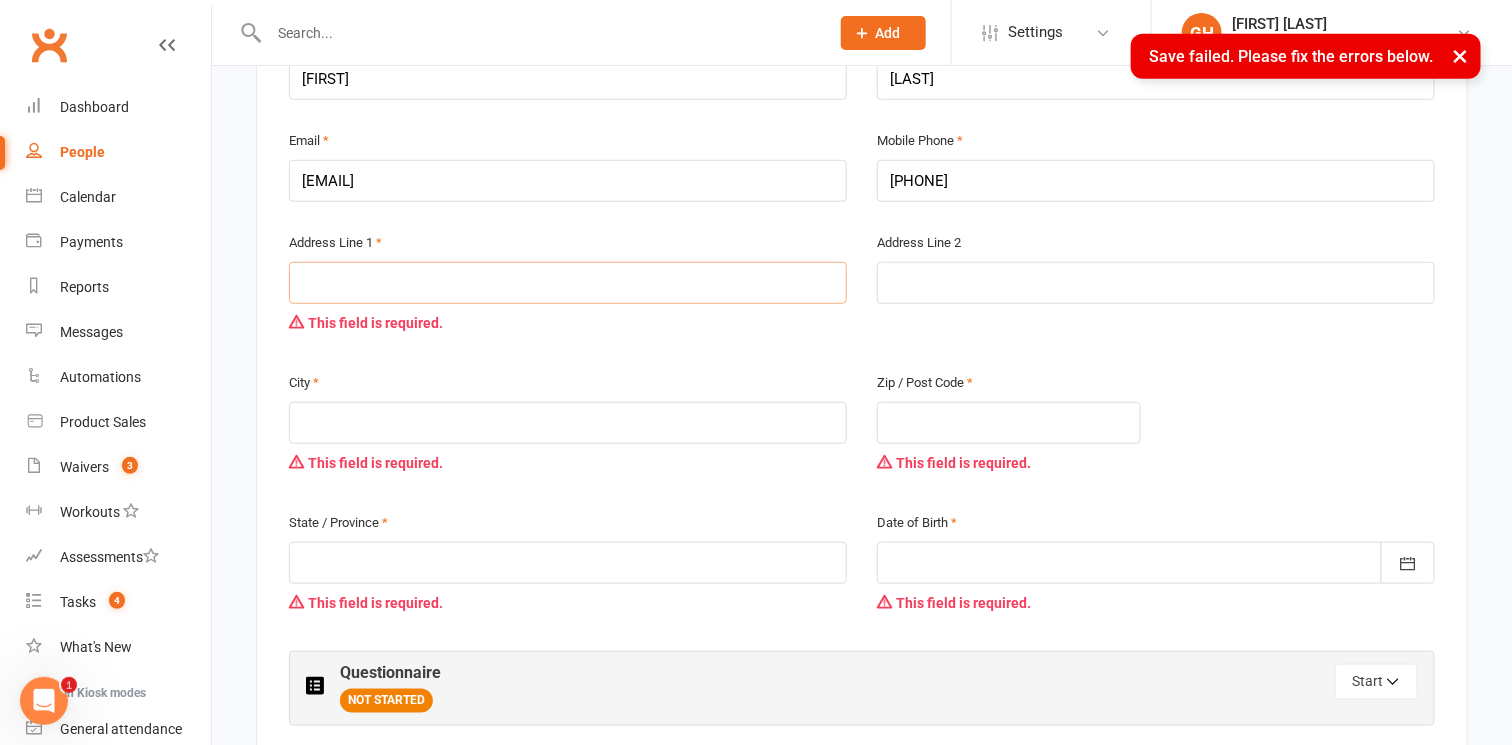 click at bounding box center (568, 283) 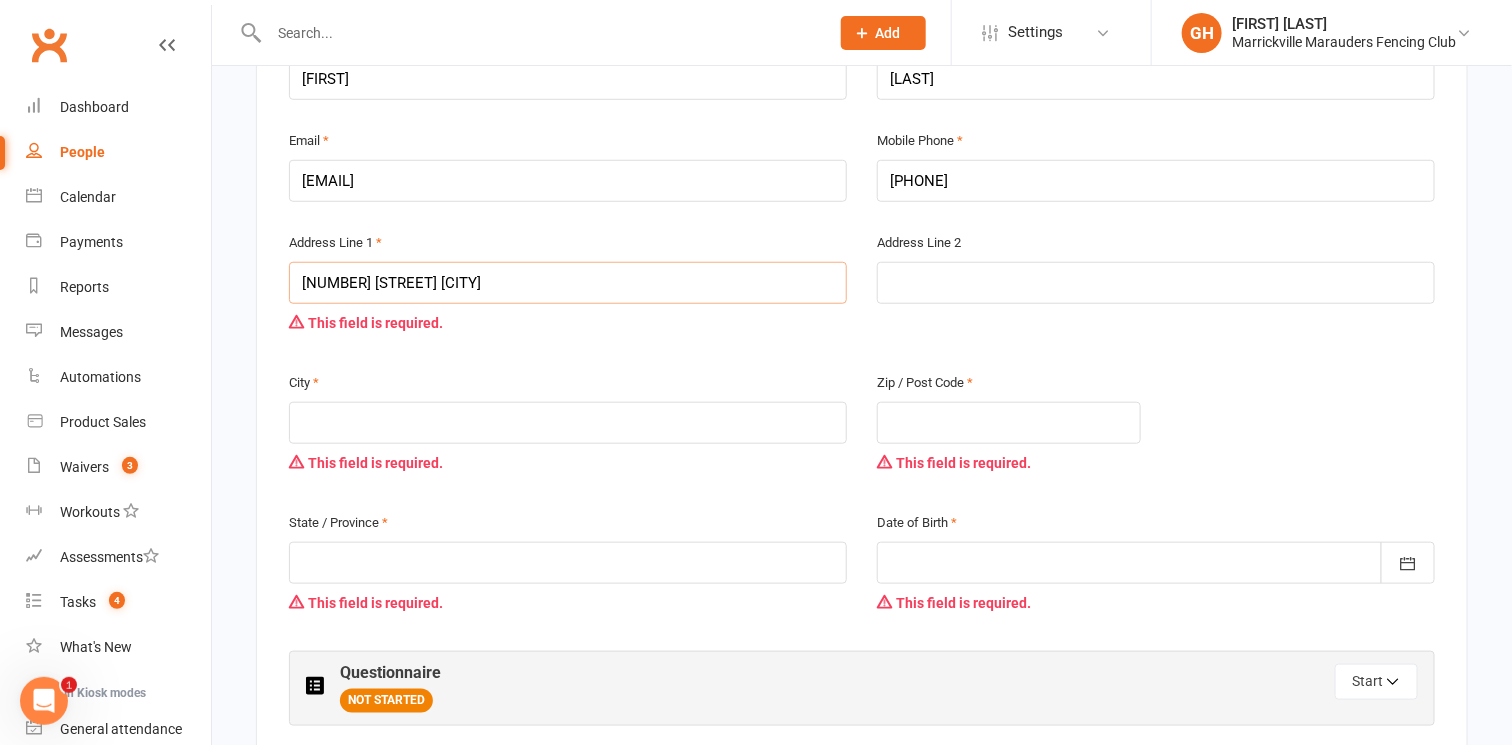 type on "17 Gordon st Burwood" 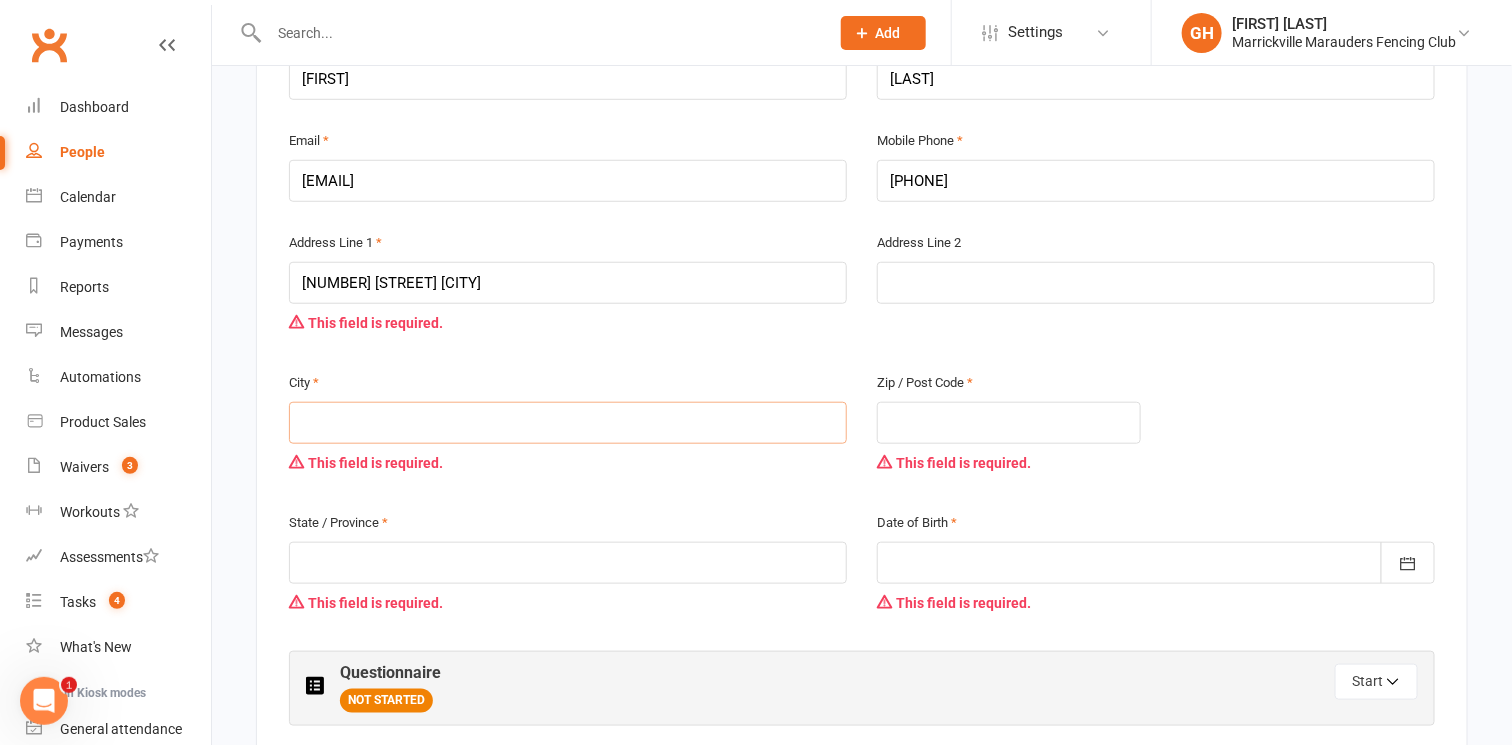 click at bounding box center [568, 423] 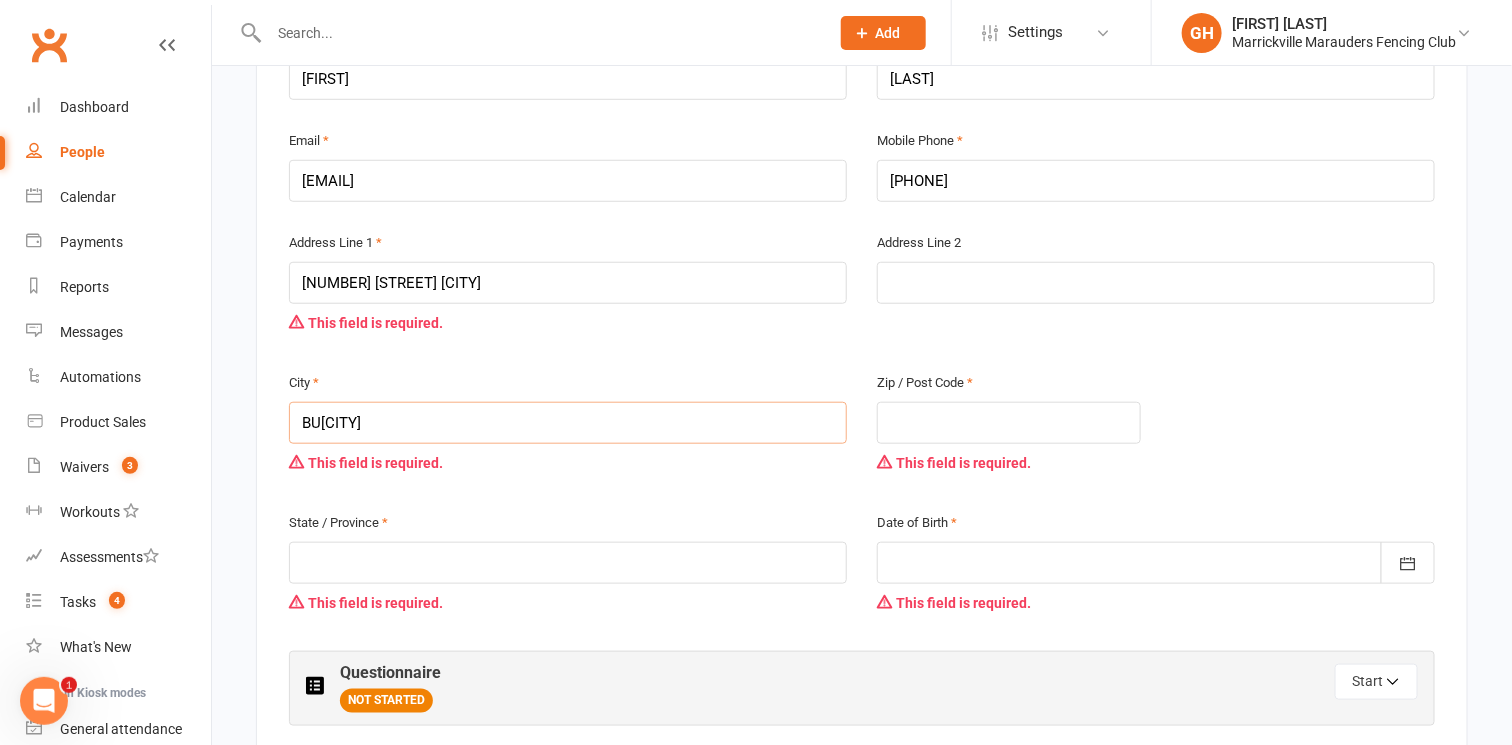 type on "B" 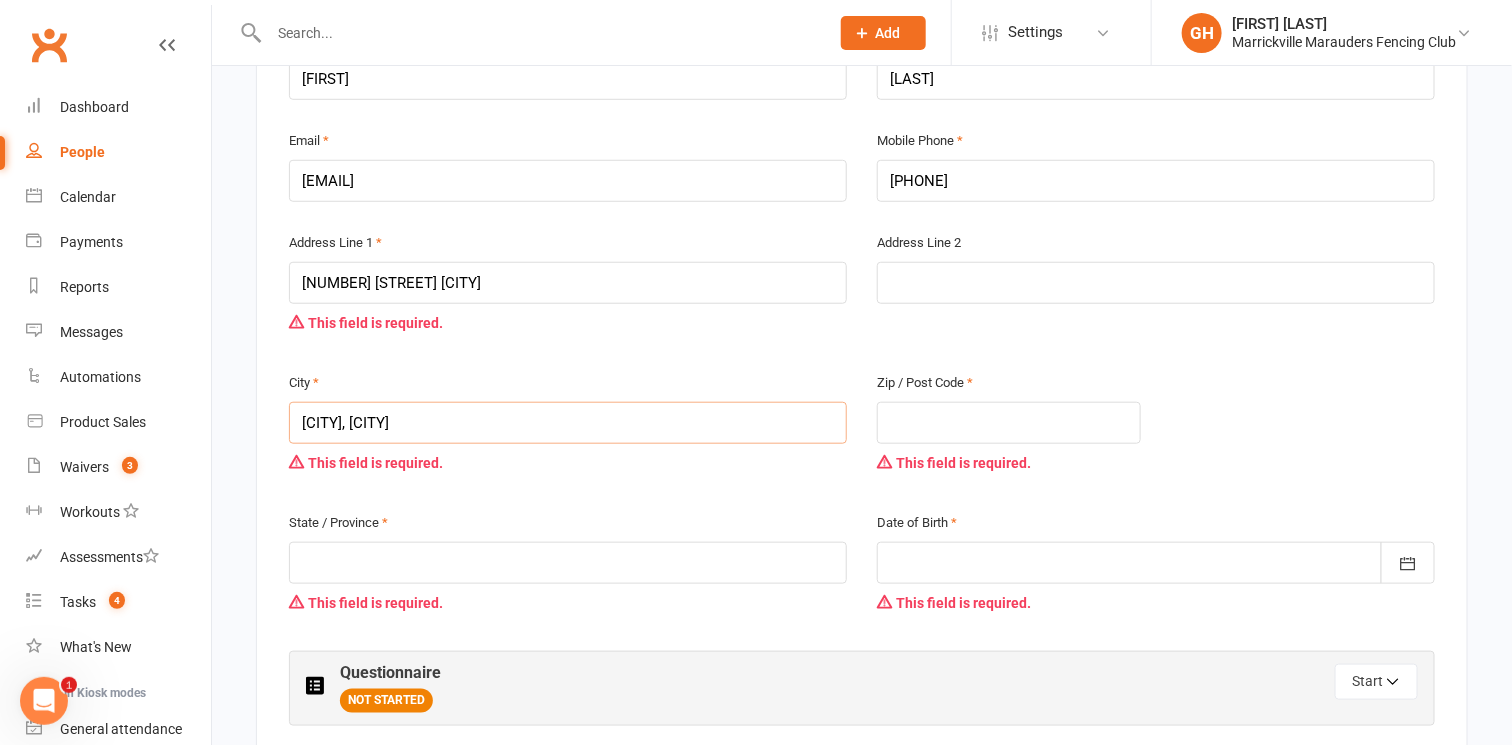 type on "Burwood, Sydney" 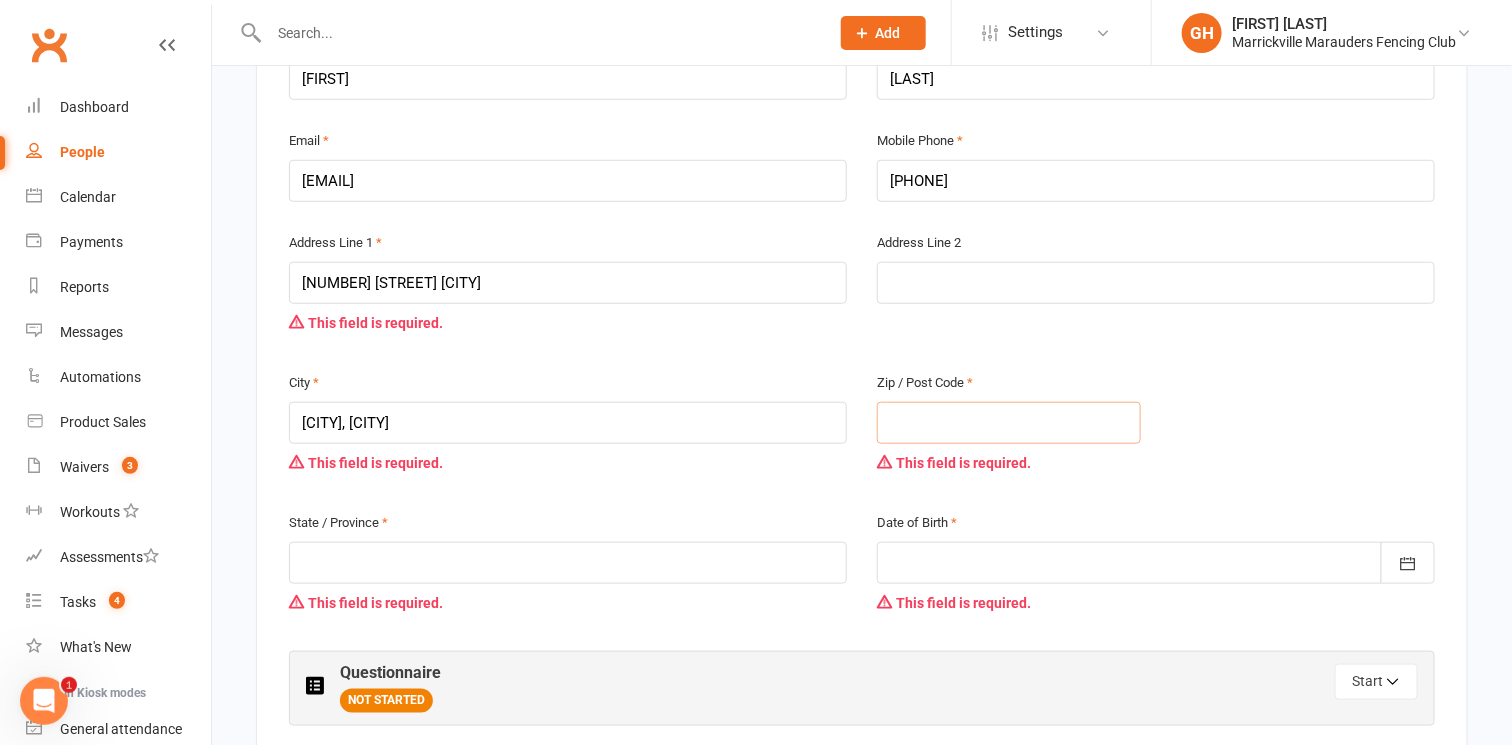 click at bounding box center (1009, 423) 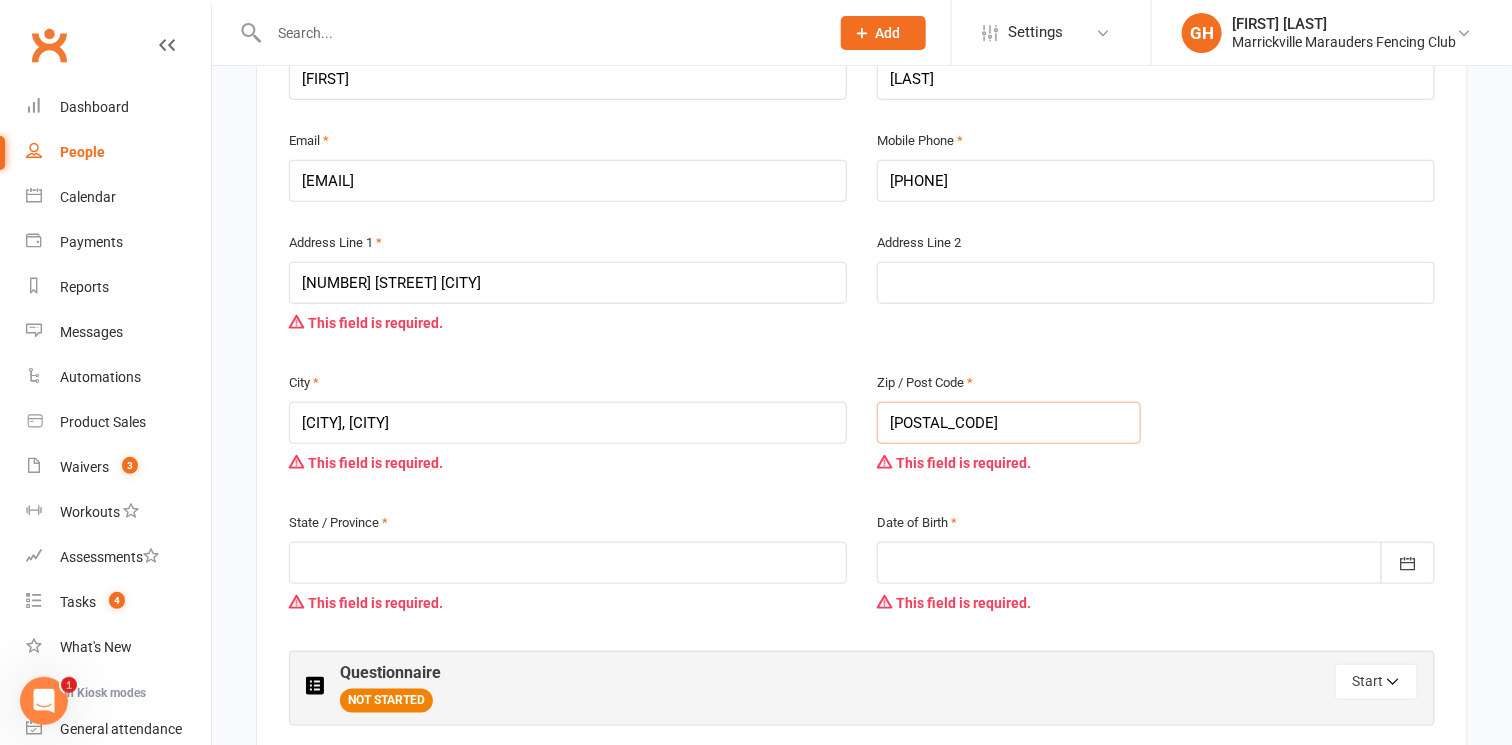 type on "2134" 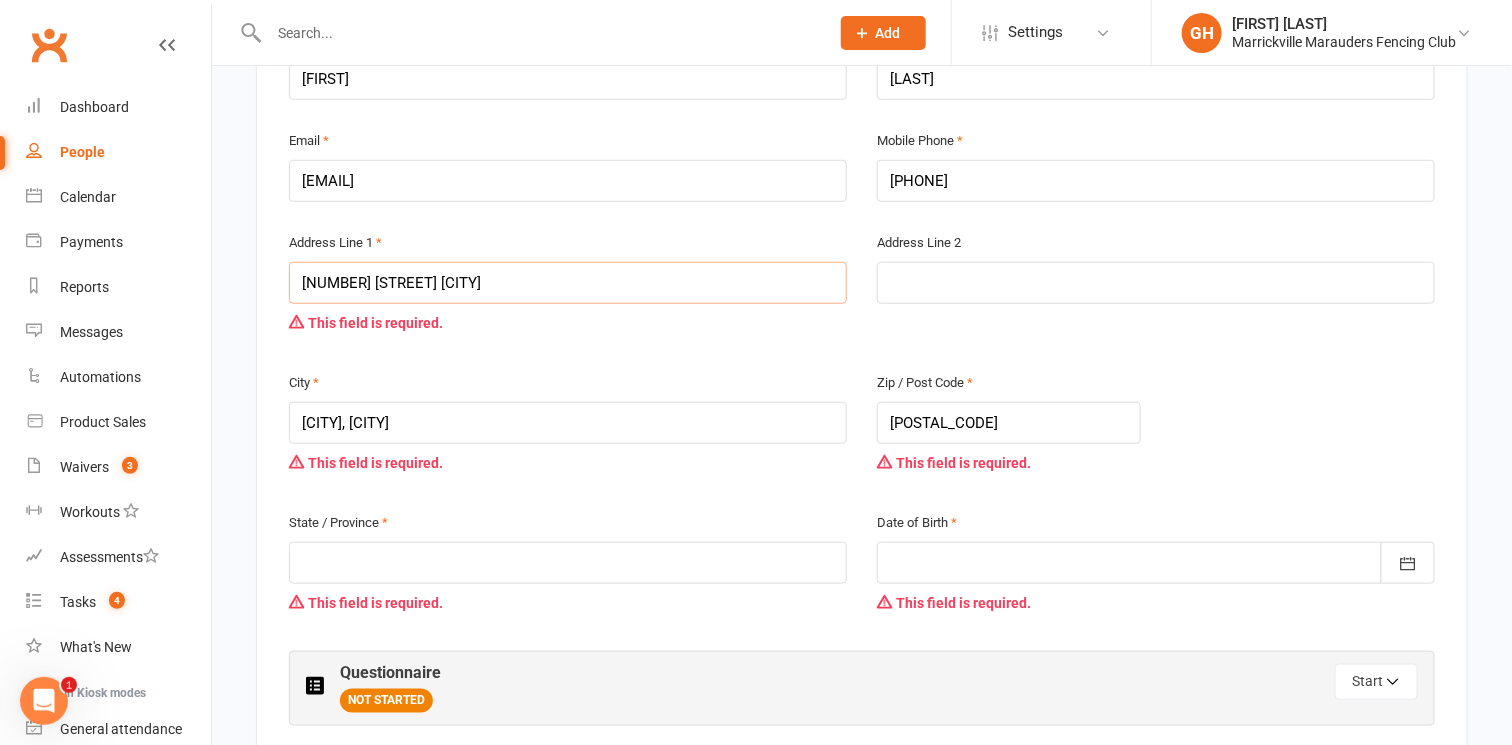 click on "17 Gordon st Burwood" at bounding box center (568, 283) 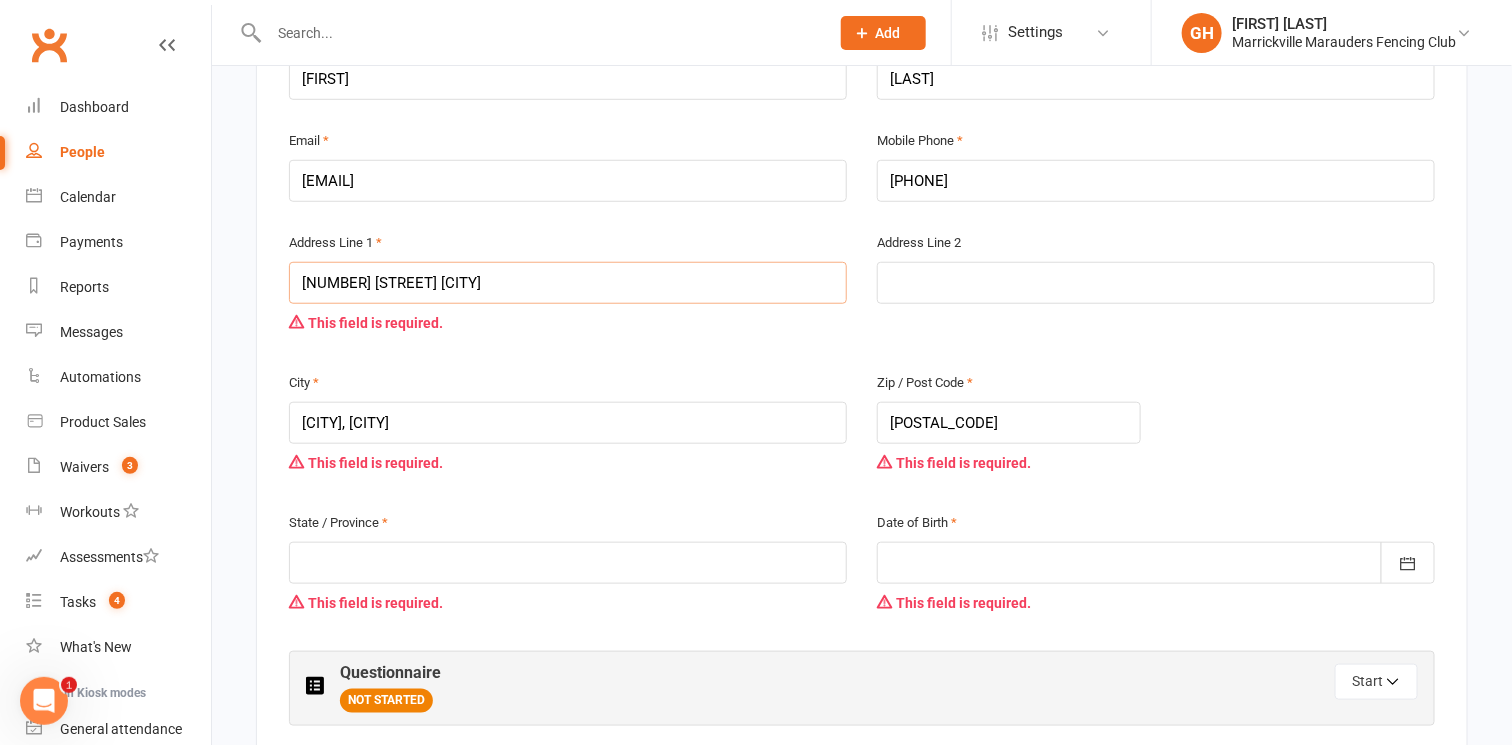 type on "17 Gordon St Burwood" 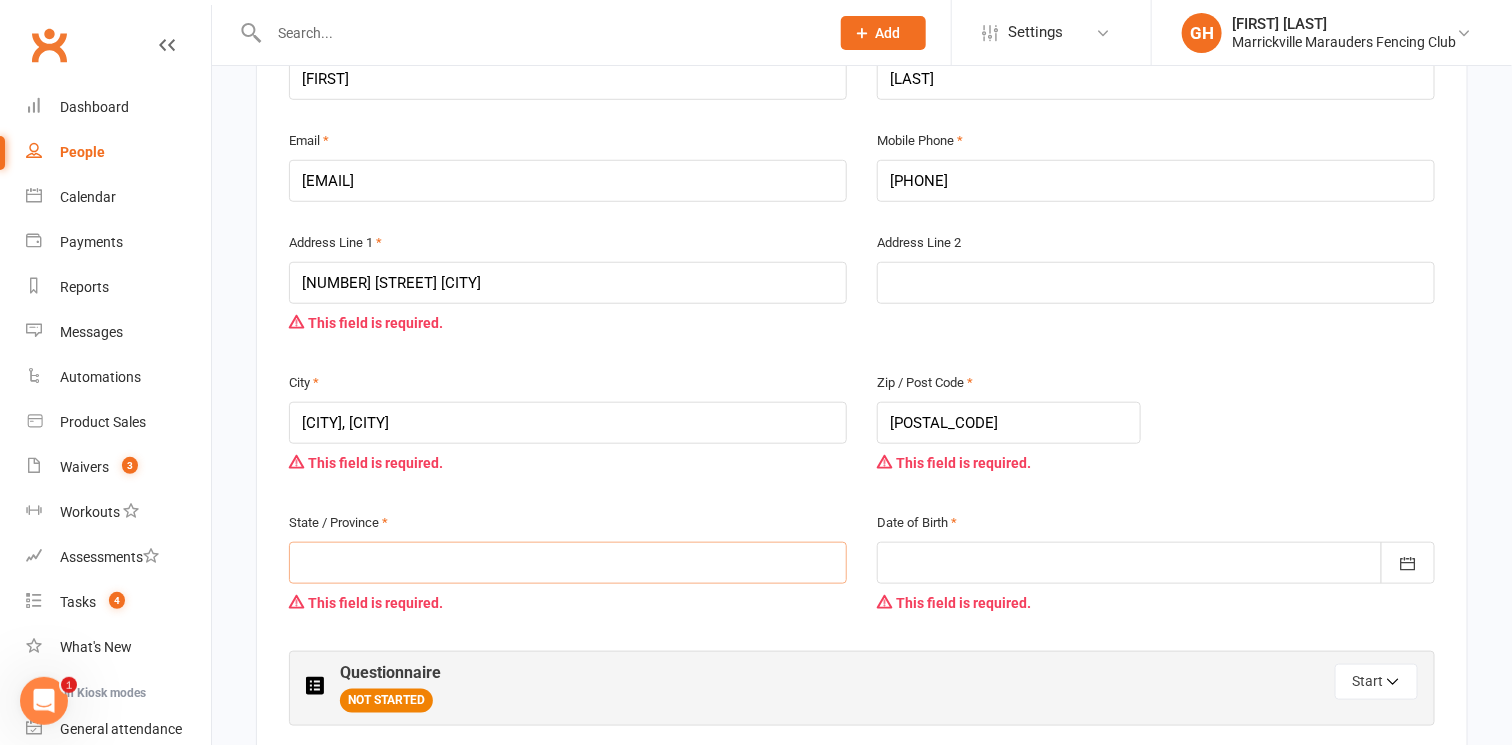 click at bounding box center (568, 563) 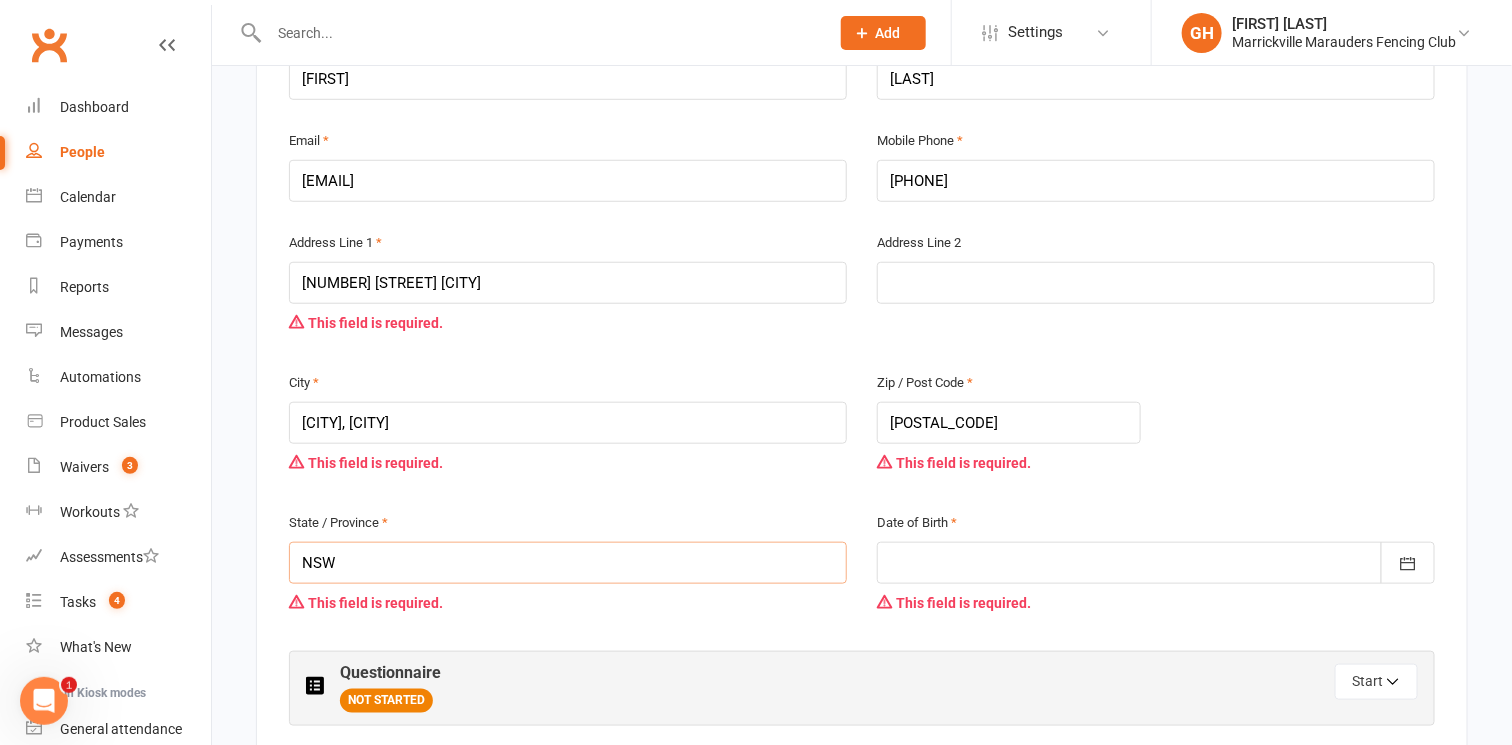 type on "NSW" 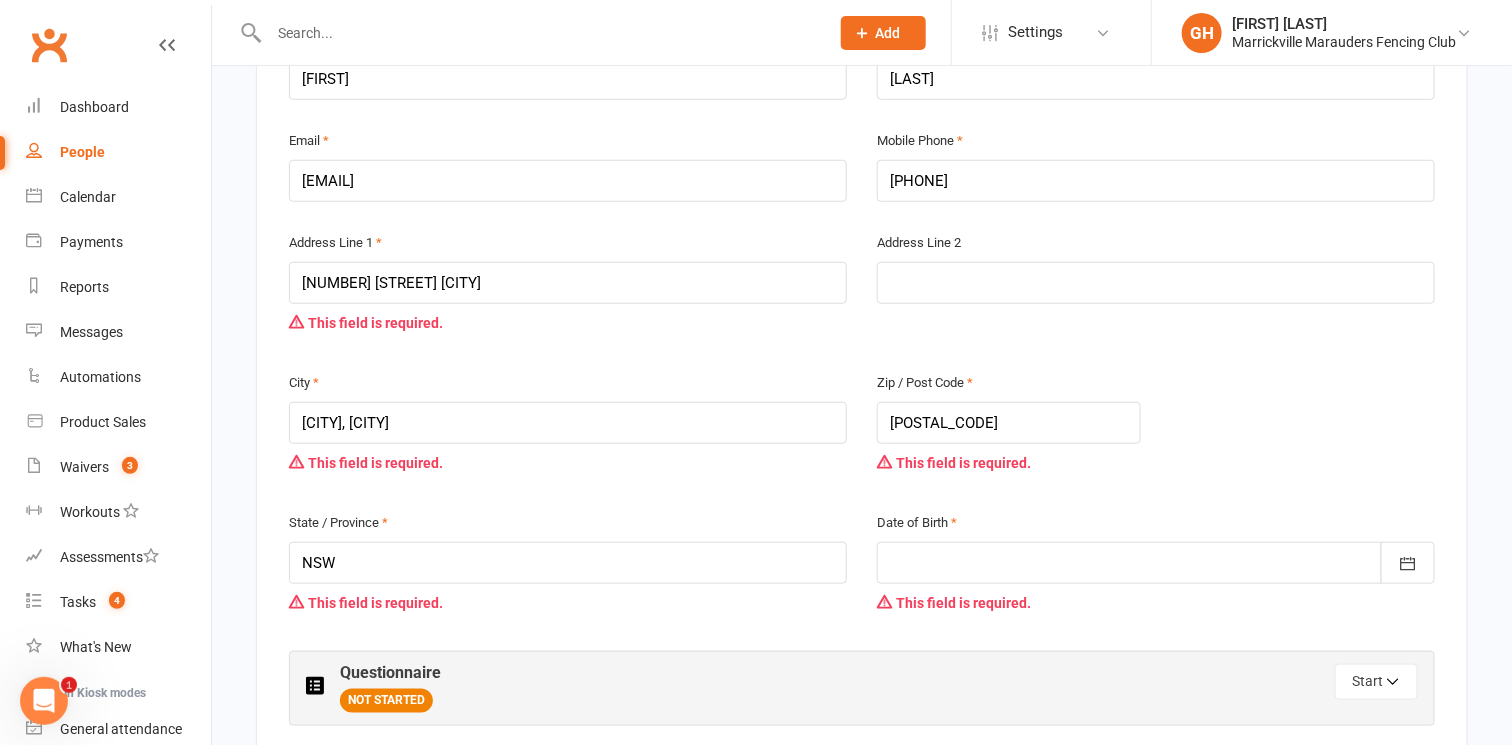 click at bounding box center [1156, 563] 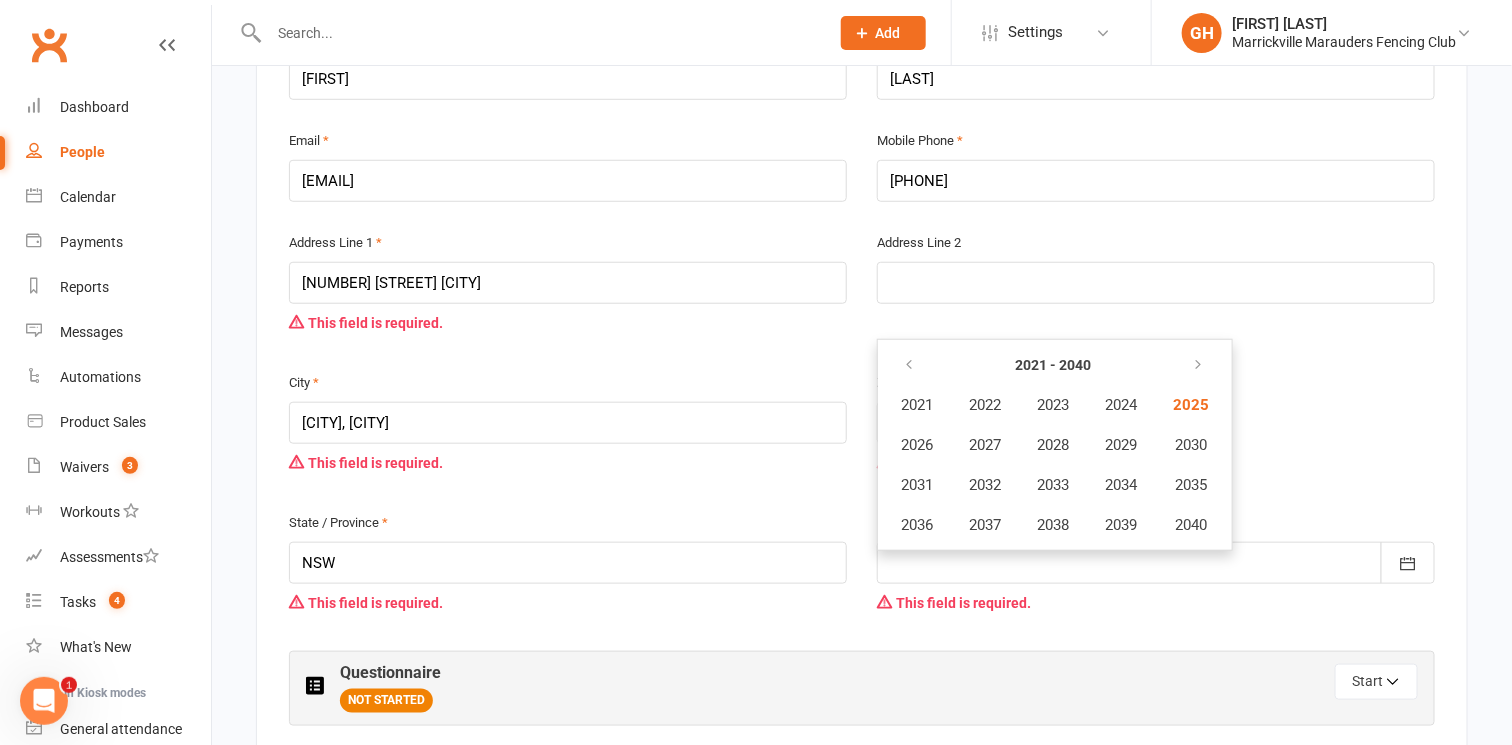 click on "Address Line 1 17 Gordon St Burwood This field is required. Address Line 2" at bounding box center (862, 300) 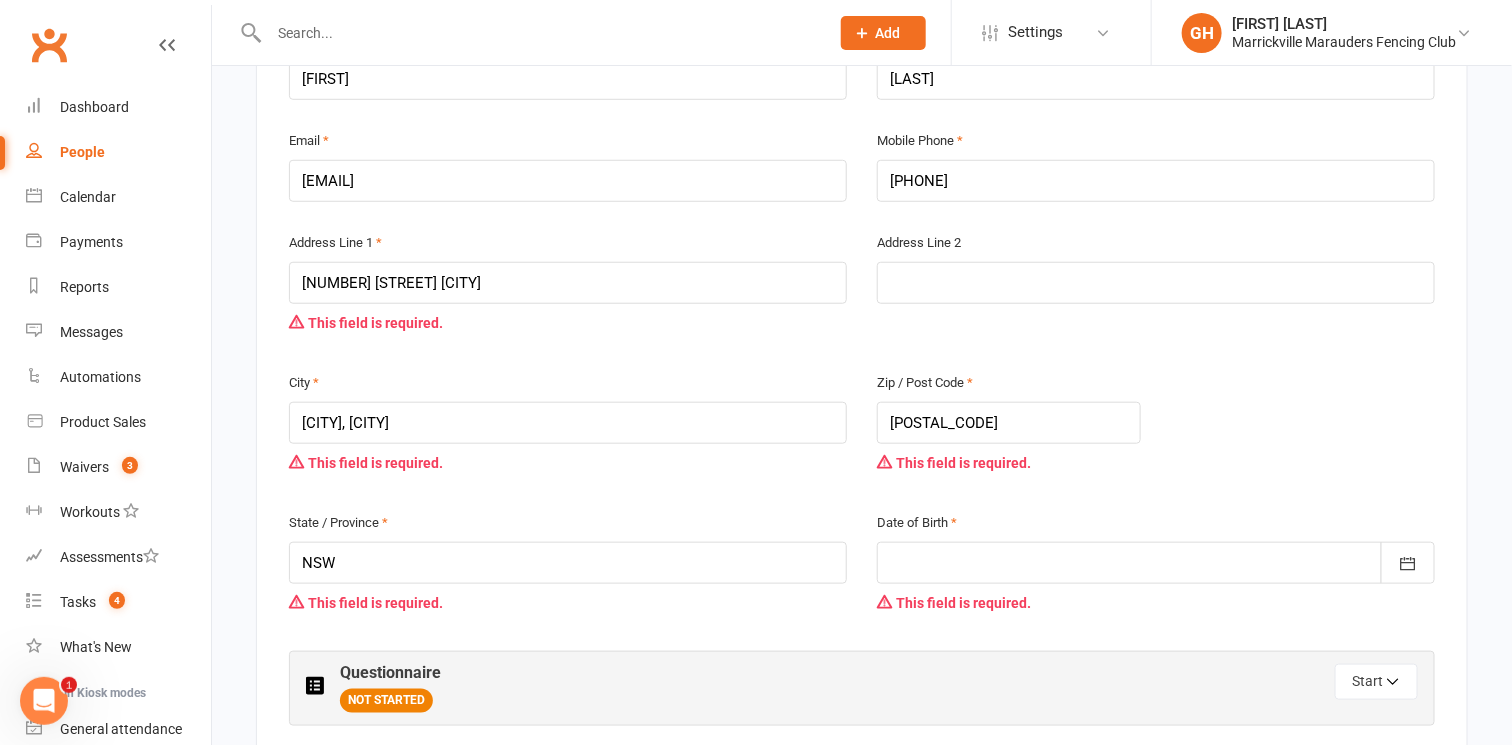 click at bounding box center (1156, 563) 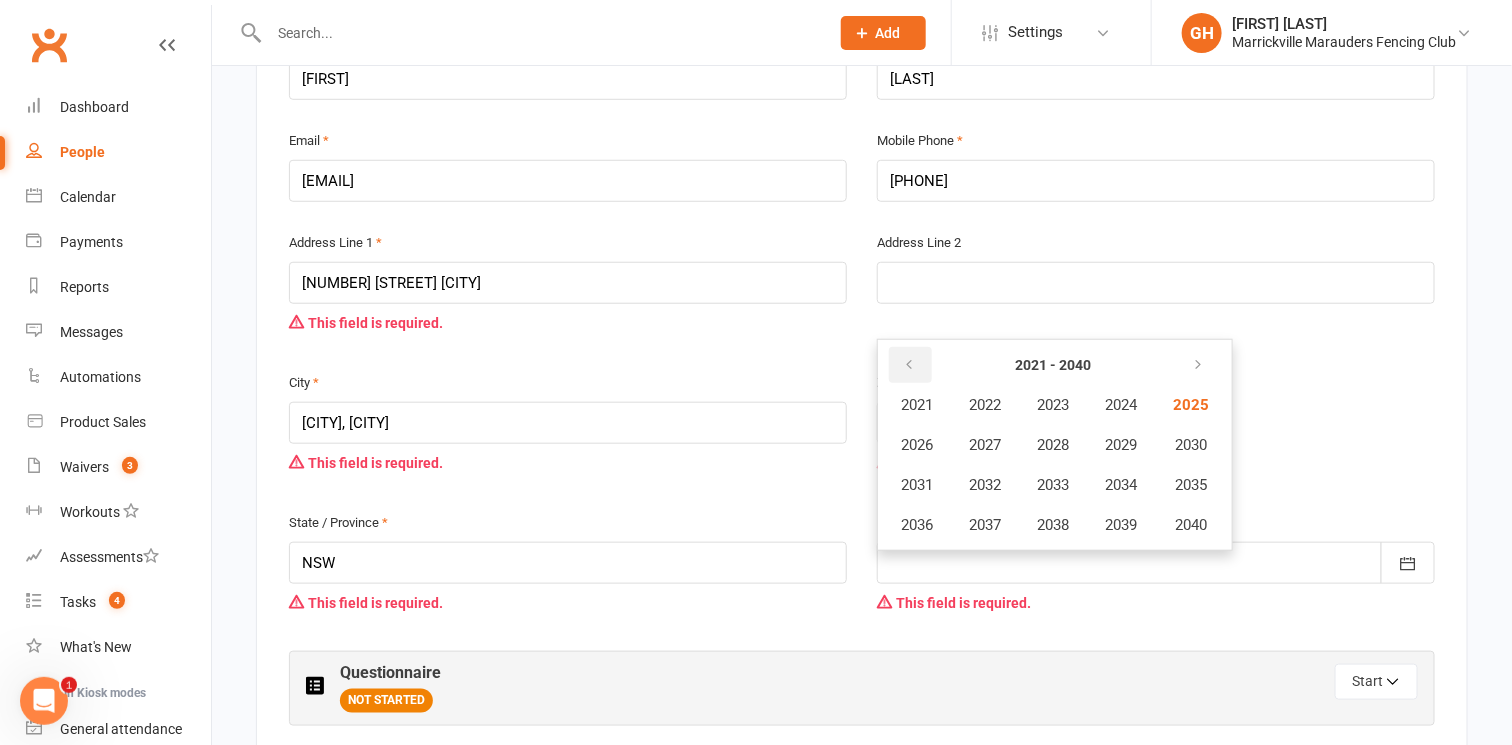 click at bounding box center (910, 365) 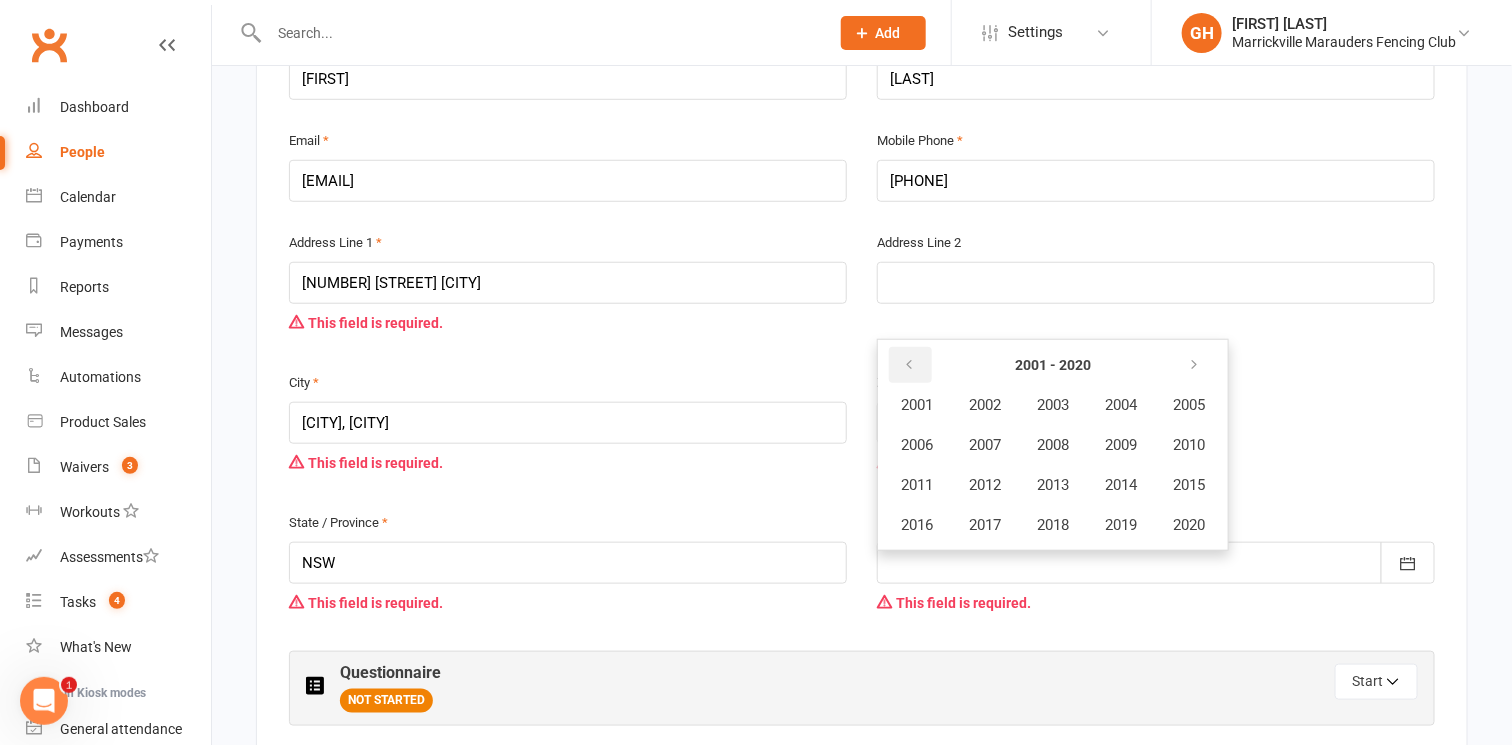 click at bounding box center (910, 365) 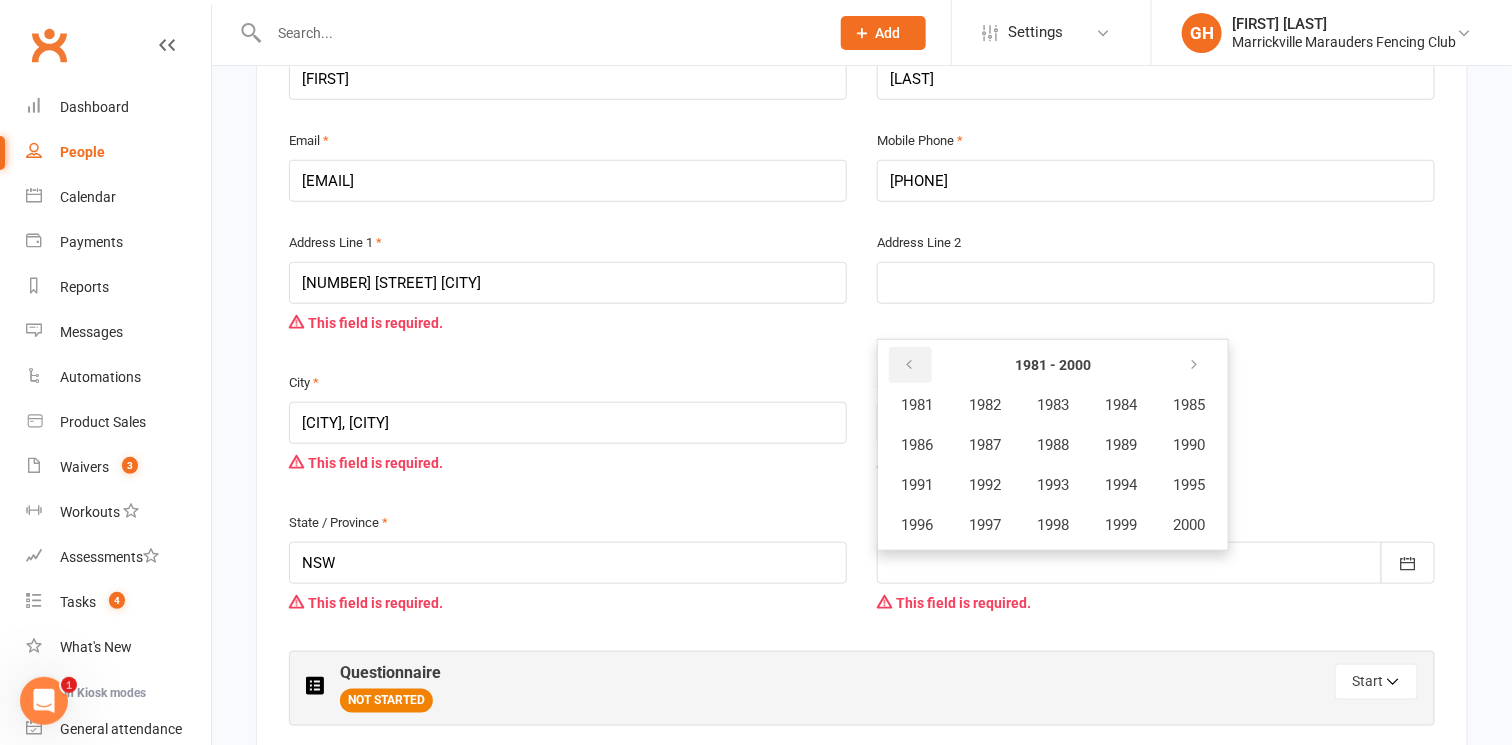 click at bounding box center (910, 365) 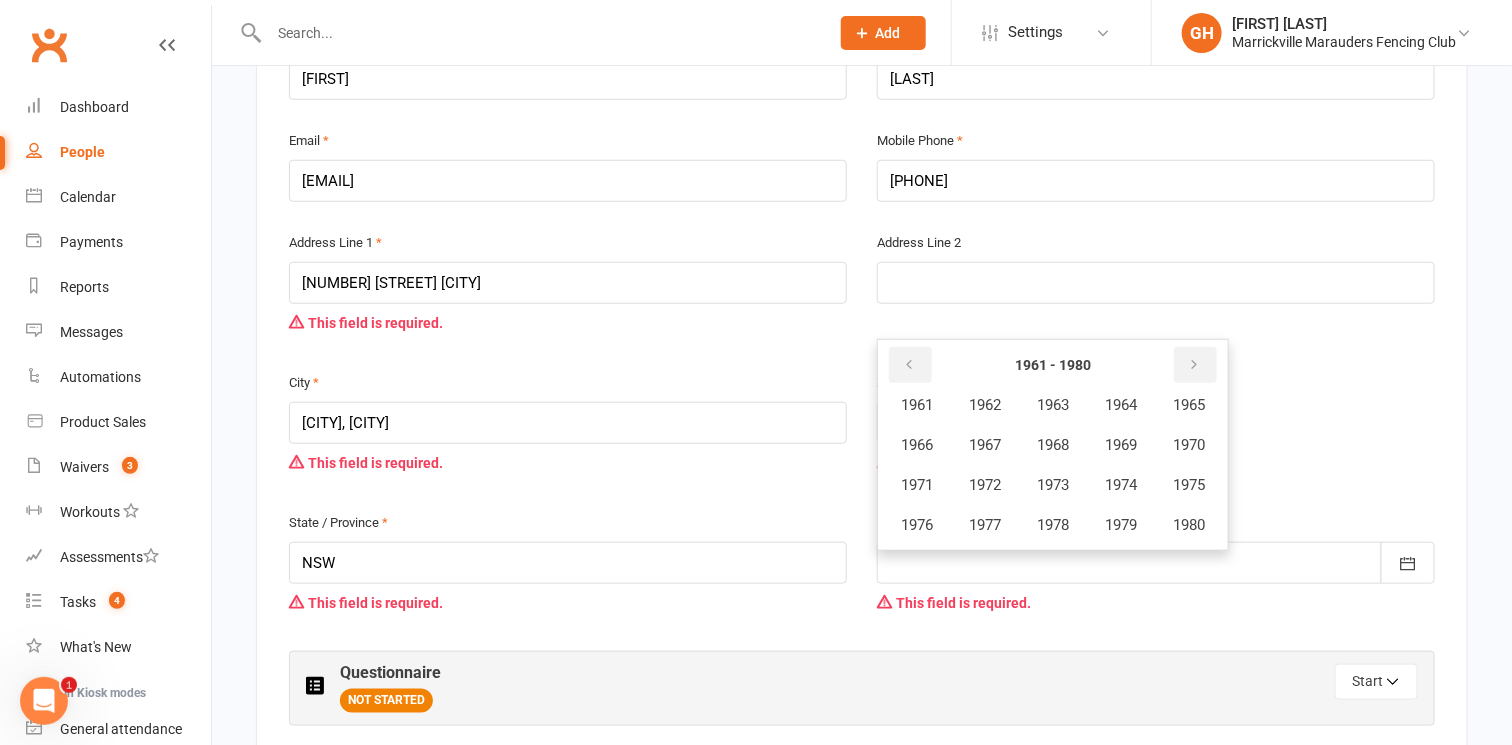 drag, startPoint x: 916, startPoint y: 362, endPoint x: 1191, endPoint y: 360, distance: 275.00726 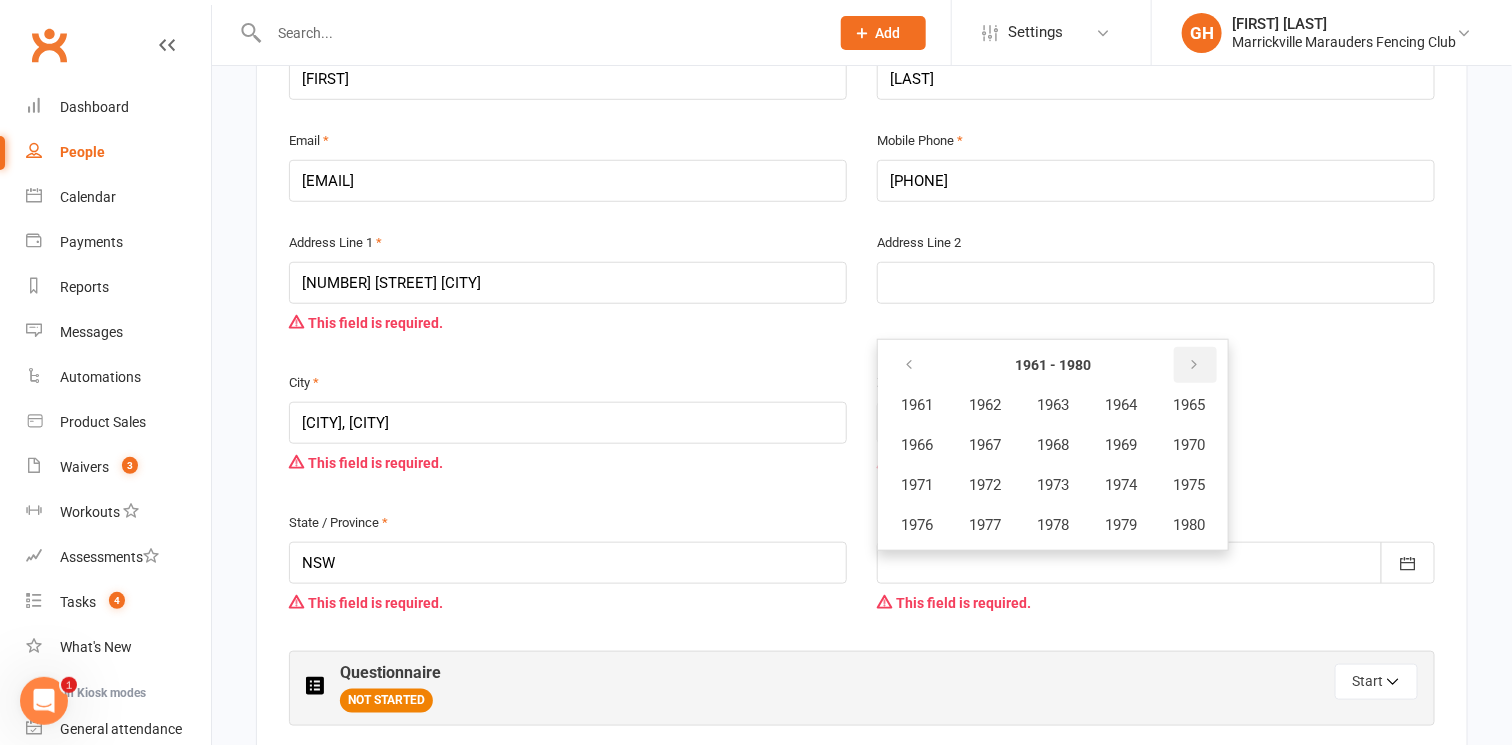 click at bounding box center [1194, 365] 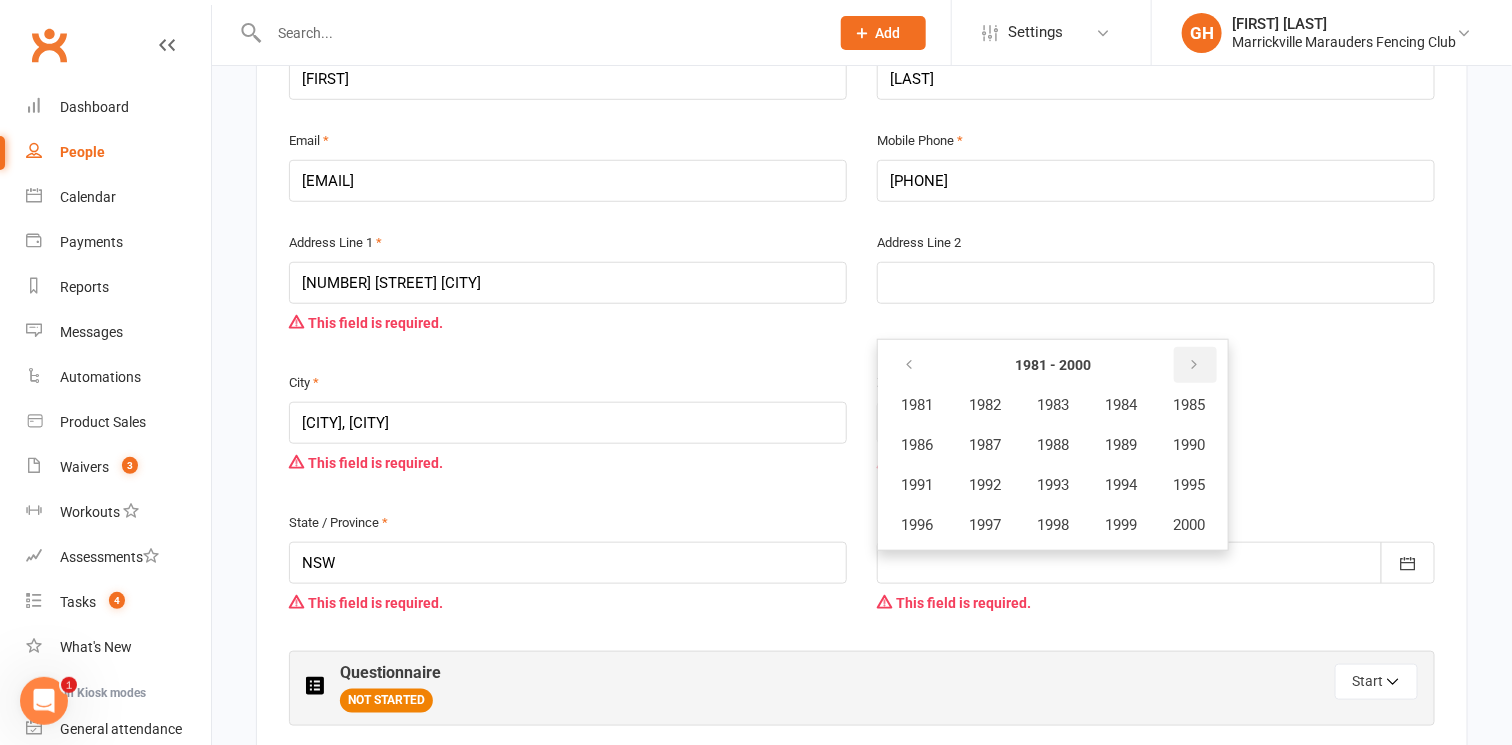 drag, startPoint x: 1205, startPoint y: 355, endPoint x: 1212, endPoint y: 365, distance: 12.206555 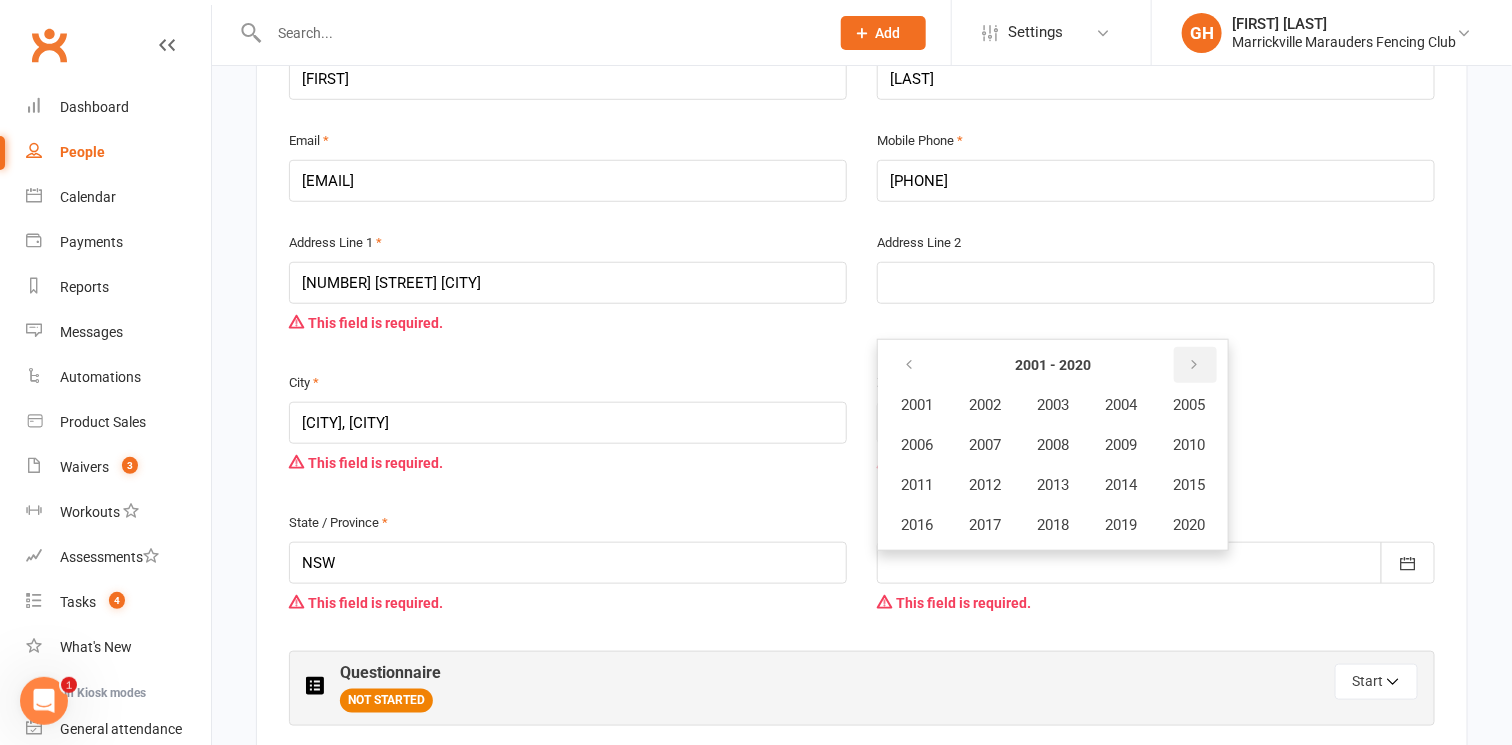 click at bounding box center [1195, 365] 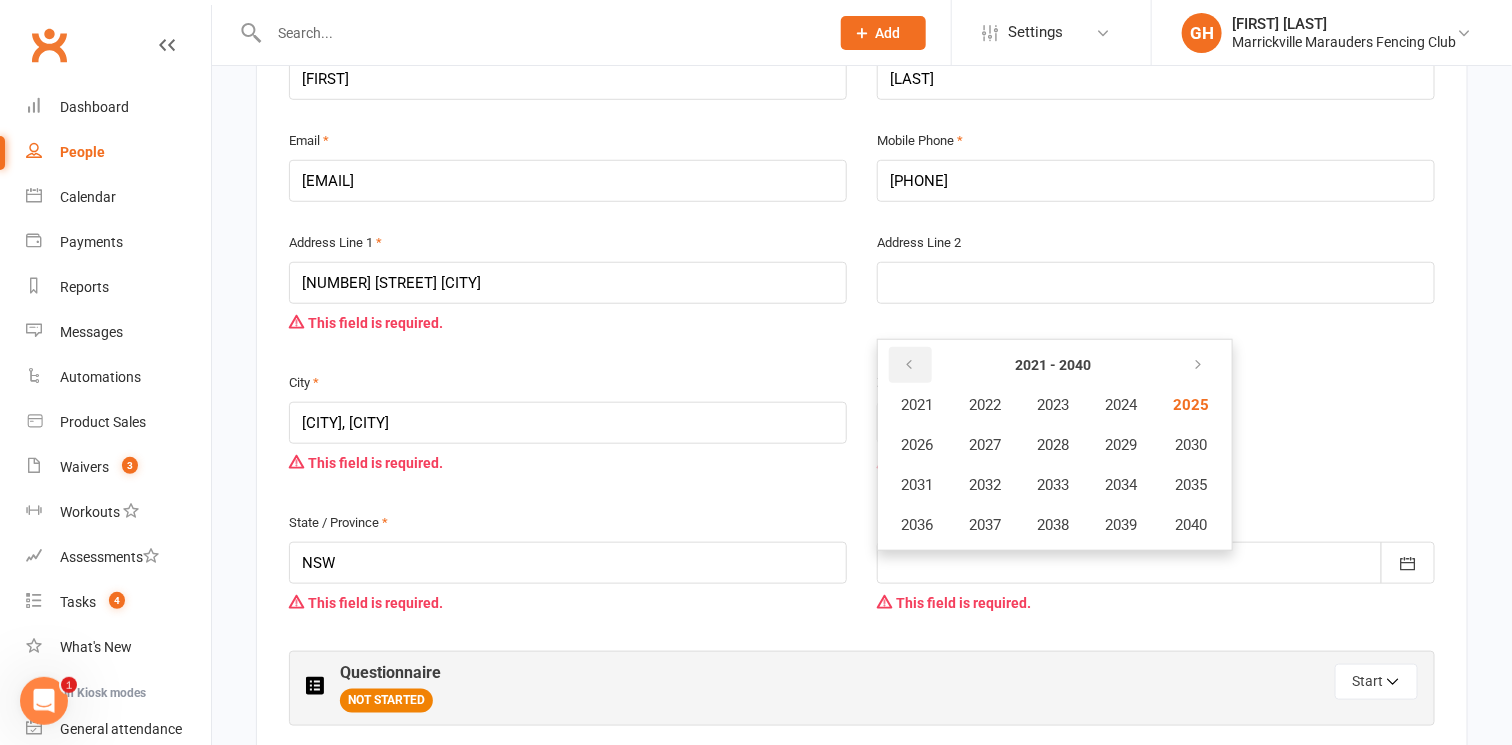 click at bounding box center (909, 365) 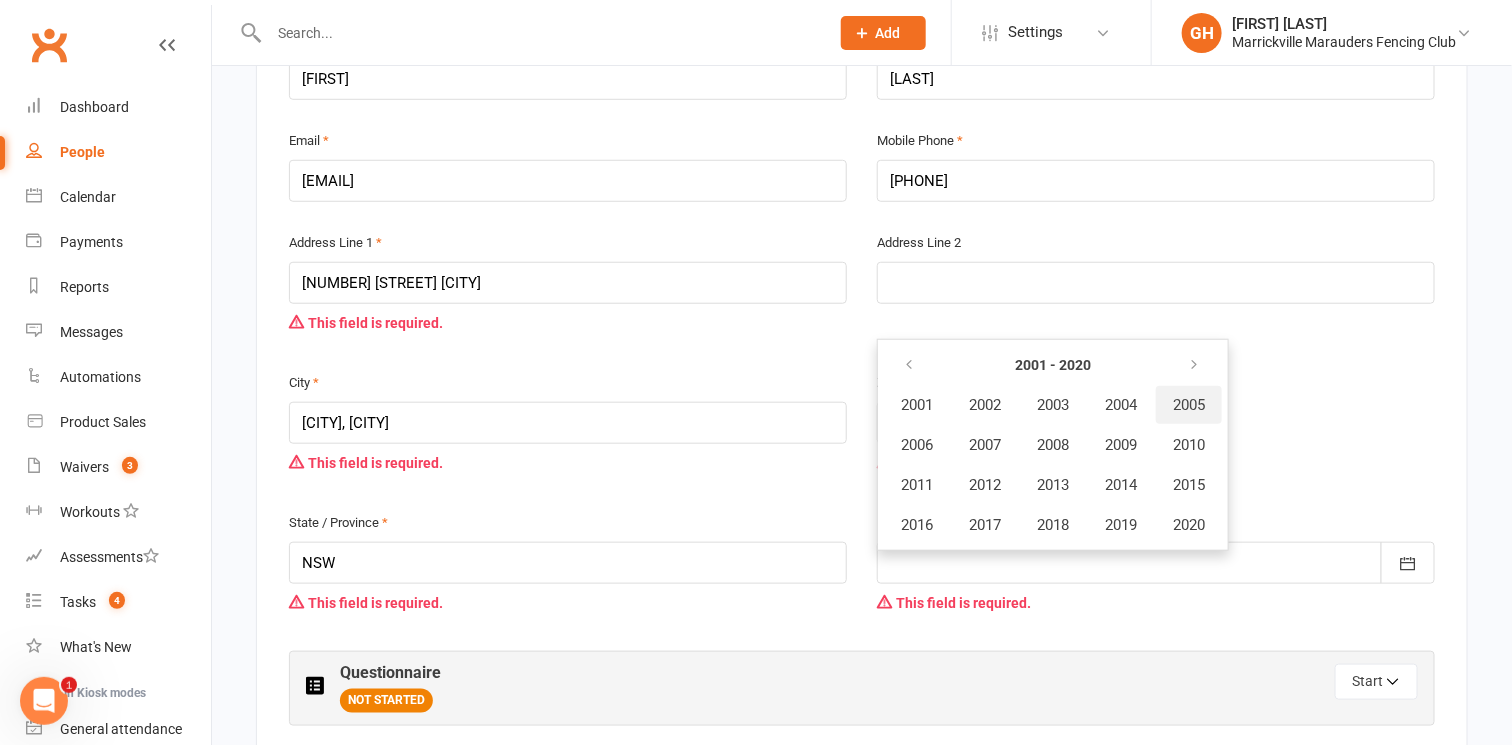 click on "2005" at bounding box center [1189, 405] 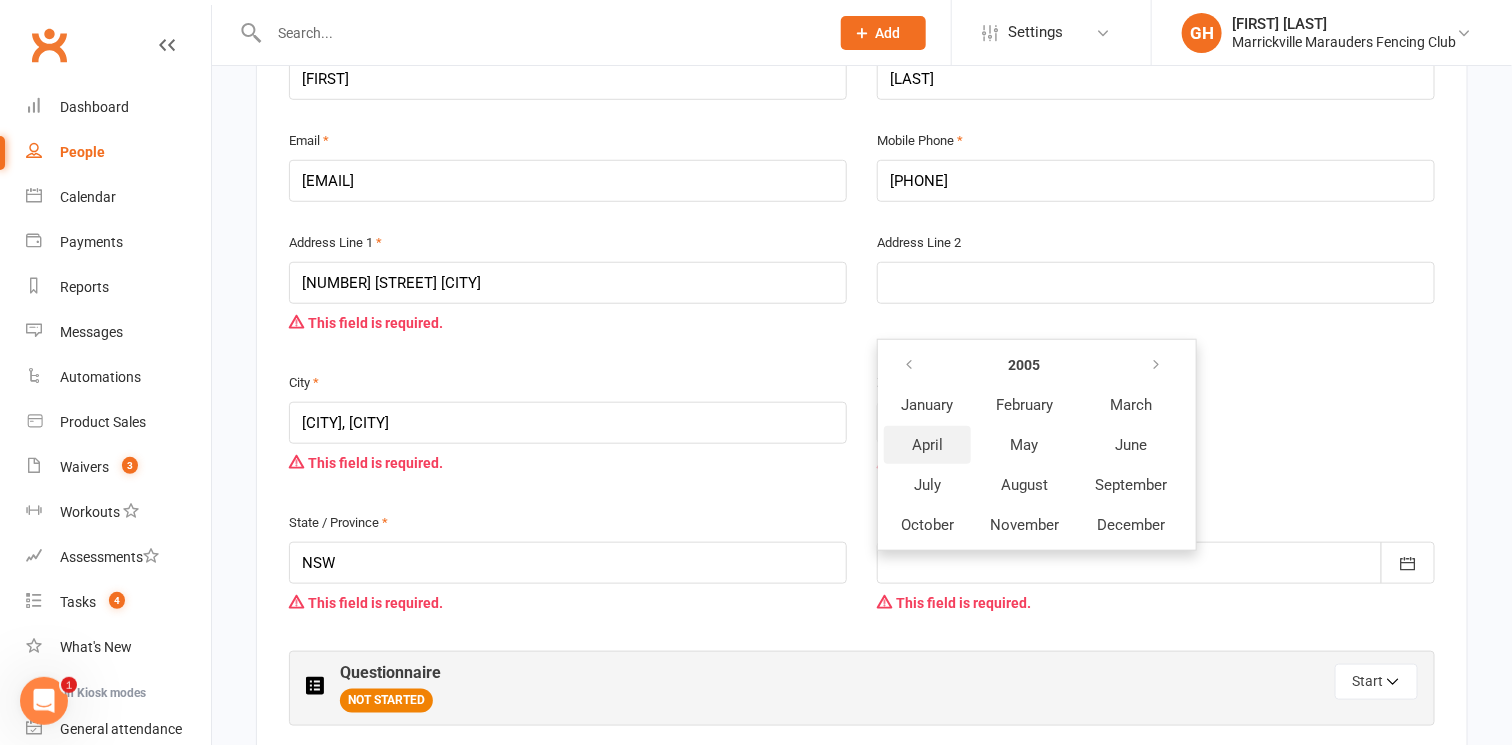 click on "April" at bounding box center [927, 445] 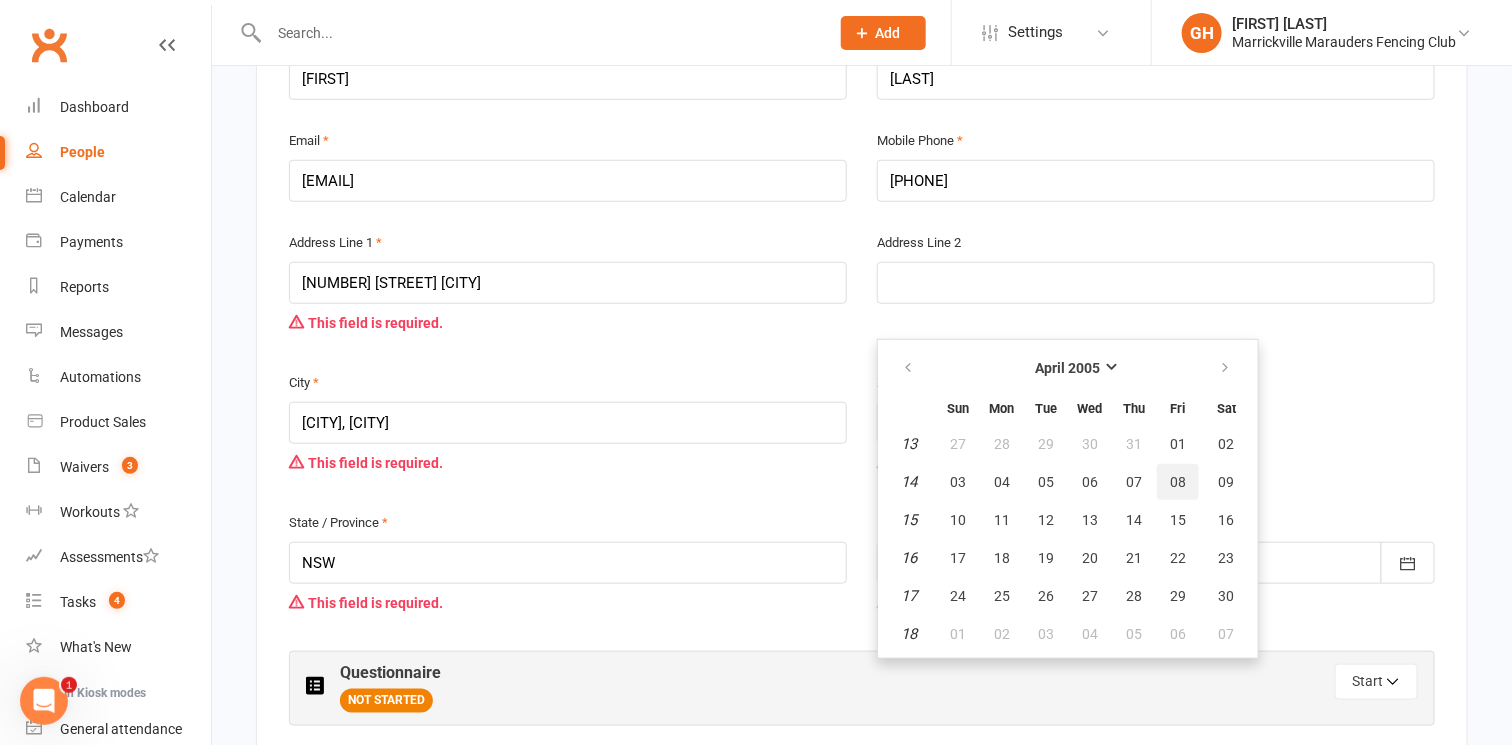 click on "08" at bounding box center [1178, 482] 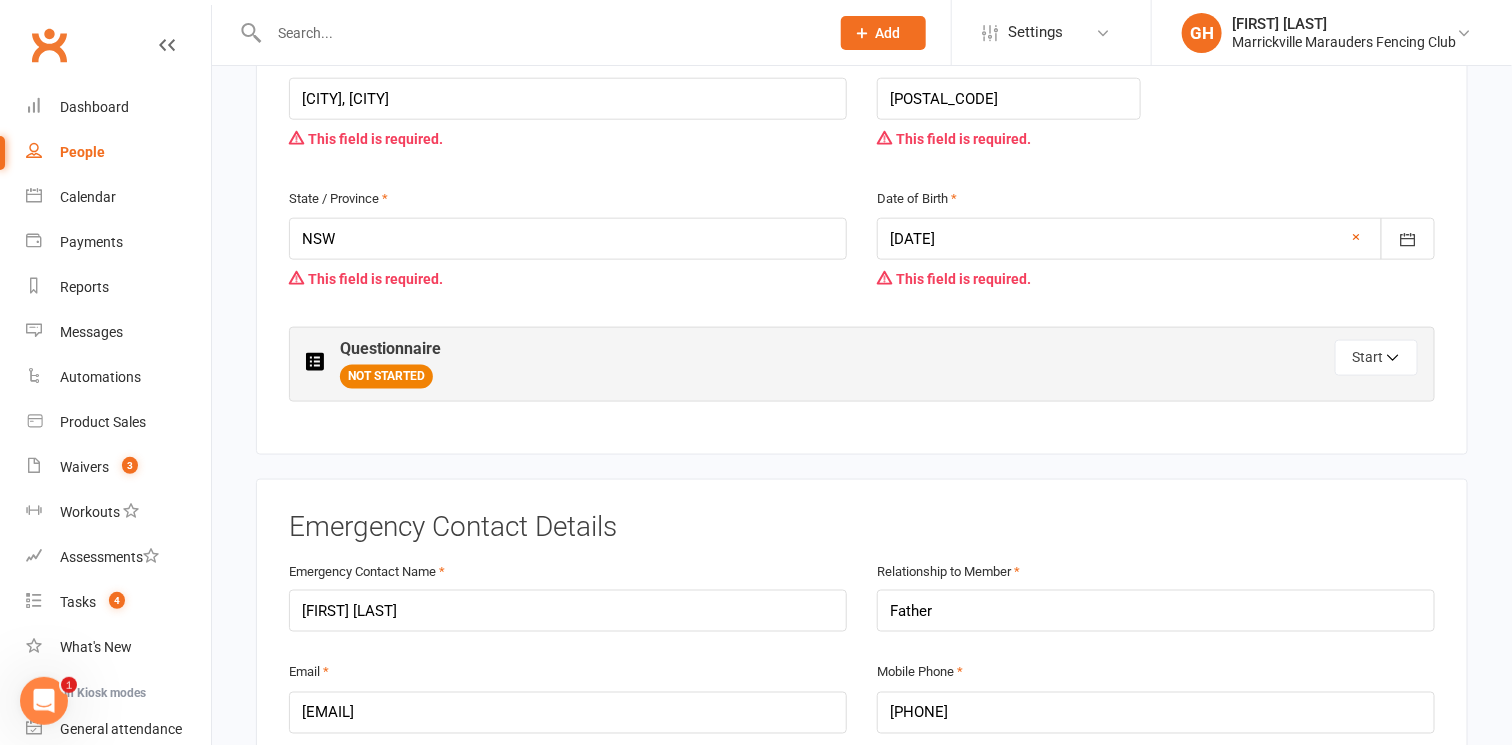 scroll, scrollTop: 850, scrollLeft: 0, axis: vertical 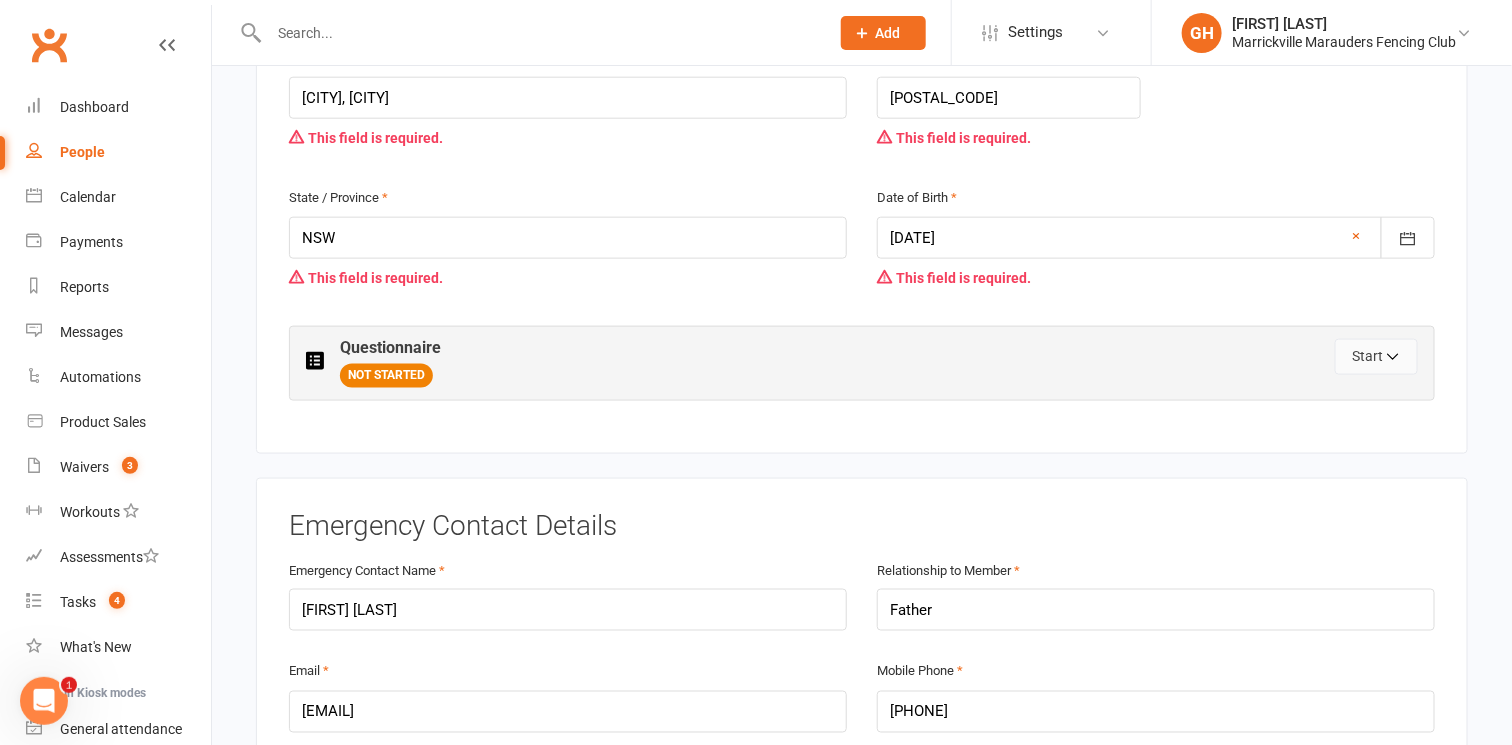 click on "Start" at bounding box center [1376, 357] 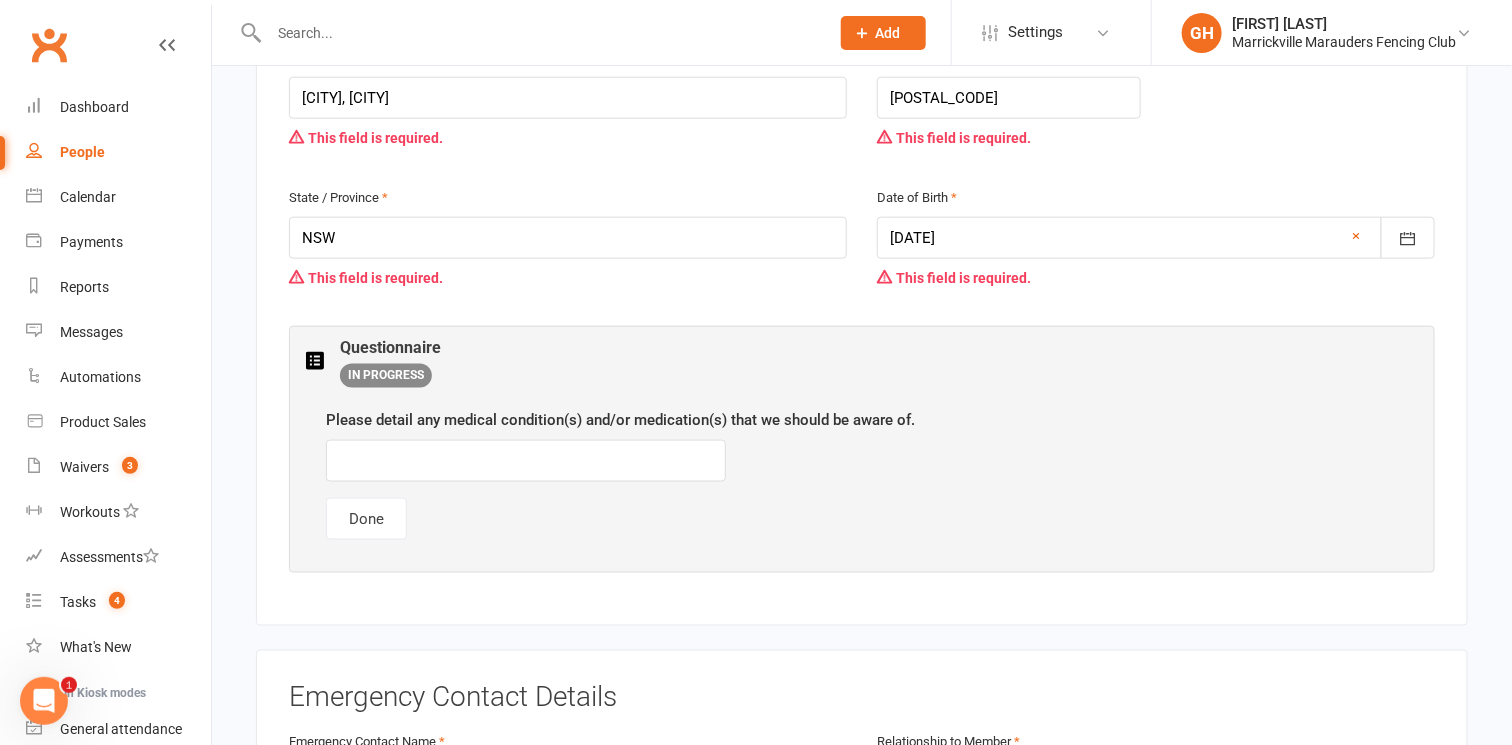click on "Please detail any medical condition(s) and/or medication(s) that we should be aware of. Done" at bounding box center (862, 474) 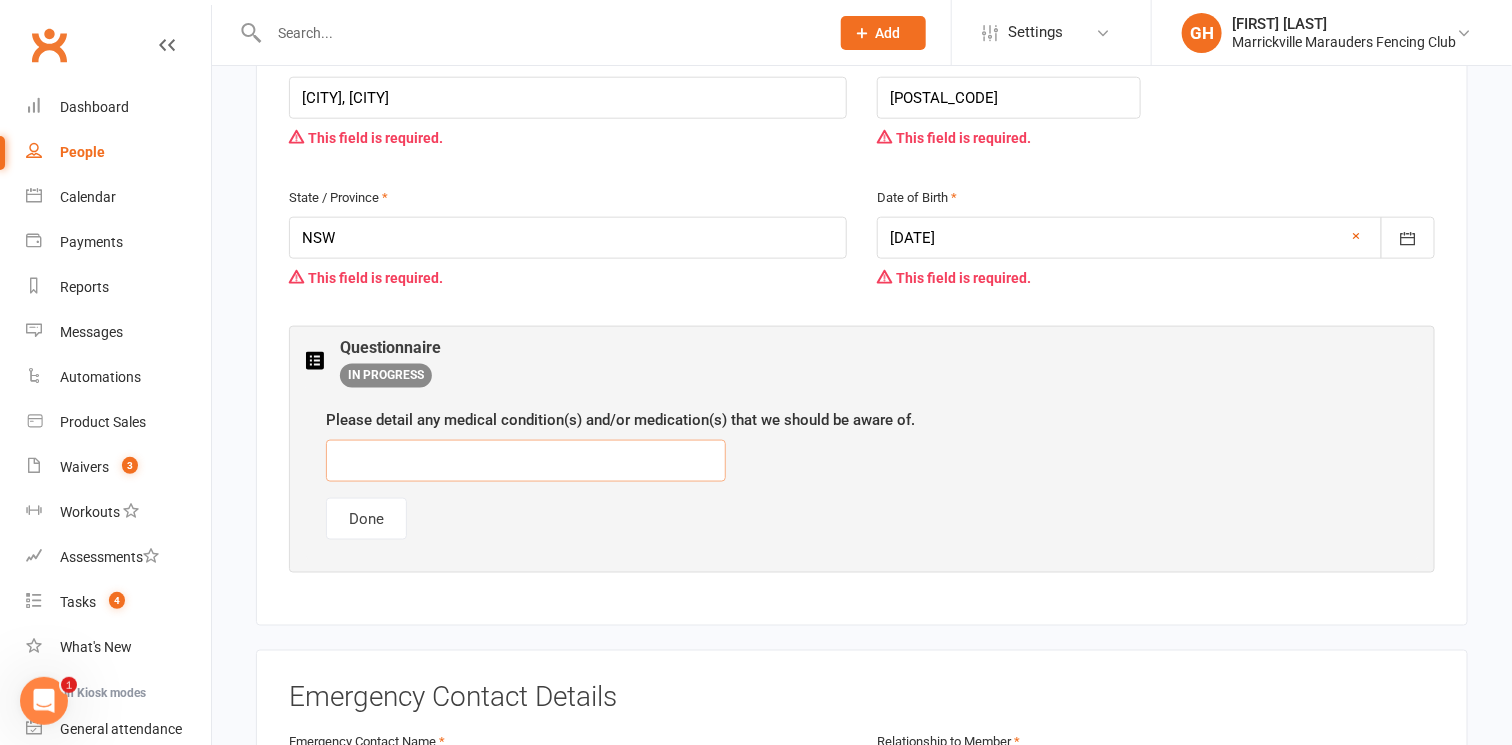 click at bounding box center (526, 461) 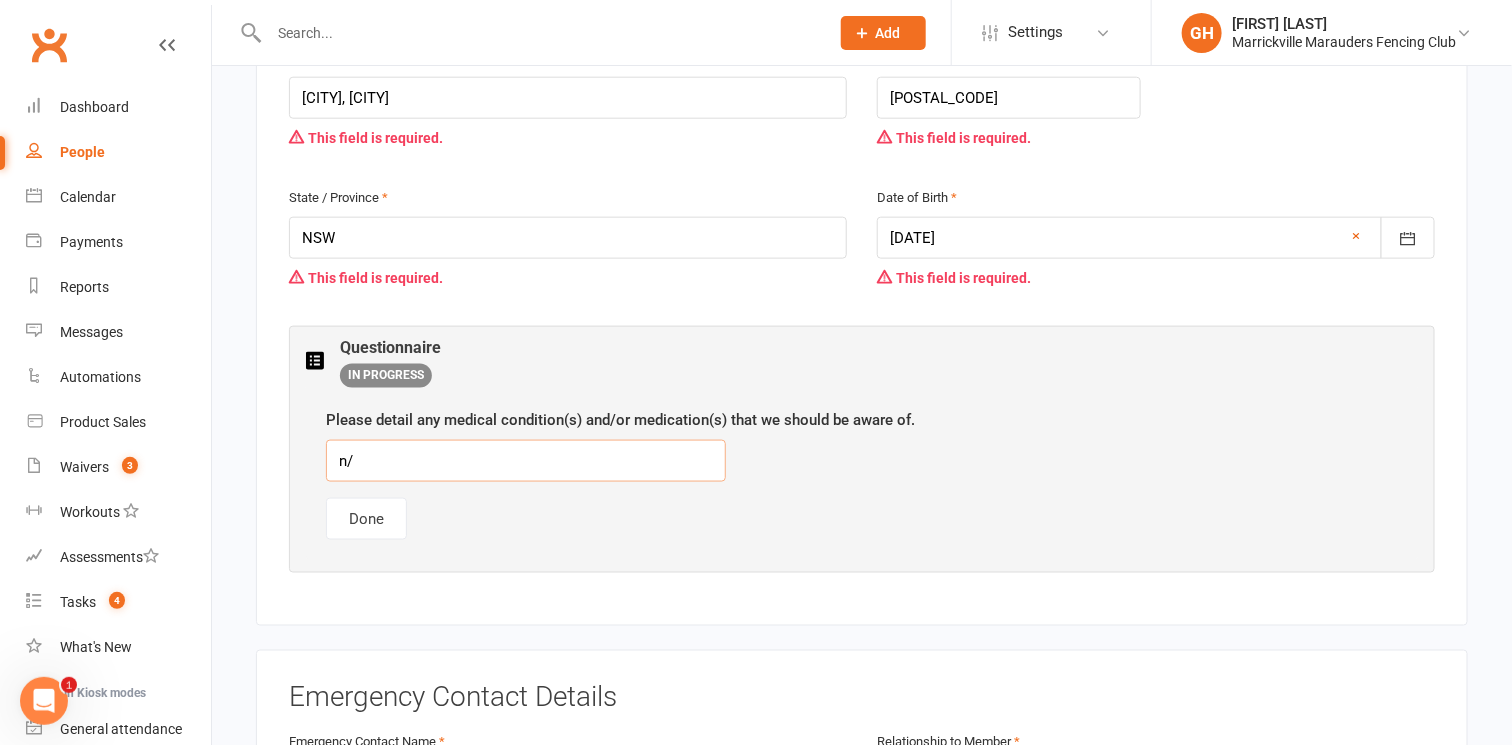 type on "n" 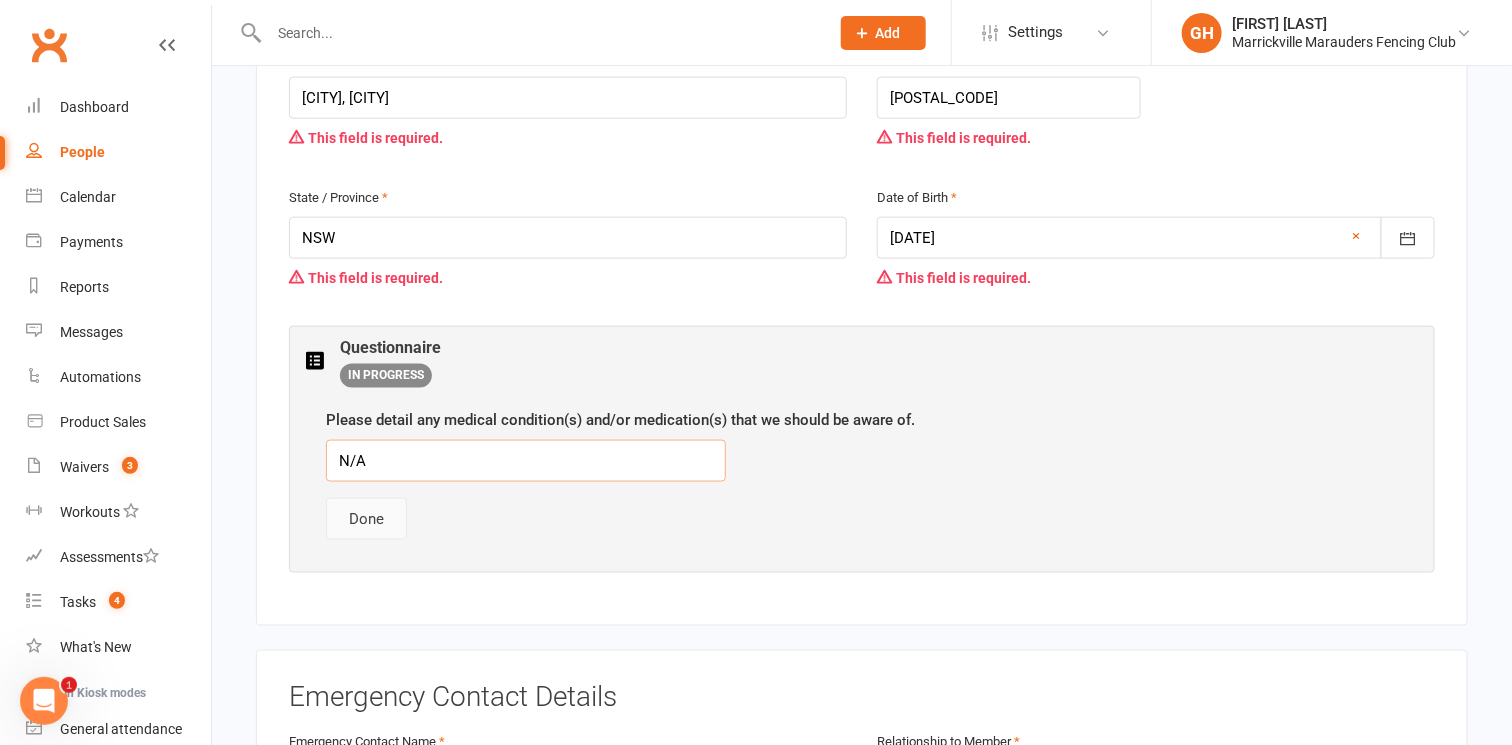 type on "N/A" 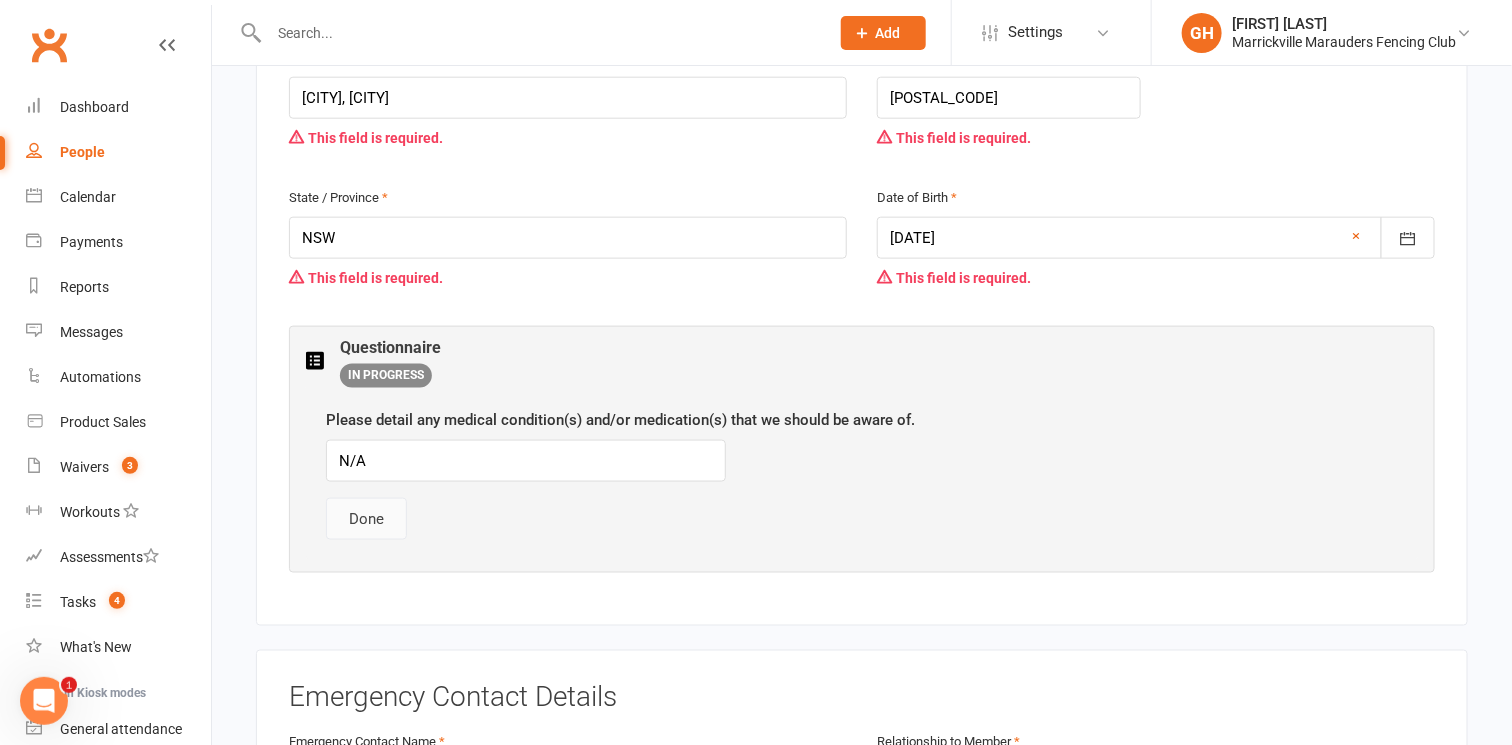 click on "Done" at bounding box center (366, 519) 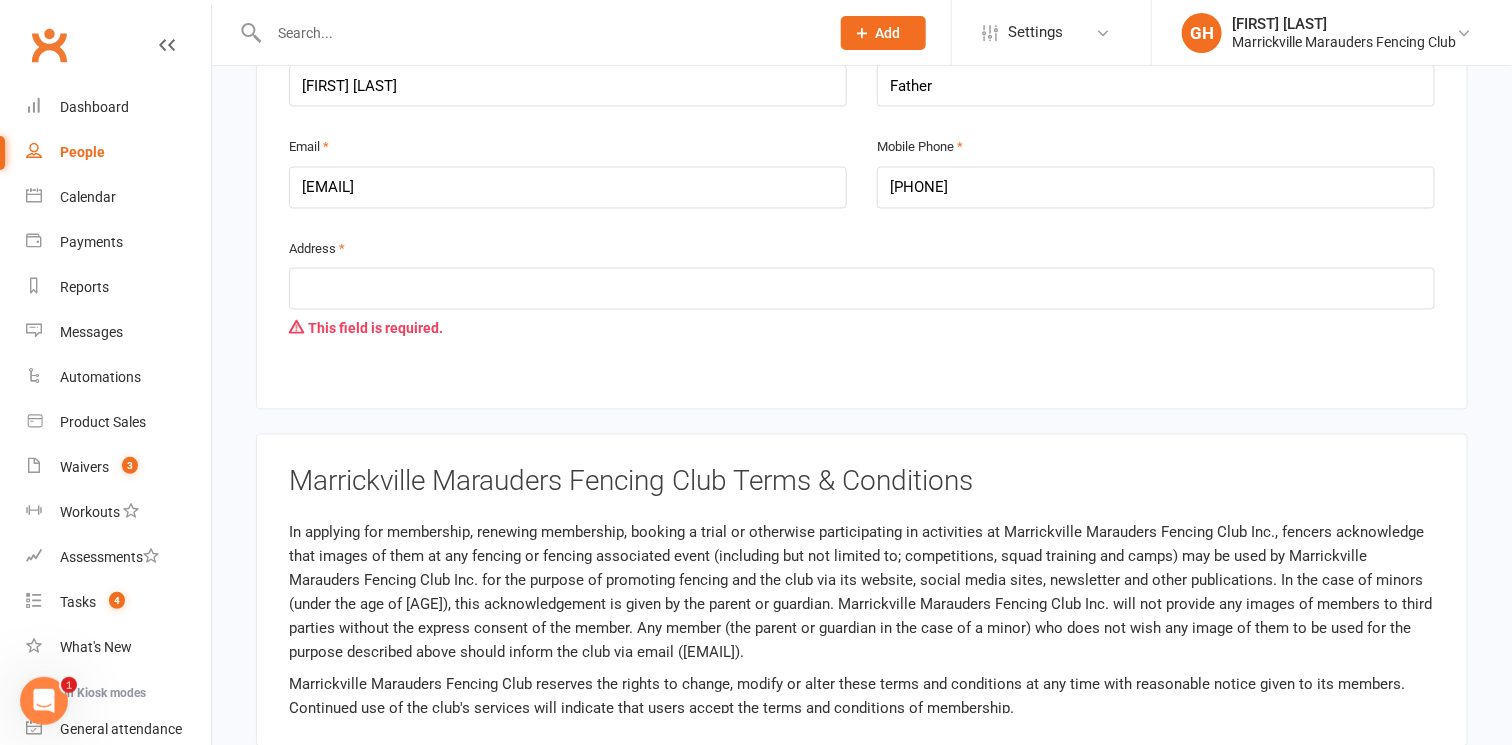 scroll, scrollTop: 1282, scrollLeft: 0, axis: vertical 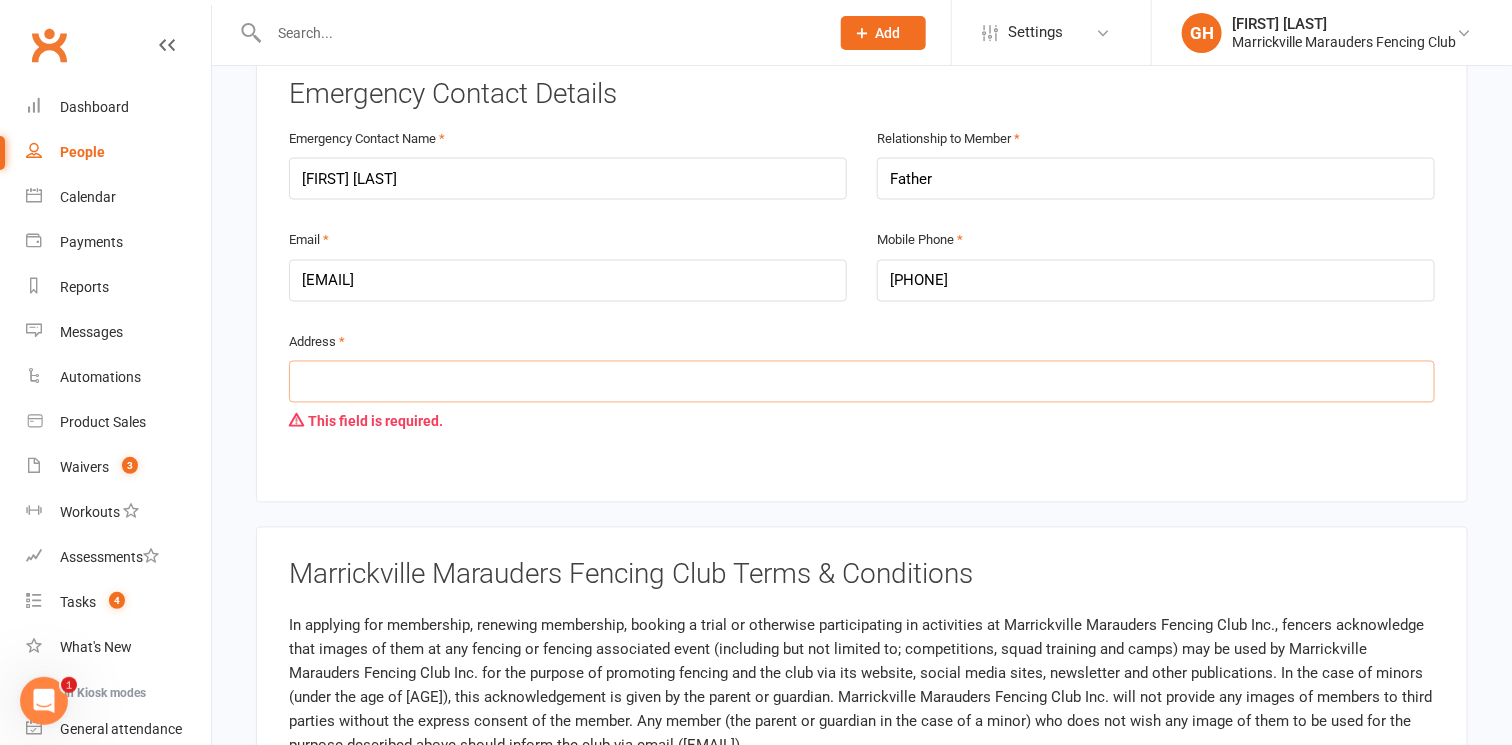 click at bounding box center [862, 382] 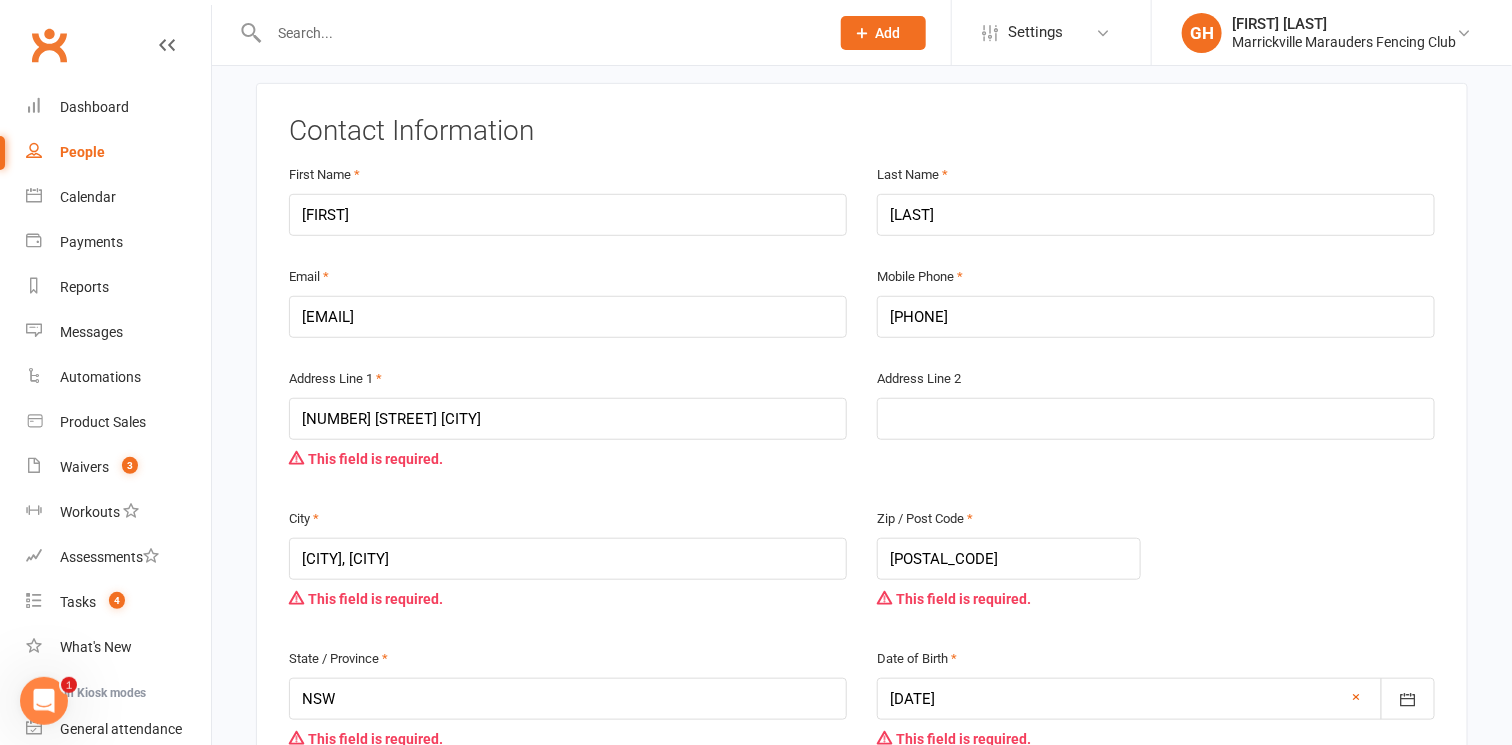 scroll, scrollTop: 370, scrollLeft: 0, axis: vertical 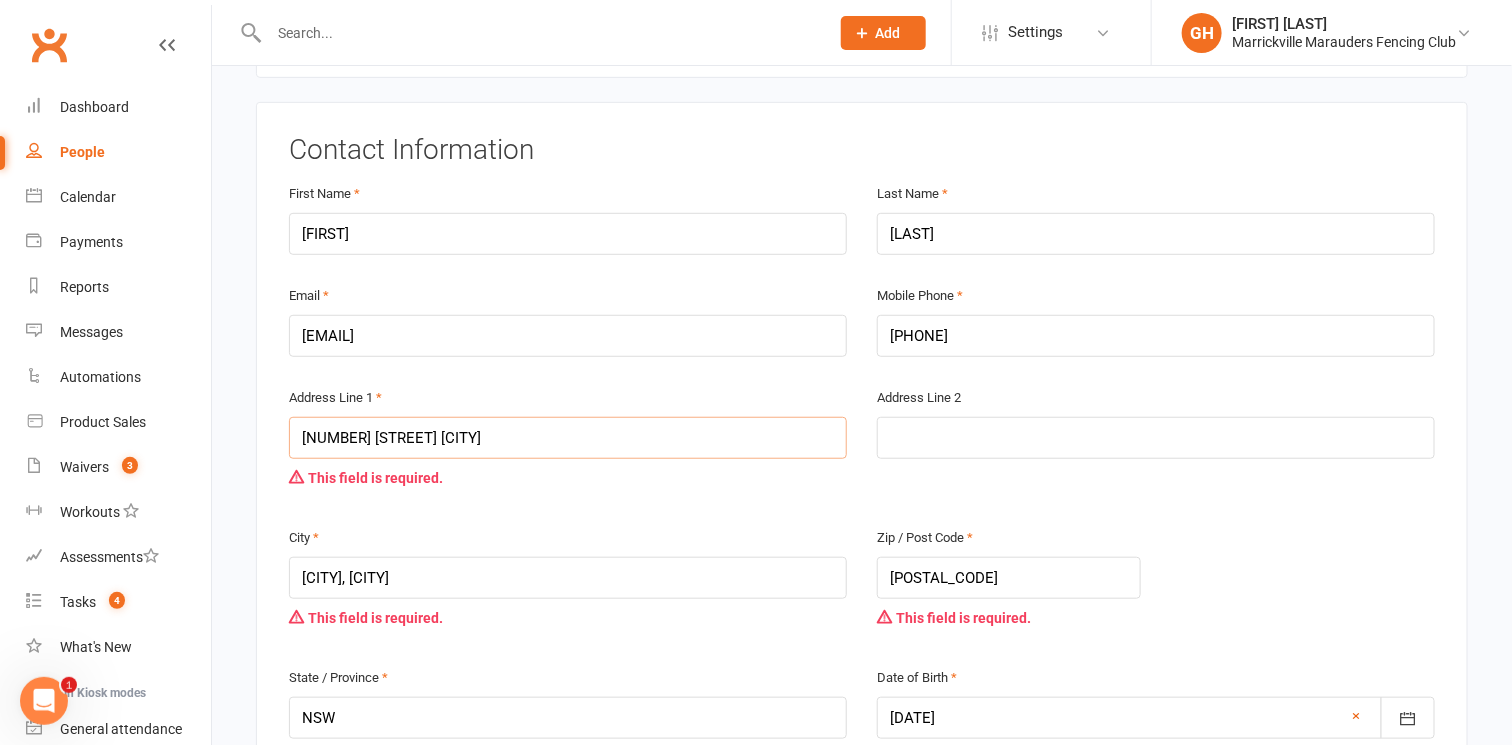 click on "17 Gordon St Burwood" at bounding box center (568, 438) 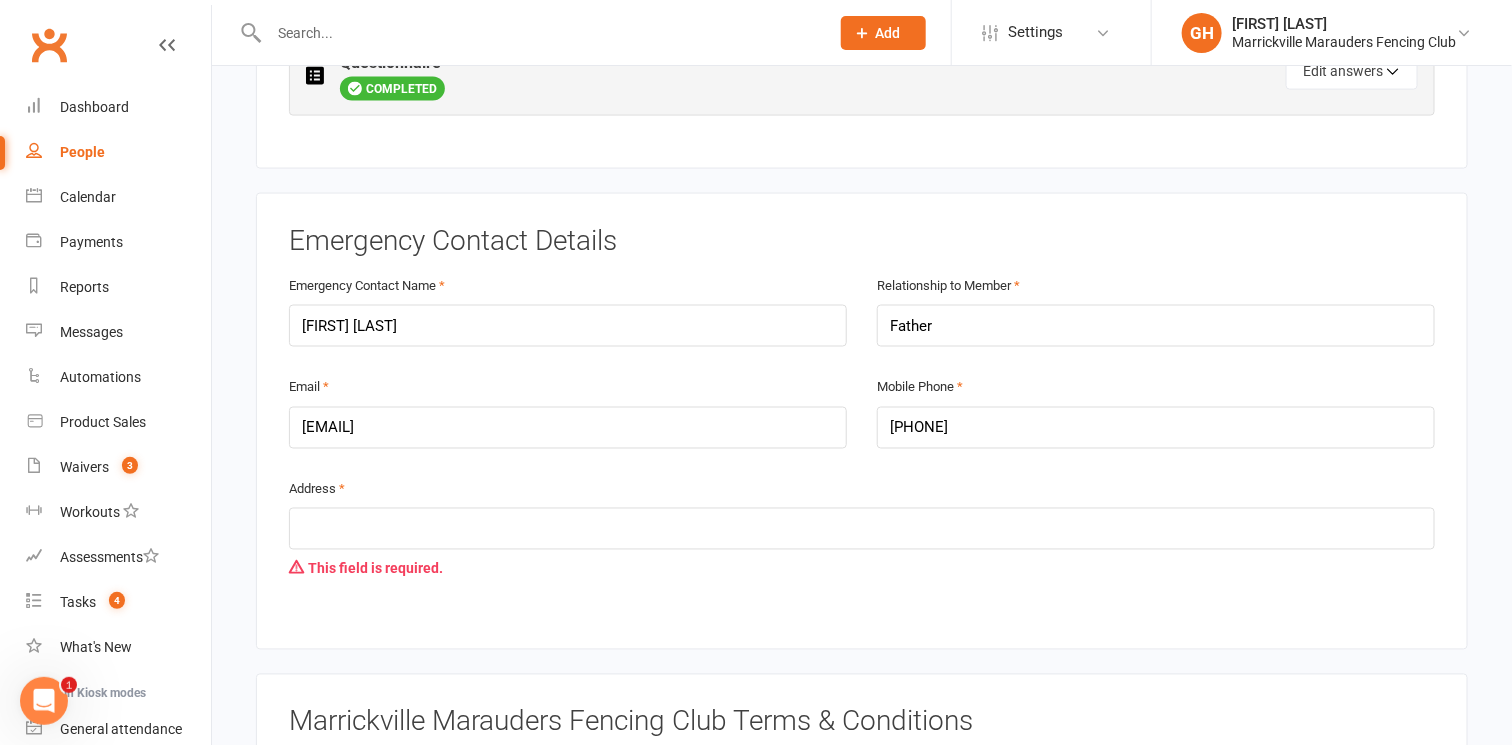 scroll, scrollTop: 1162, scrollLeft: 0, axis: vertical 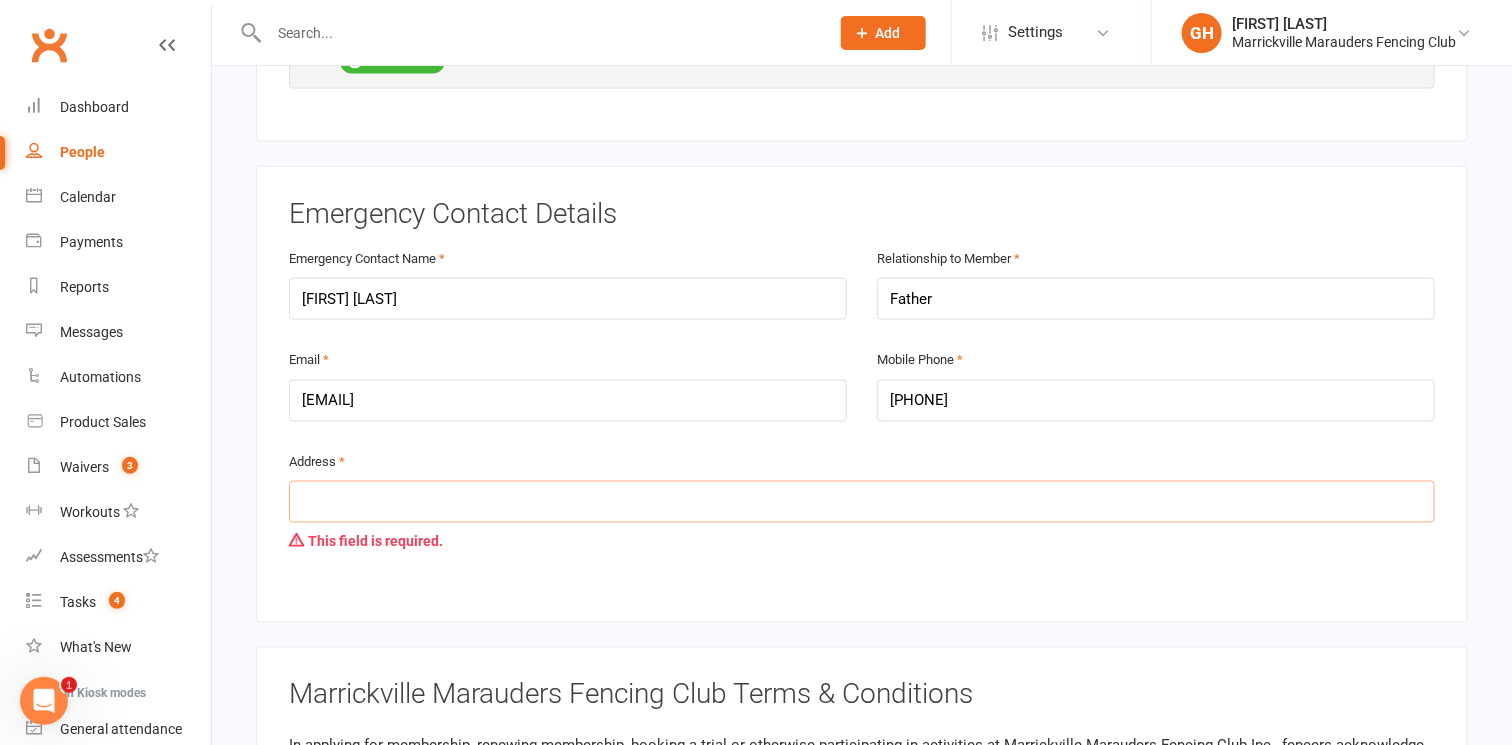 click at bounding box center [862, 502] 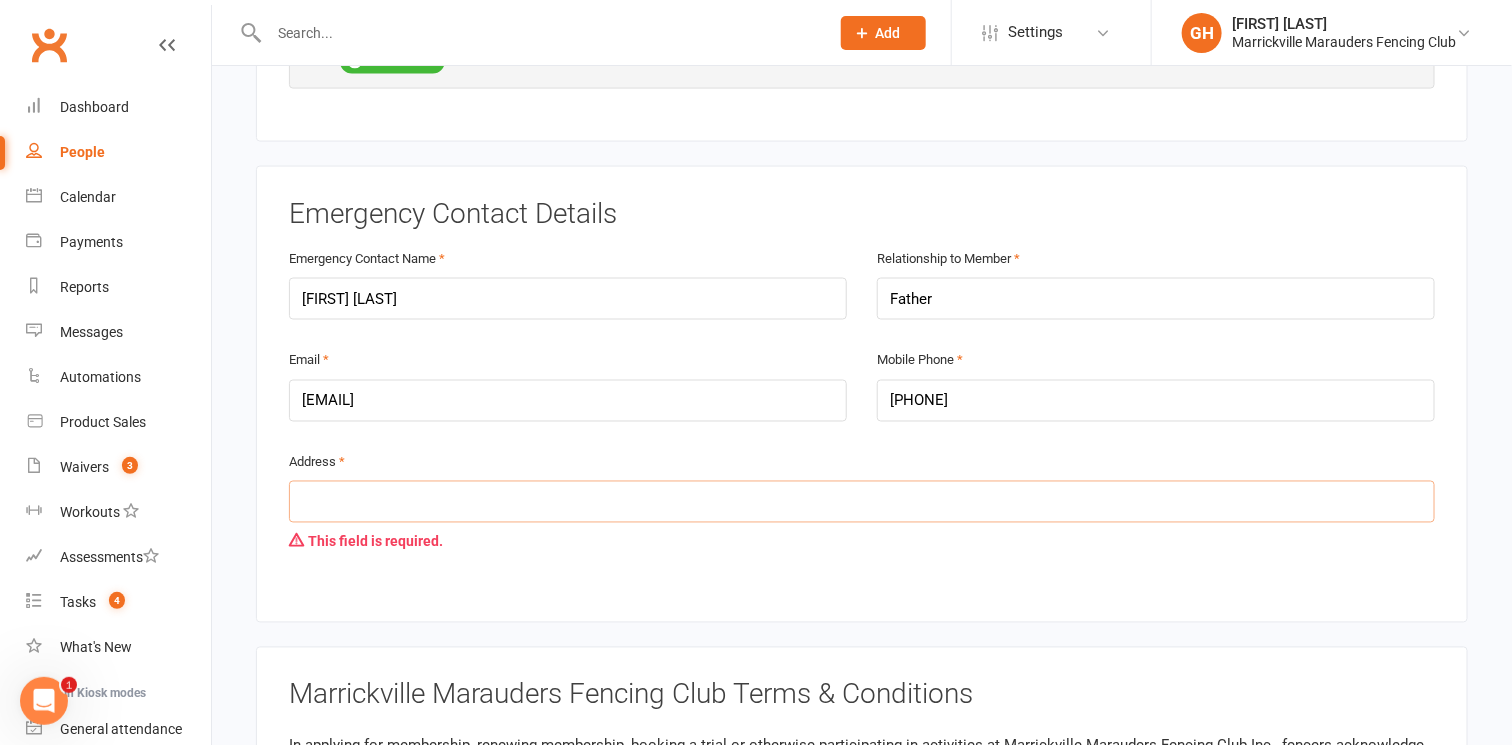 click at bounding box center (862, 502) 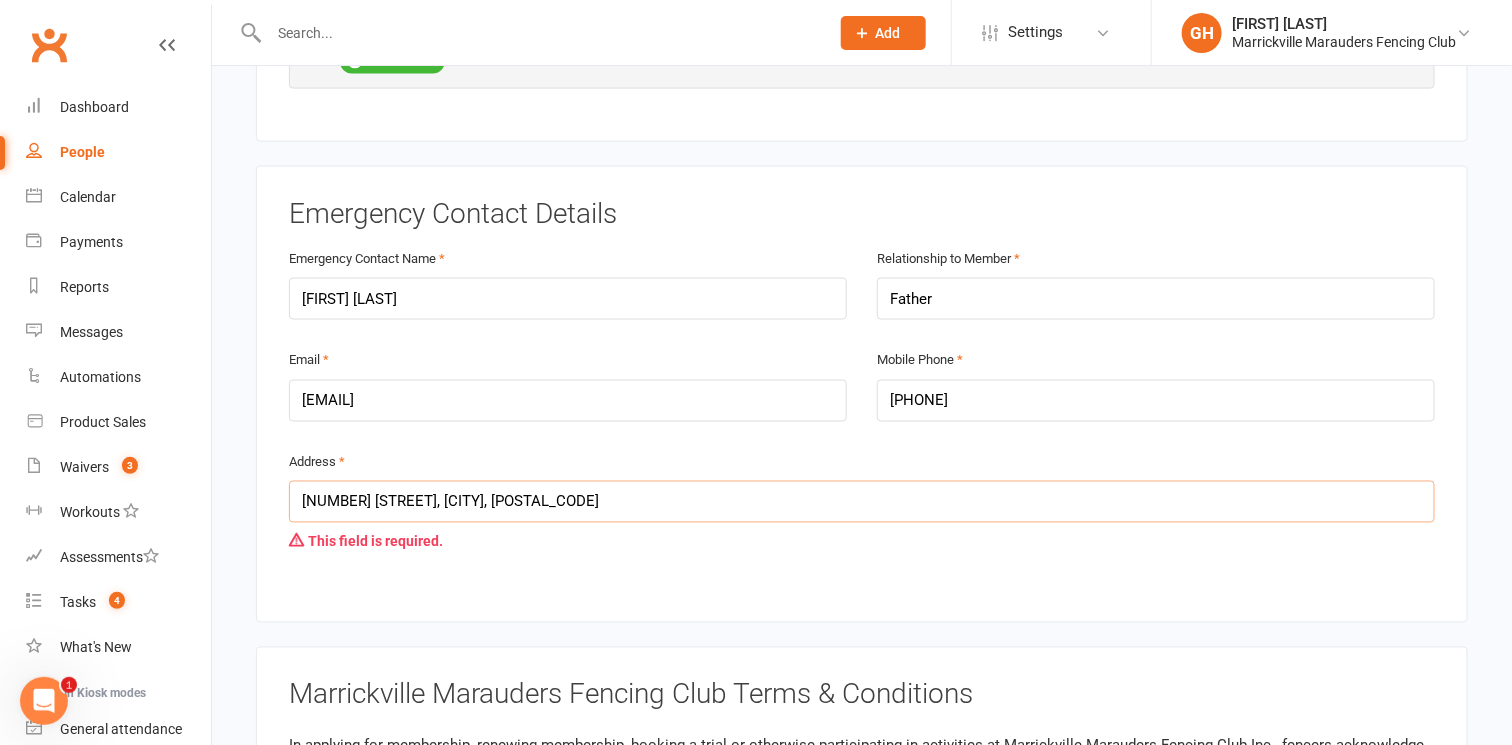 type on "17 Gordon St, Burwood, 2134" 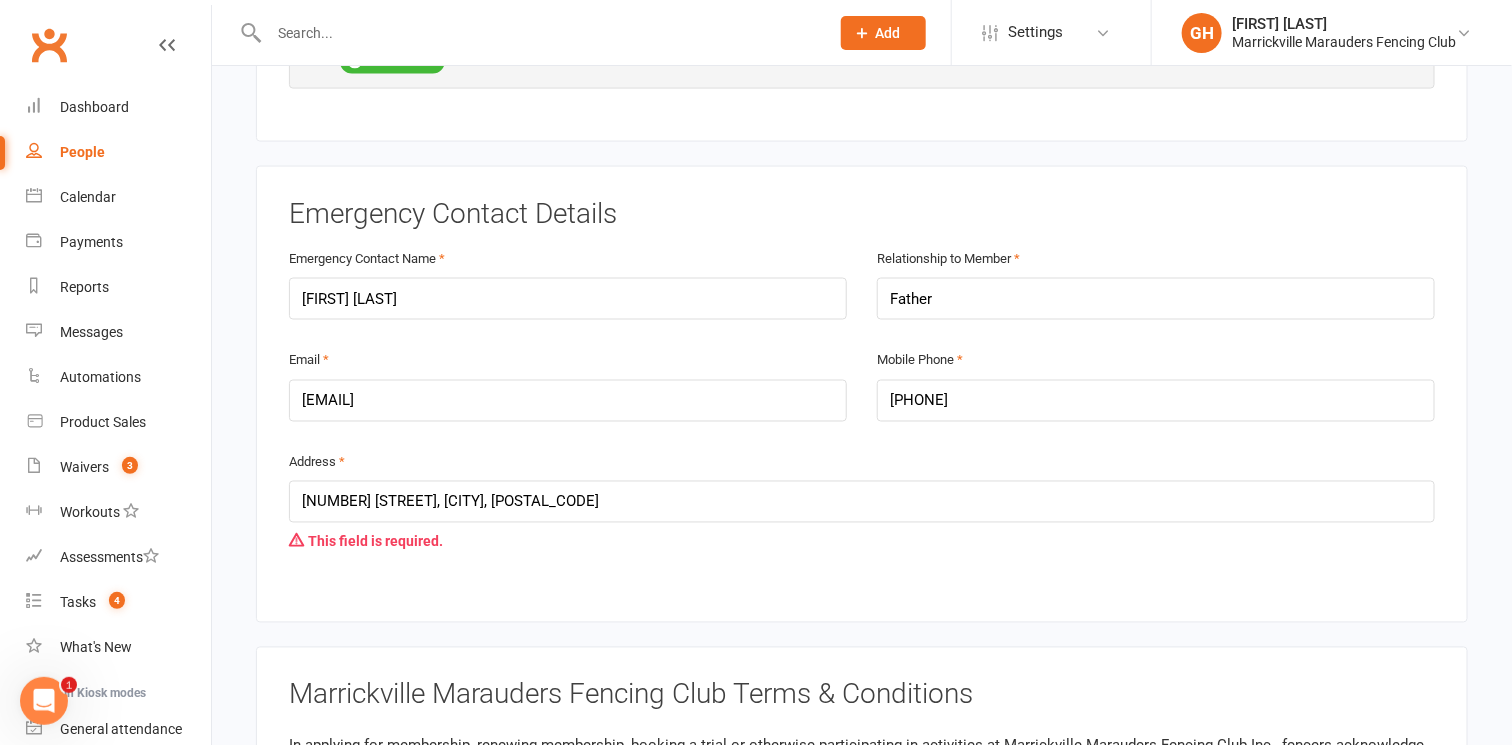 click on "This field is required." at bounding box center (862, 542) 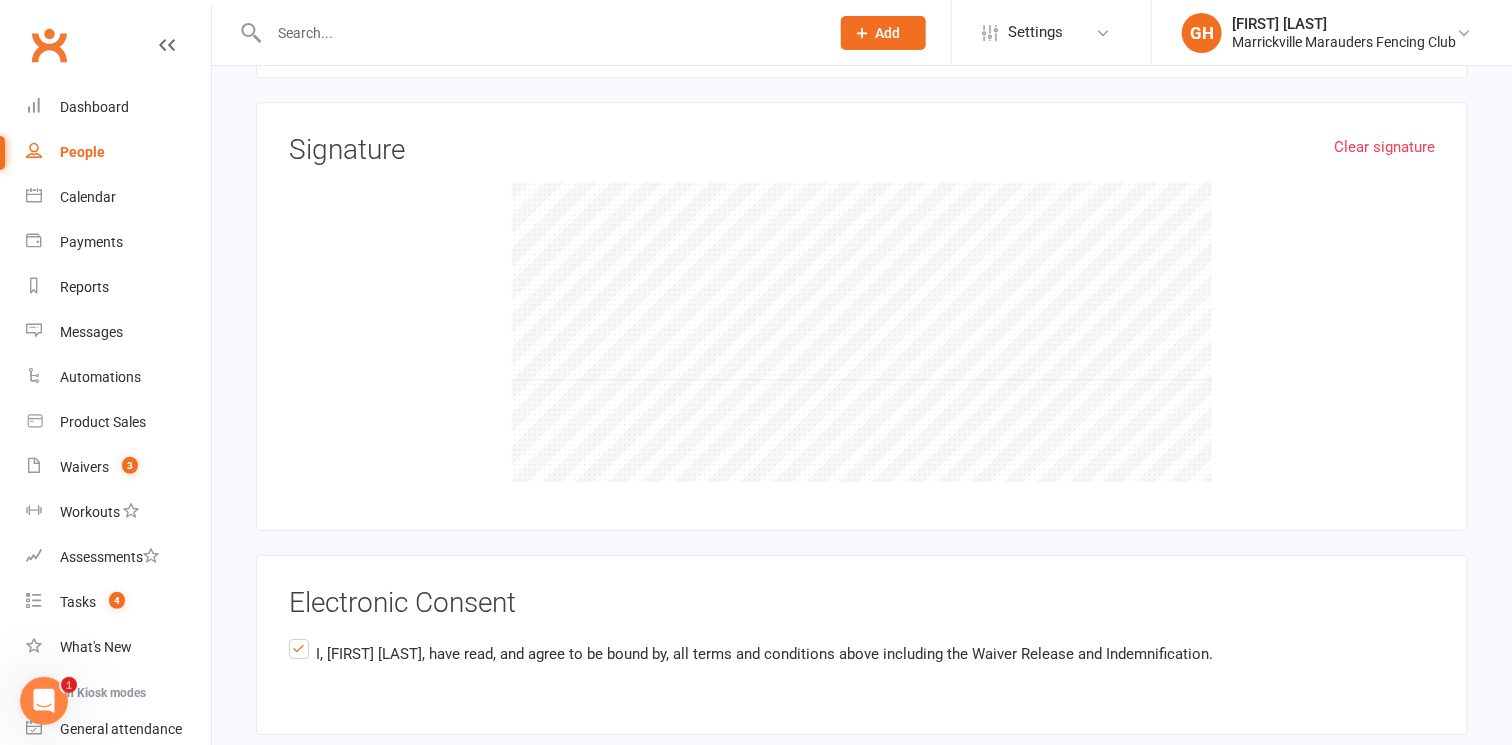 scroll, scrollTop: 2487, scrollLeft: 0, axis: vertical 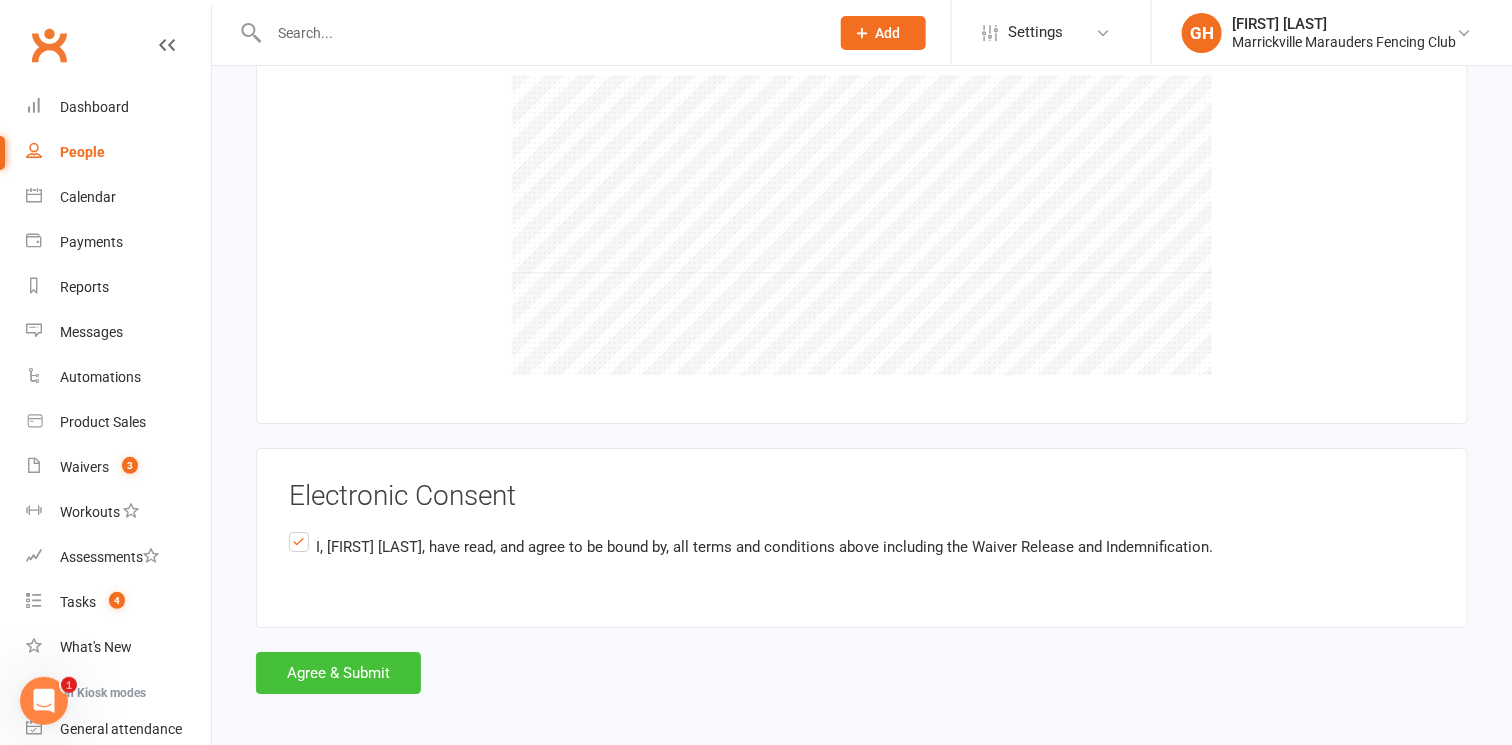 click on "Agree & Submit" at bounding box center [338, 673] 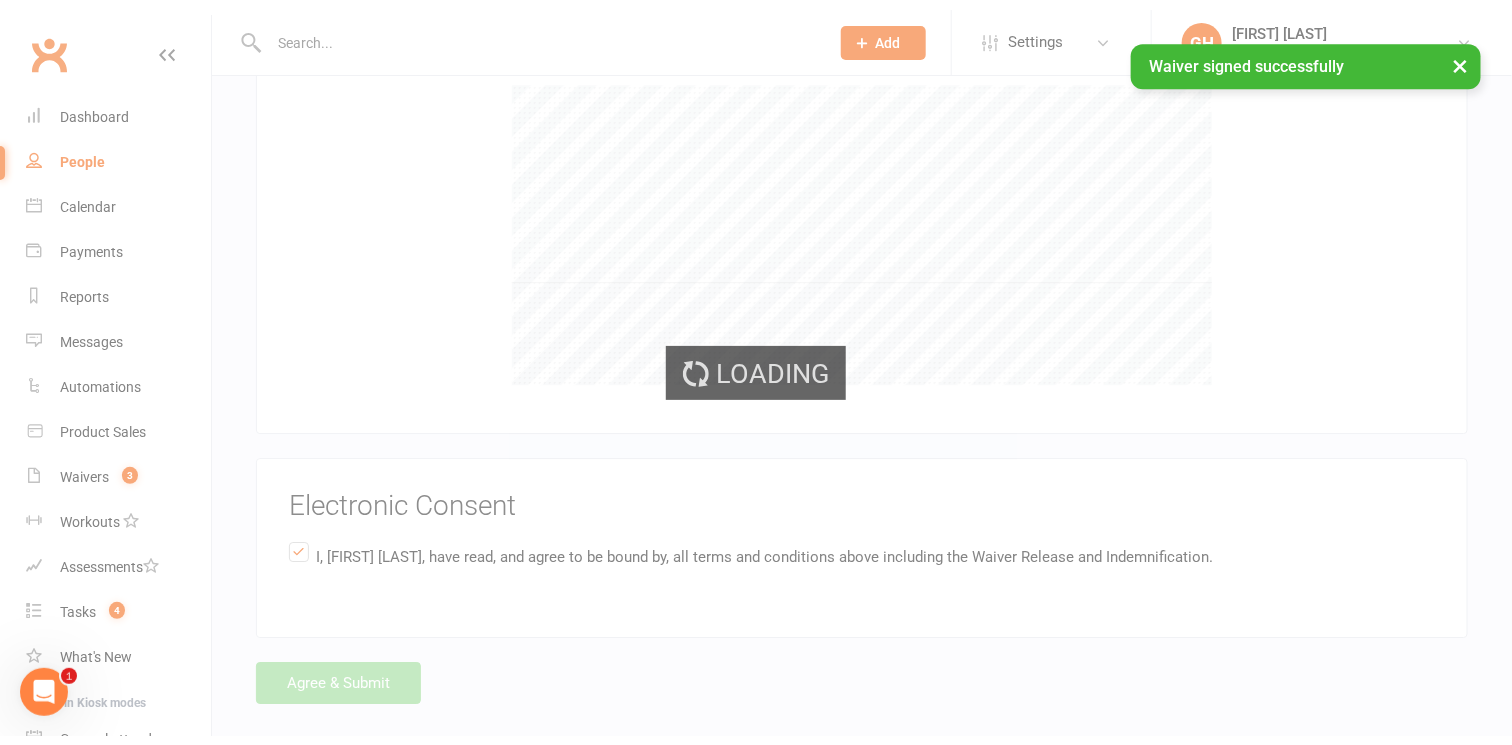 scroll, scrollTop: 2371, scrollLeft: 0, axis: vertical 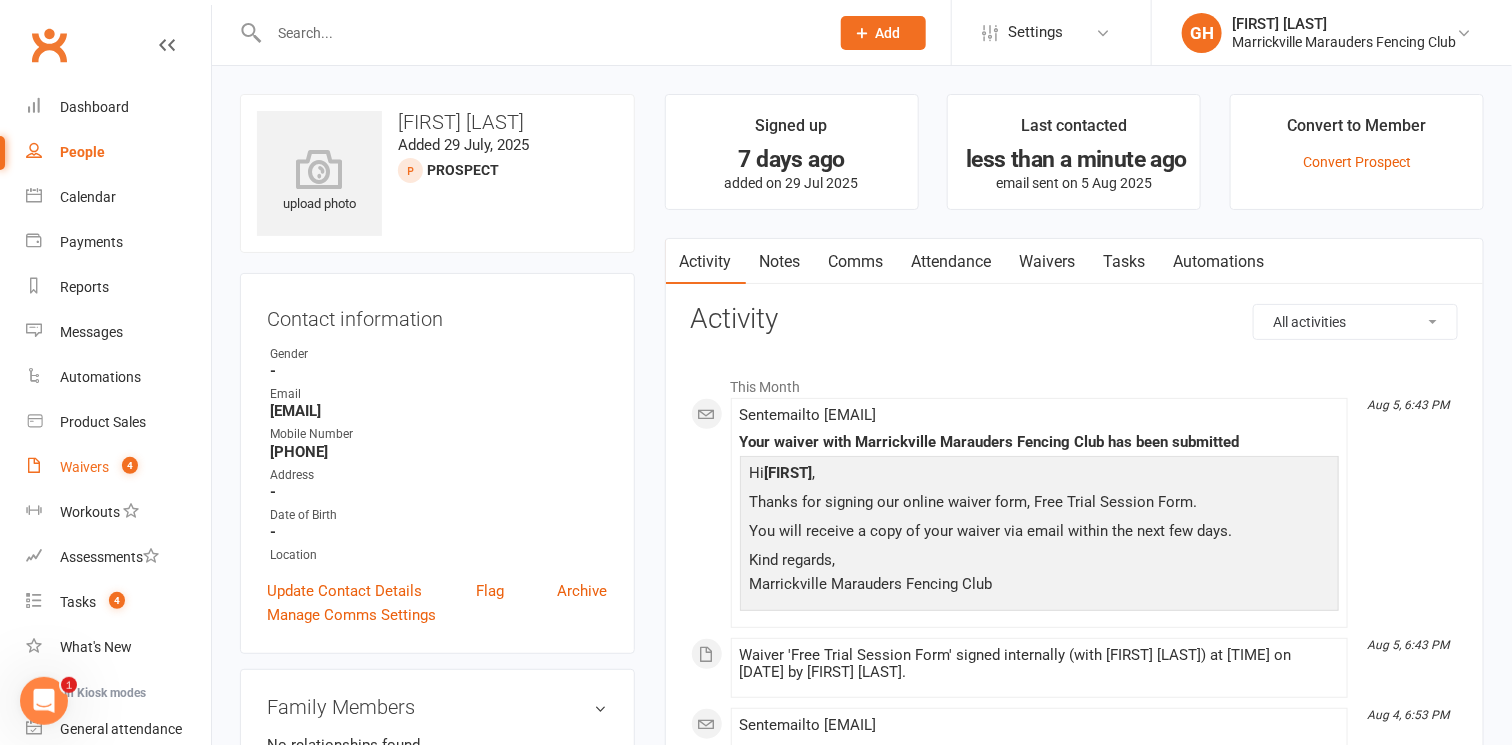 click on "Waivers   4" at bounding box center (118, 467) 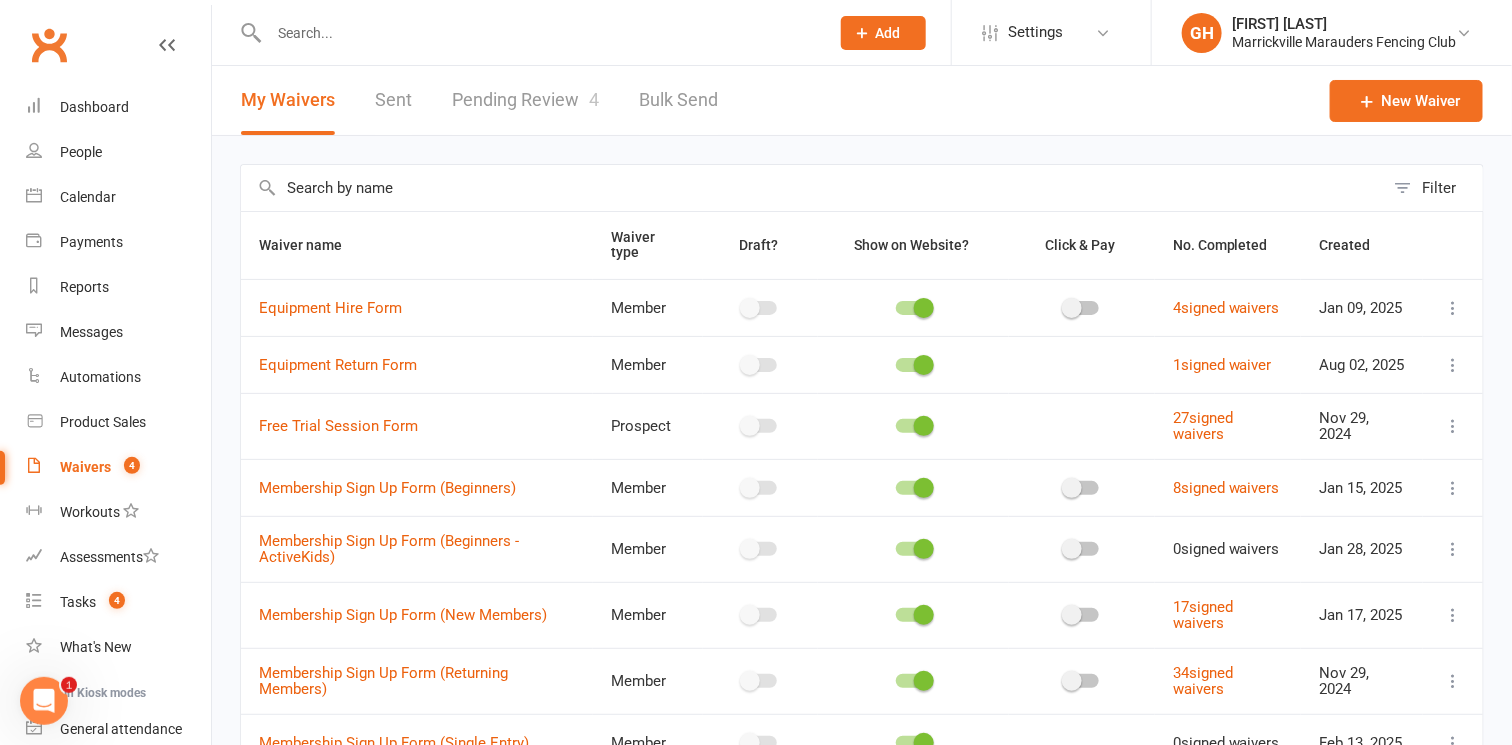 click on "Pending Review 4" at bounding box center (525, 100) 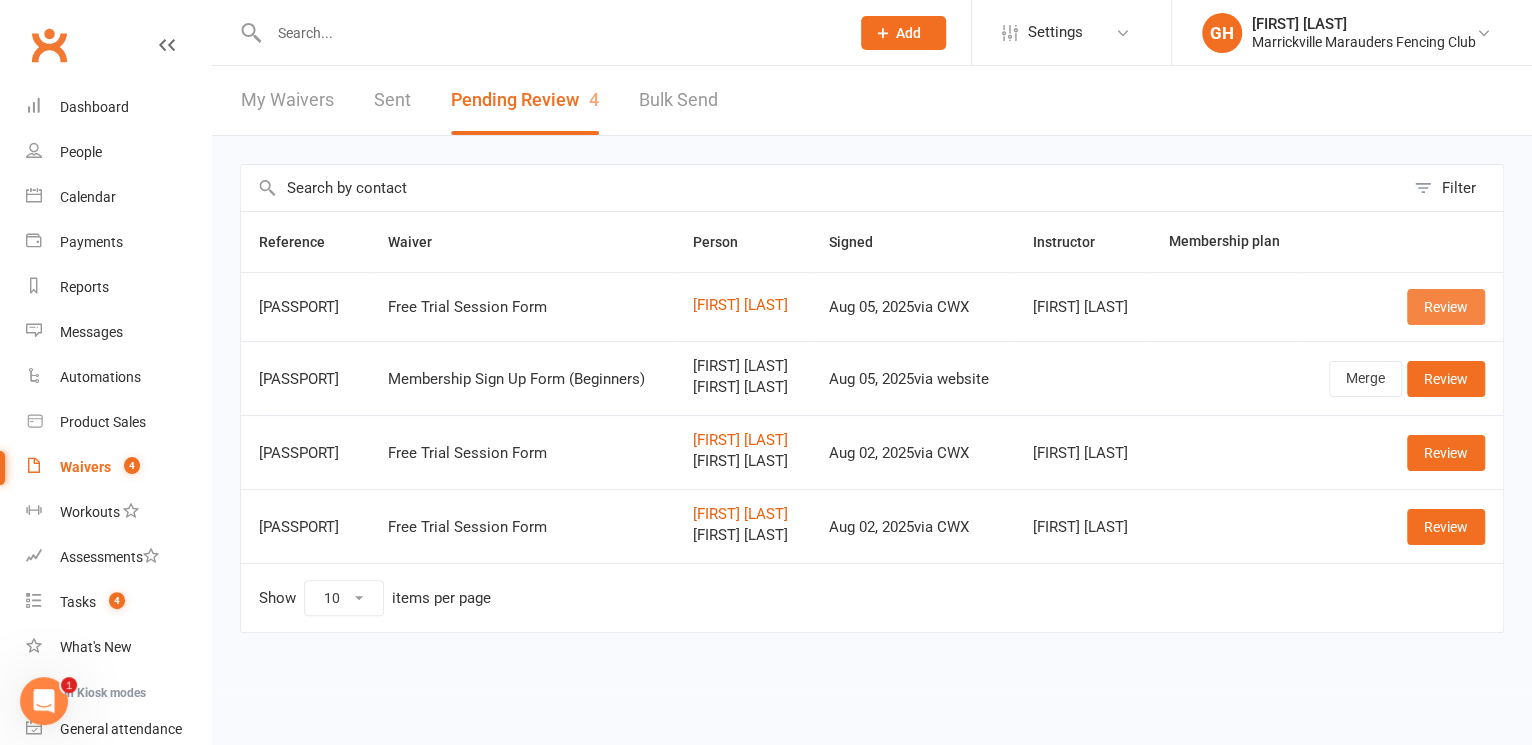 click on "Review" at bounding box center (1446, 307) 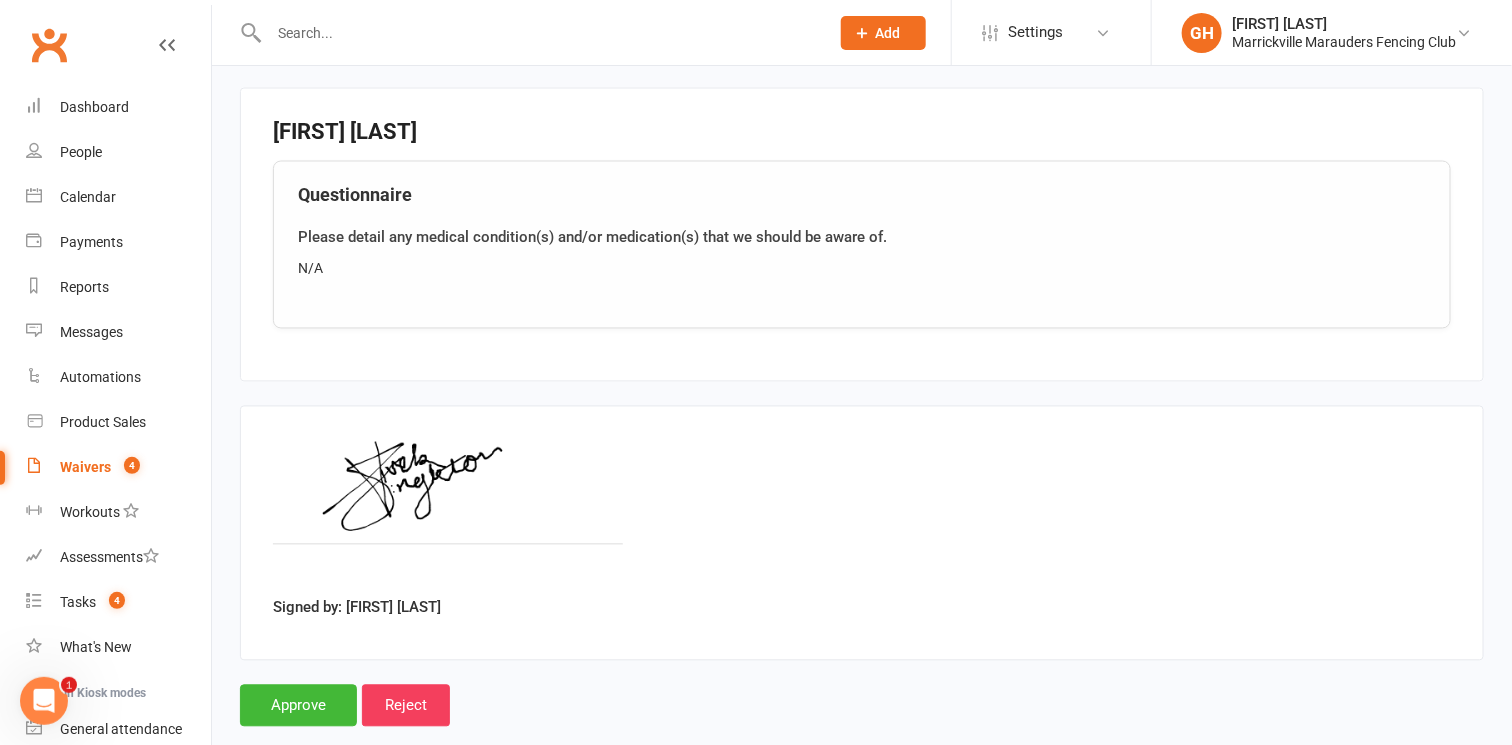 scroll, scrollTop: 1408, scrollLeft: 0, axis: vertical 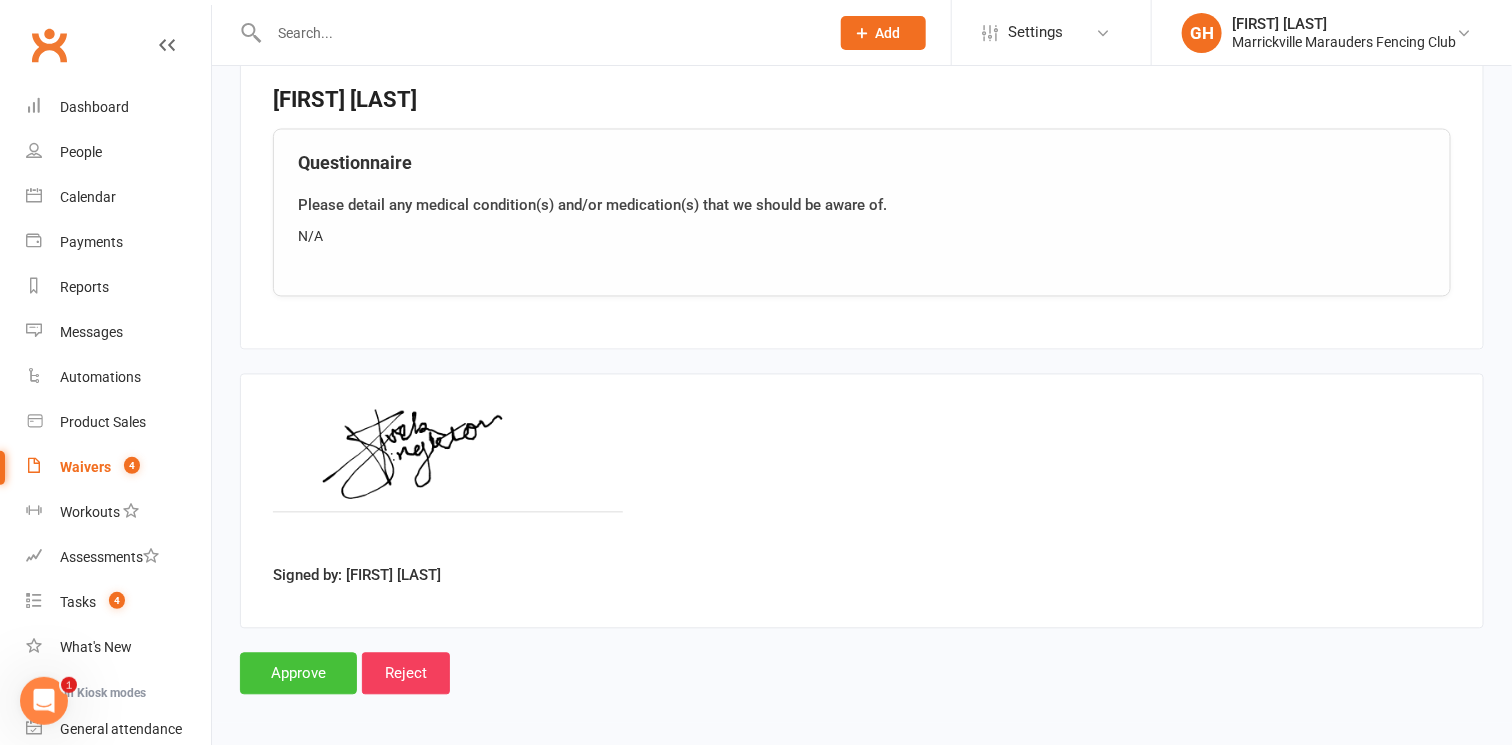 click on "Approve" at bounding box center [298, 674] 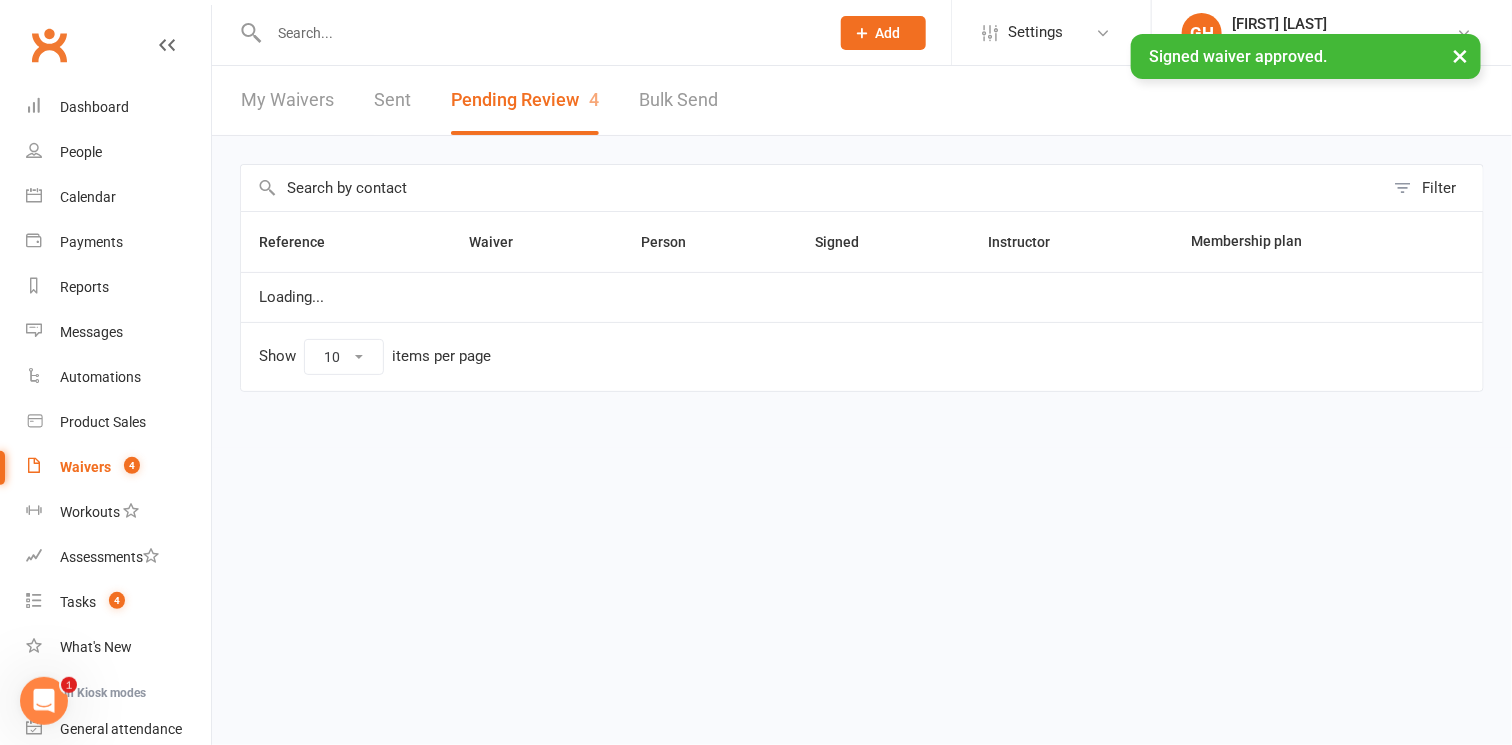 scroll, scrollTop: 0, scrollLeft: 0, axis: both 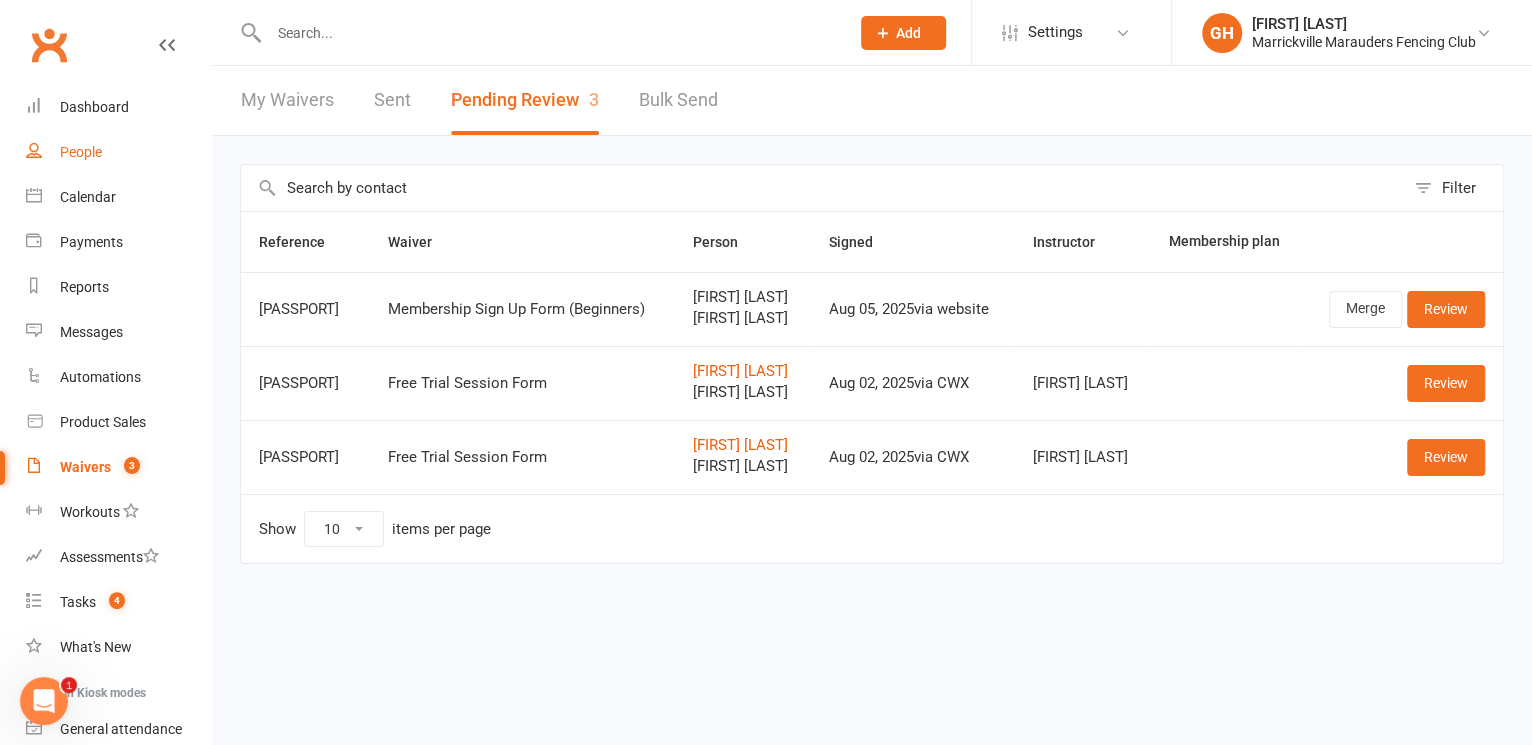 click on "People" at bounding box center [81, 152] 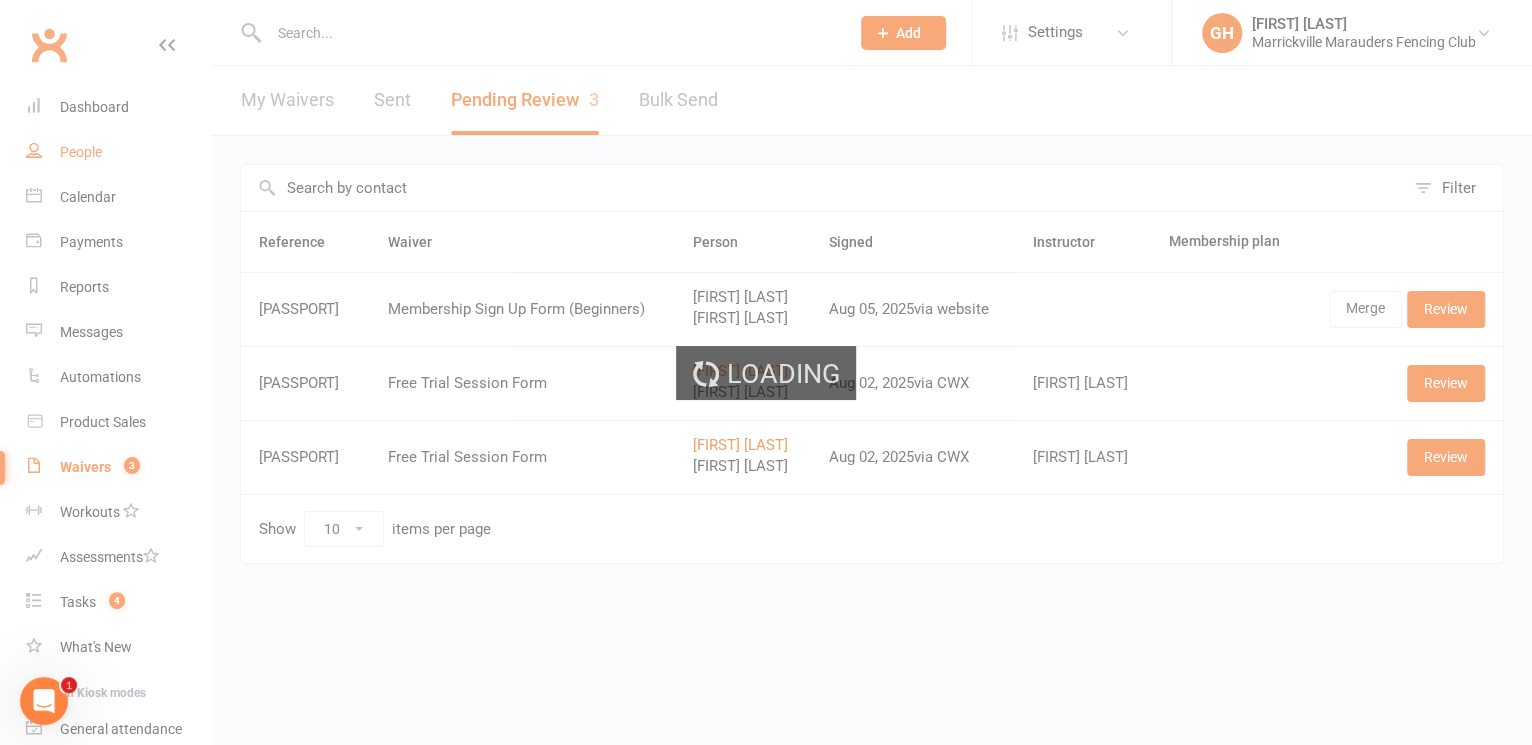 select on "100" 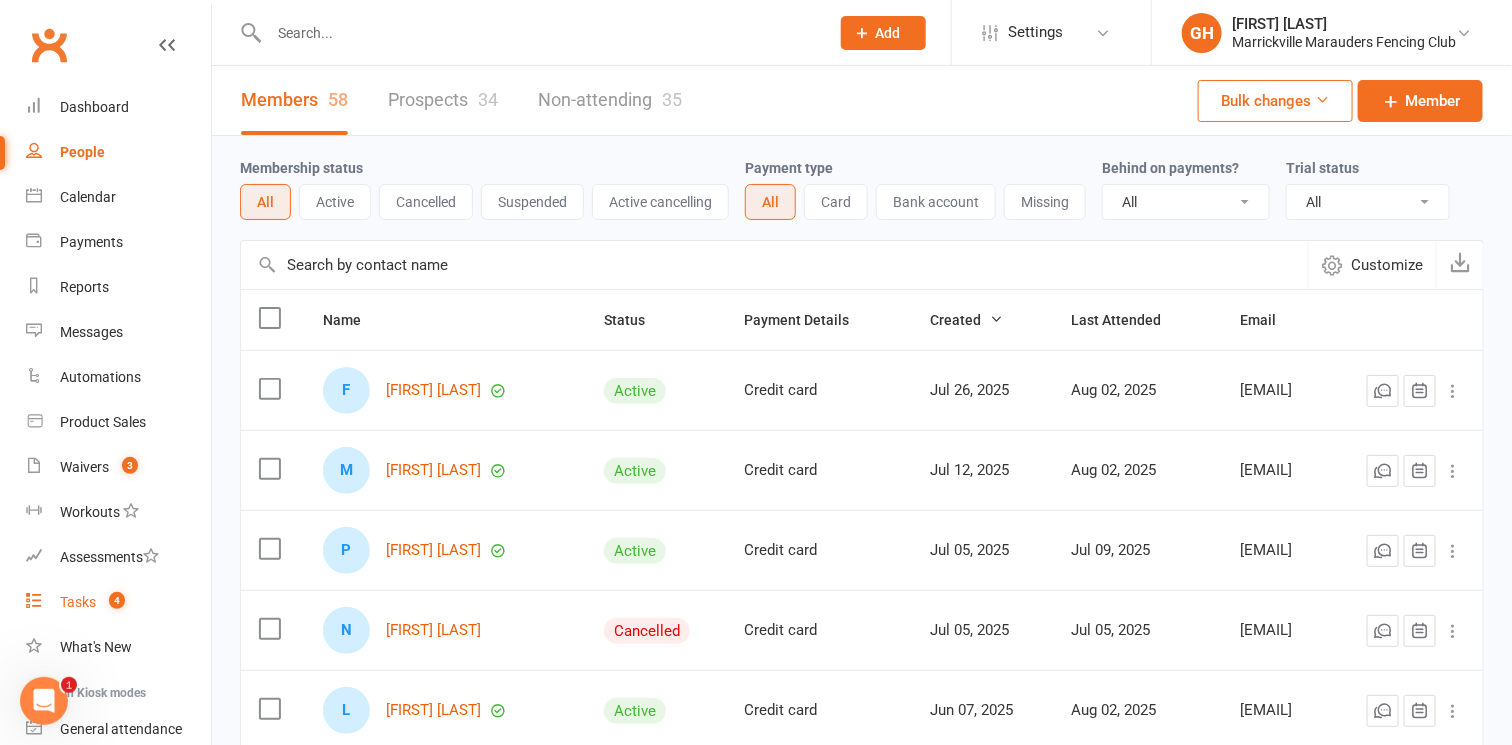 click on "Tasks   4" at bounding box center [118, 602] 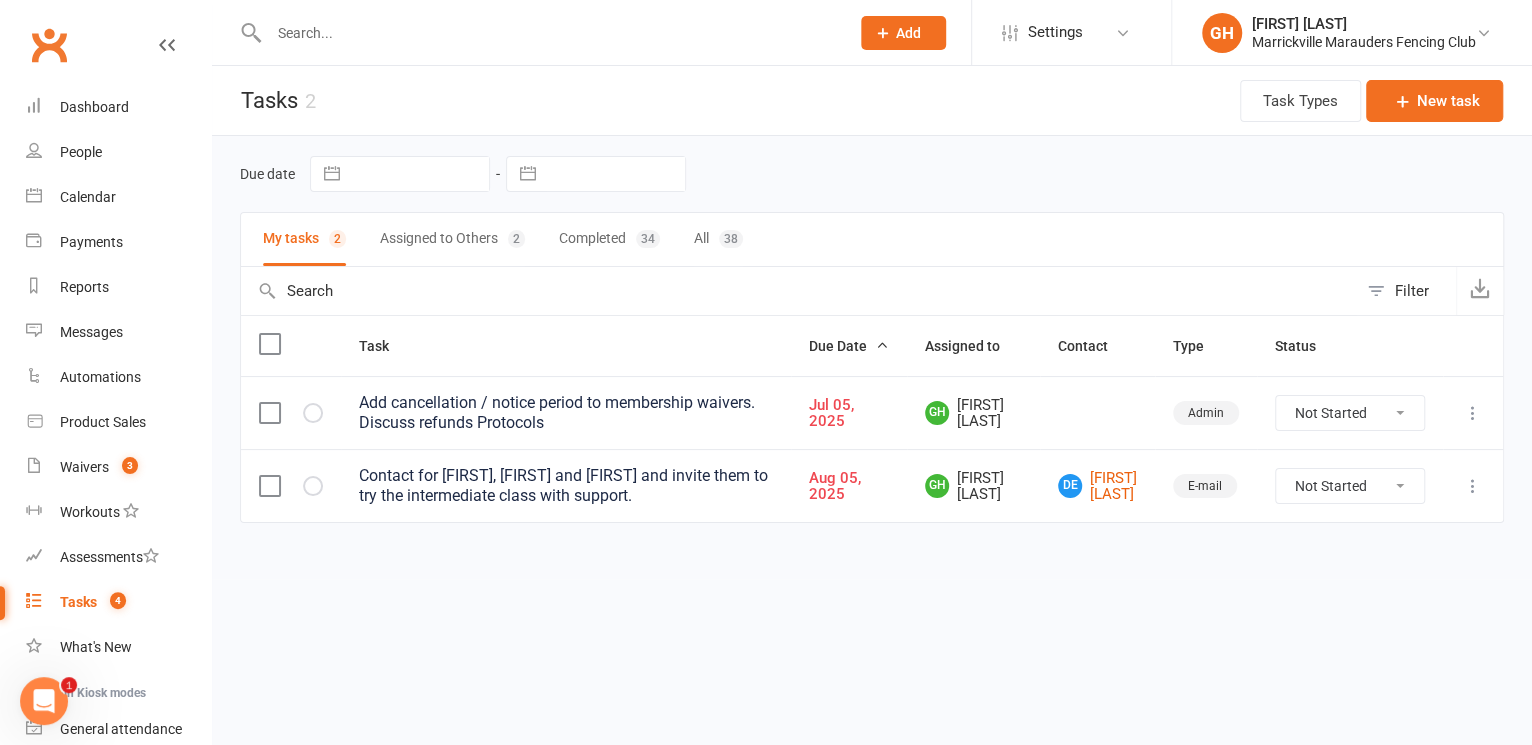 click on "Assigned to Others 2" at bounding box center (452, 239) 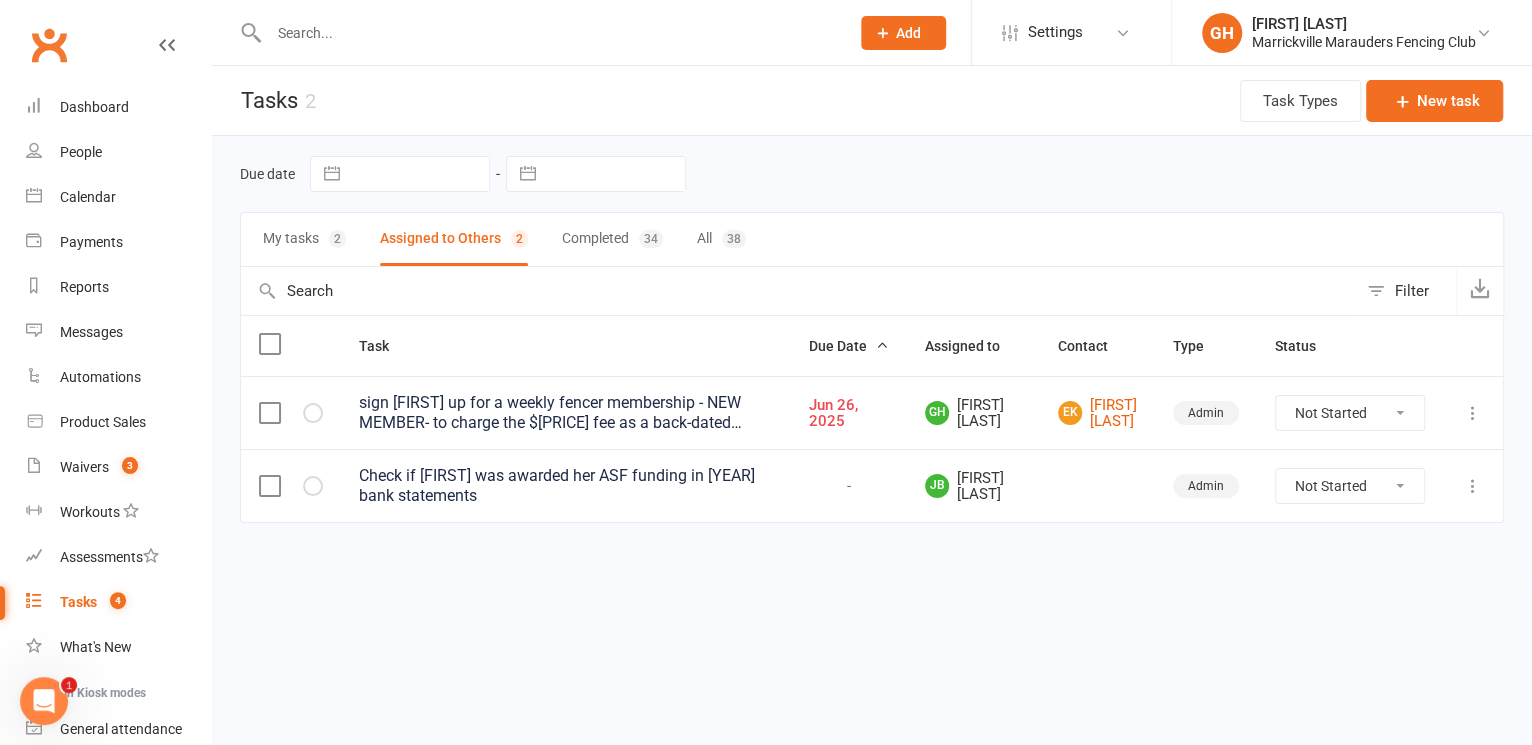click at bounding box center (1473, 413) 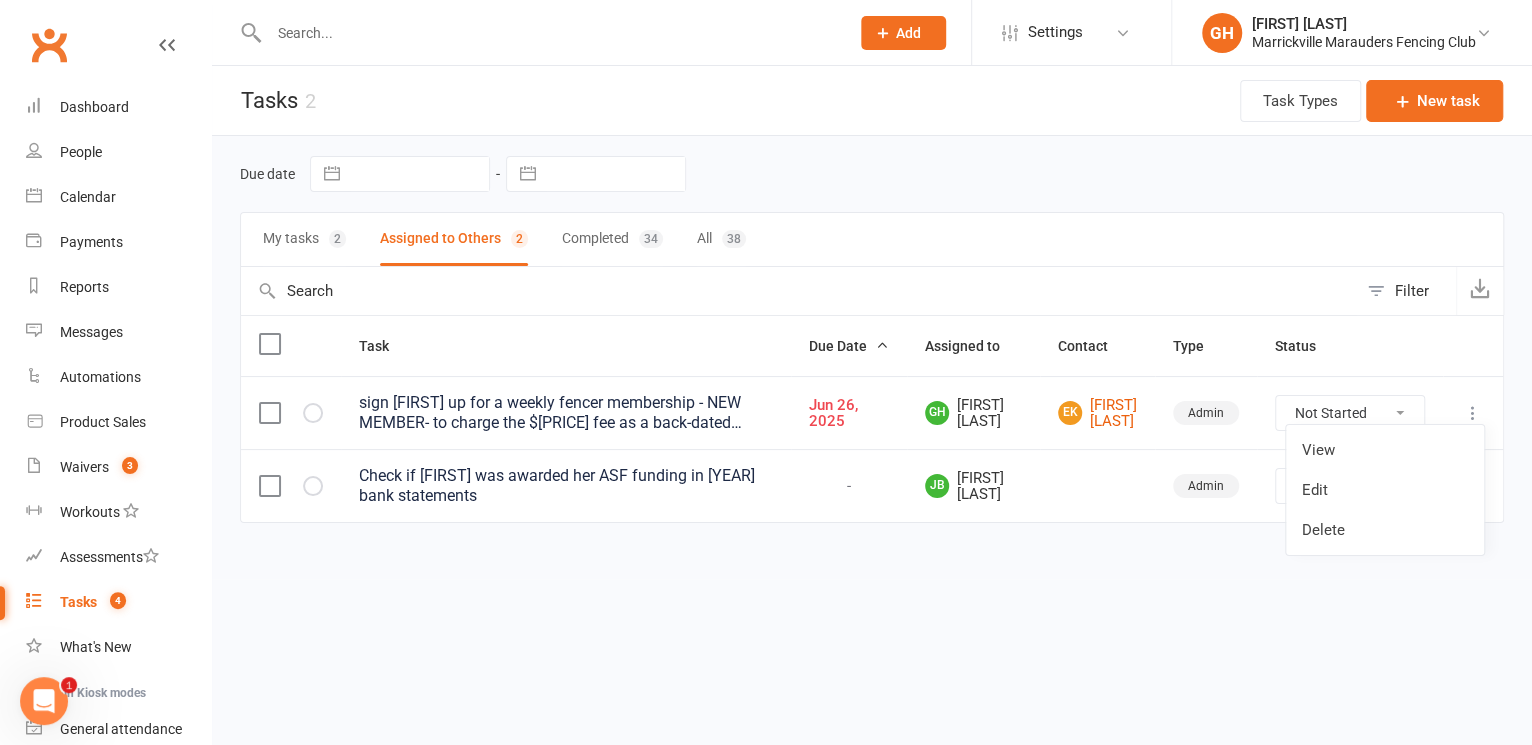 click on "Delete" at bounding box center [1385, 530] 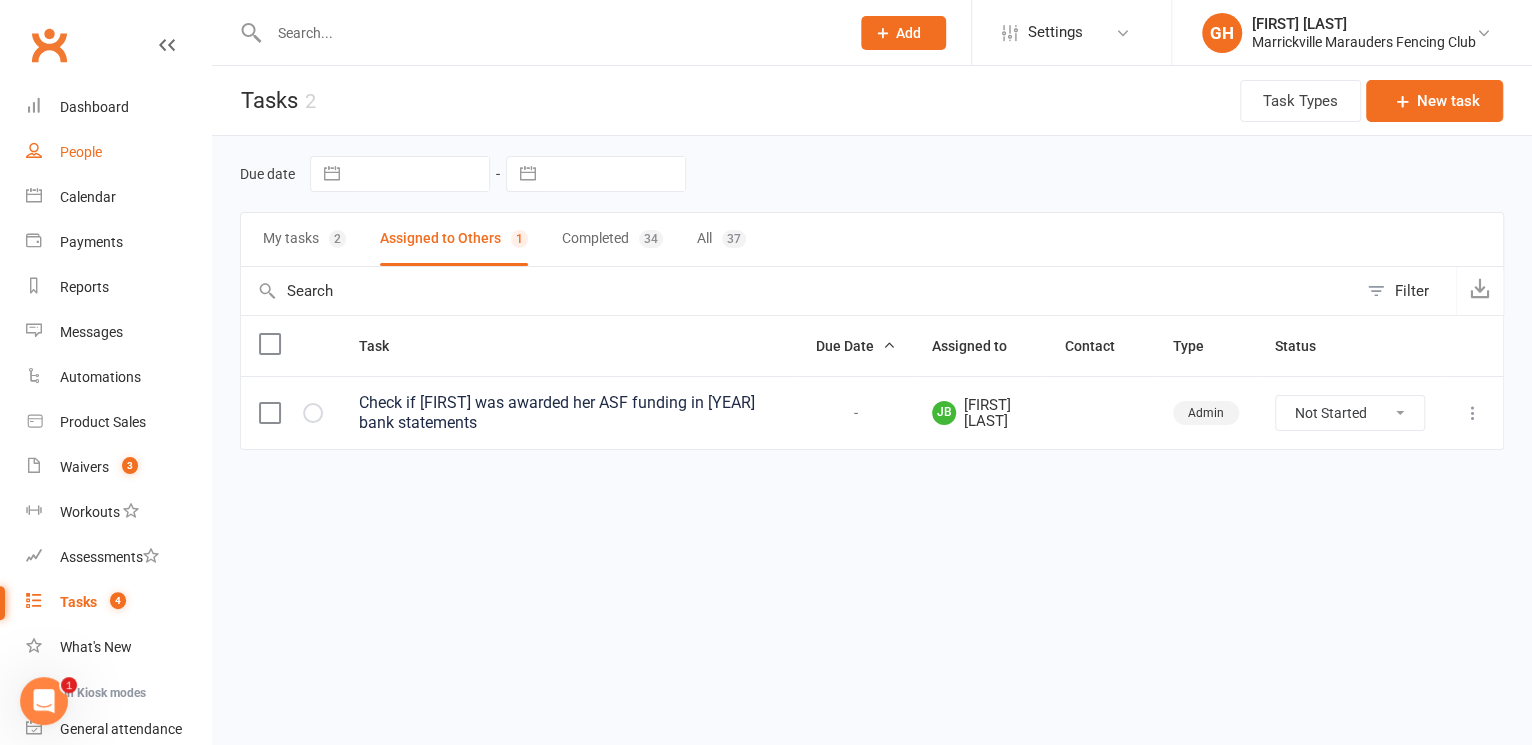 click on "People" at bounding box center (118, 152) 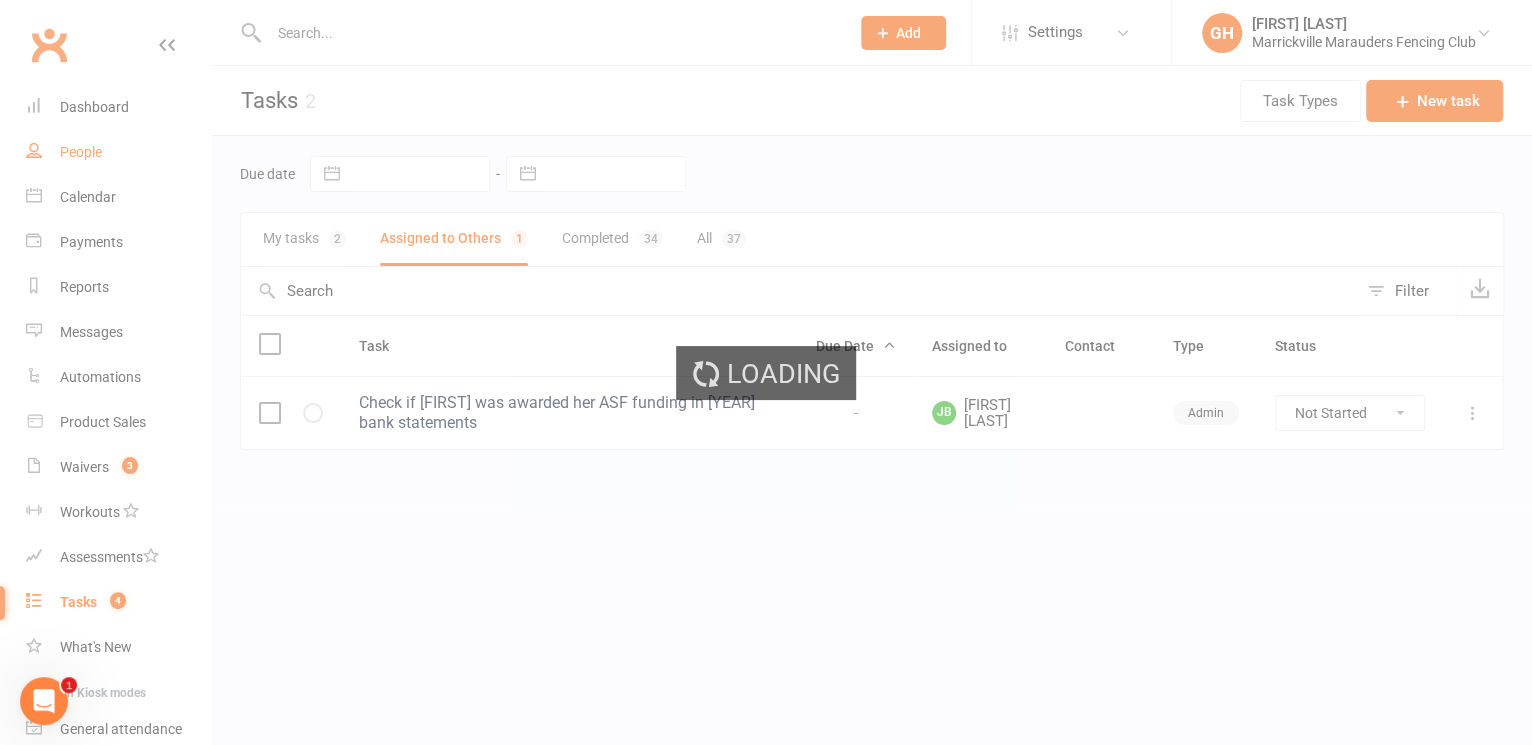 select on "100" 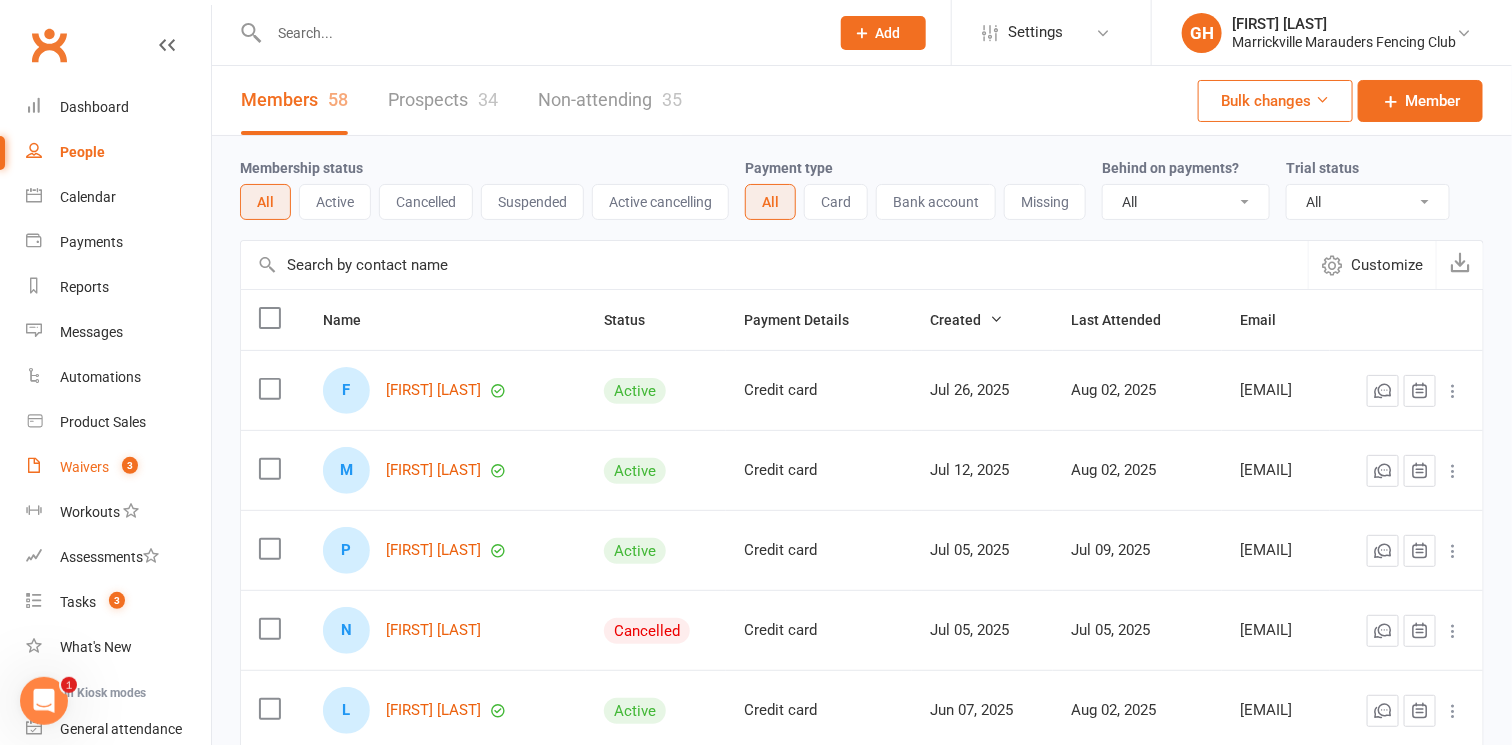 click on "Waivers" at bounding box center [84, 467] 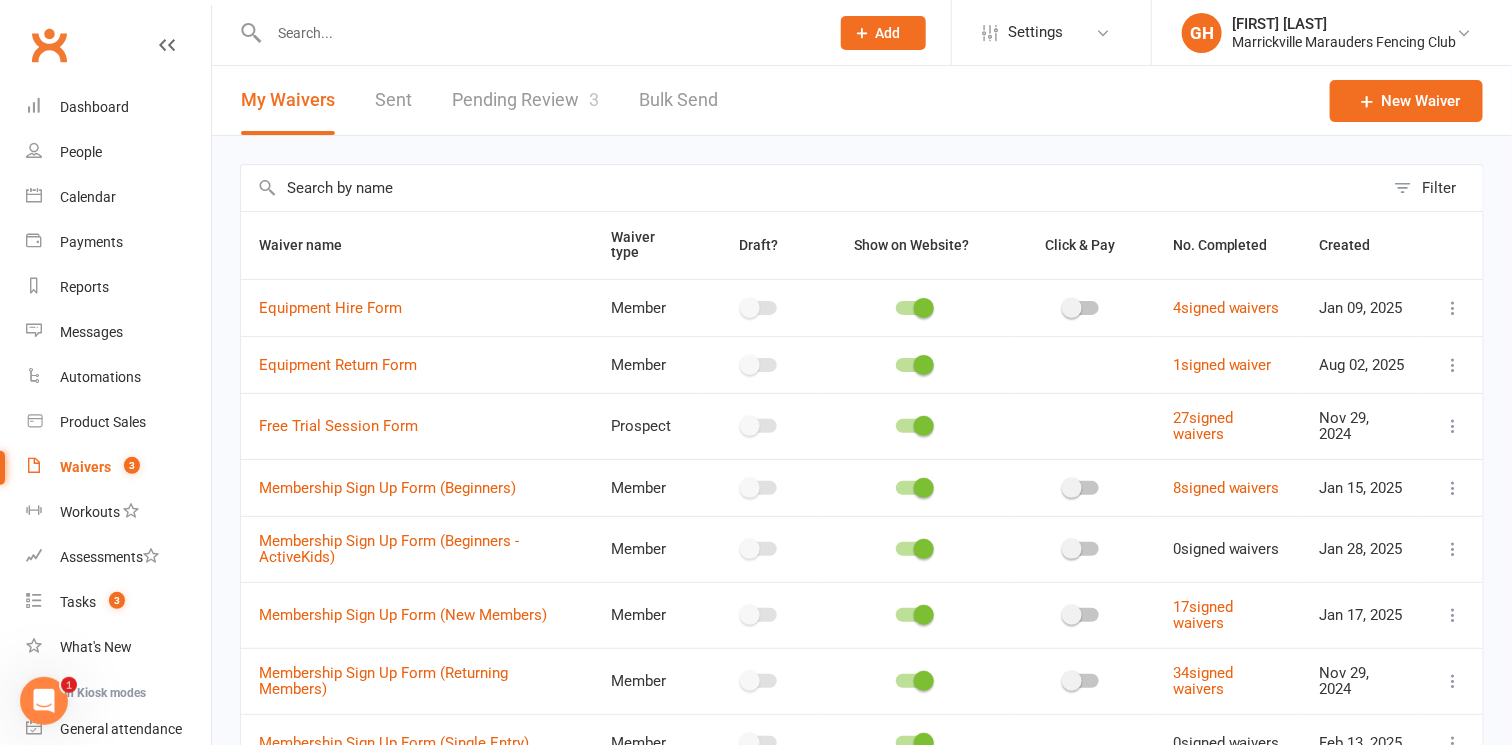 click on "Pending Review 3" at bounding box center [525, 100] 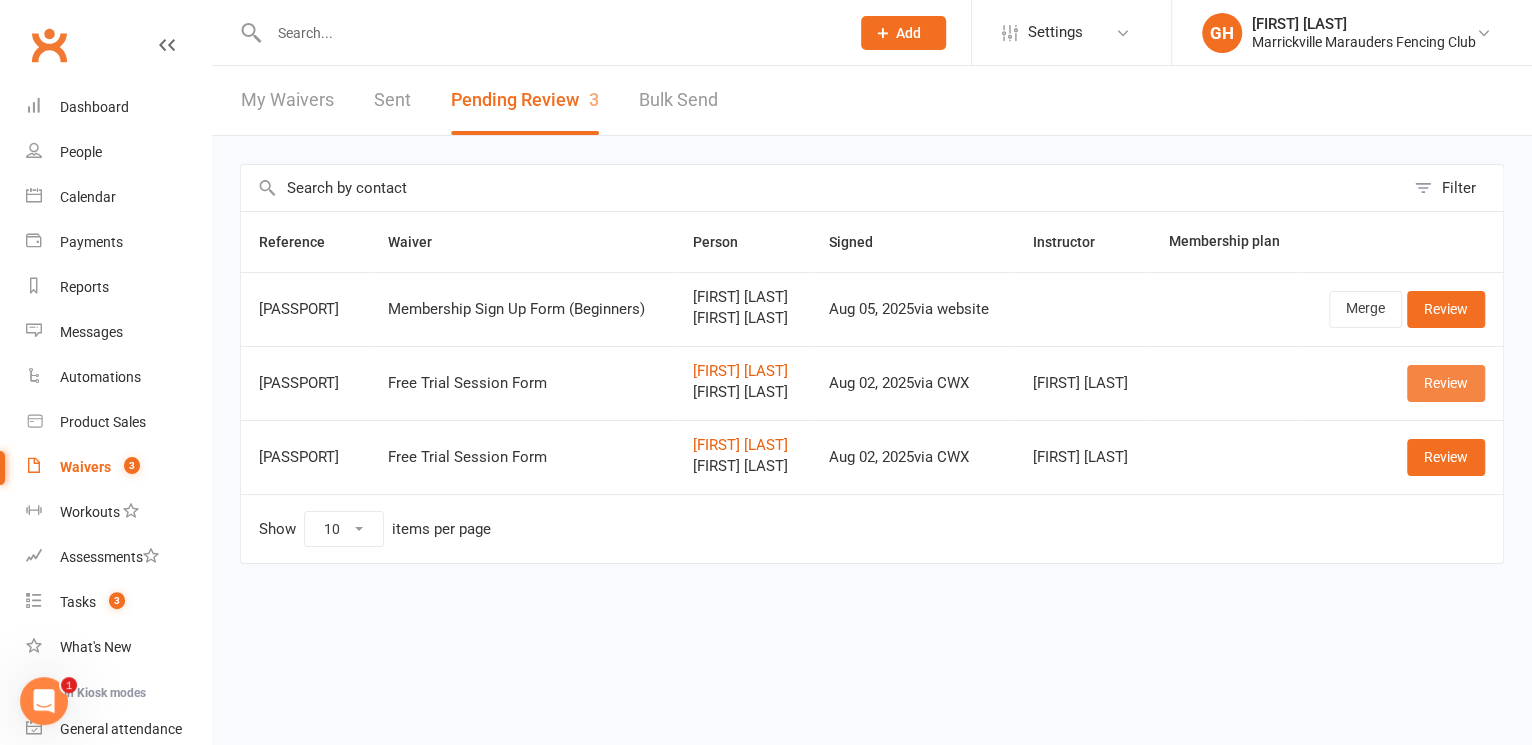 click on "Review" at bounding box center (1446, 383) 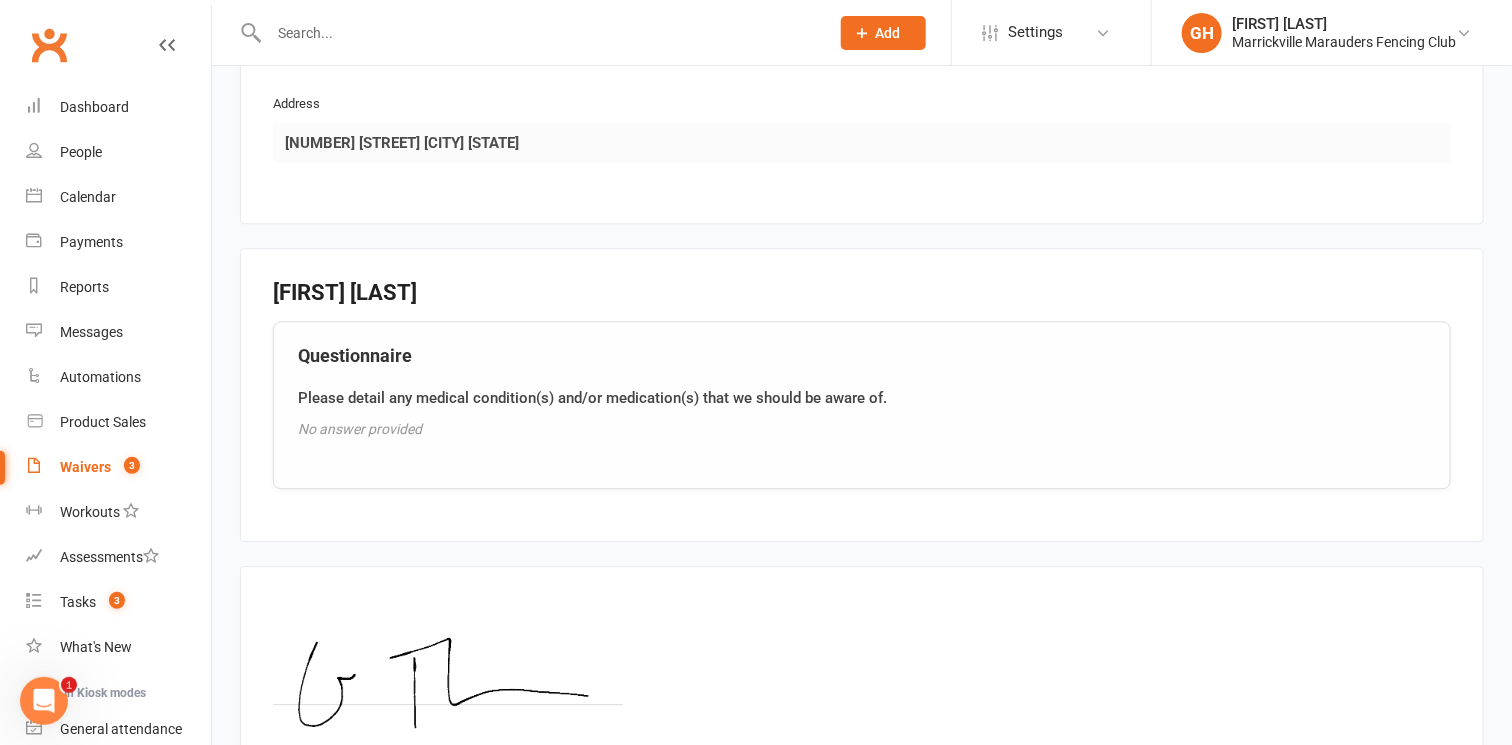 scroll, scrollTop: 2165, scrollLeft: 0, axis: vertical 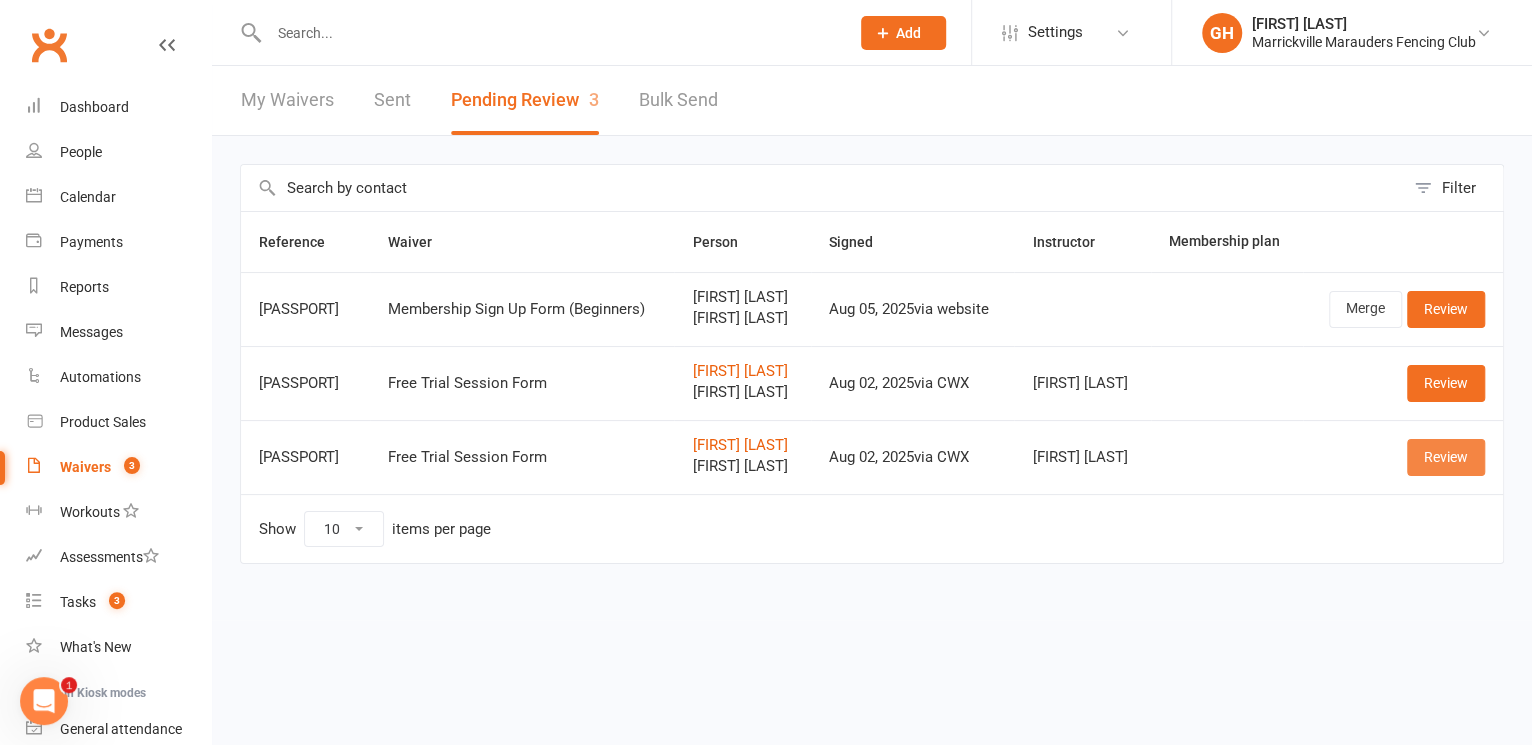 click on "Review" at bounding box center (1446, 457) 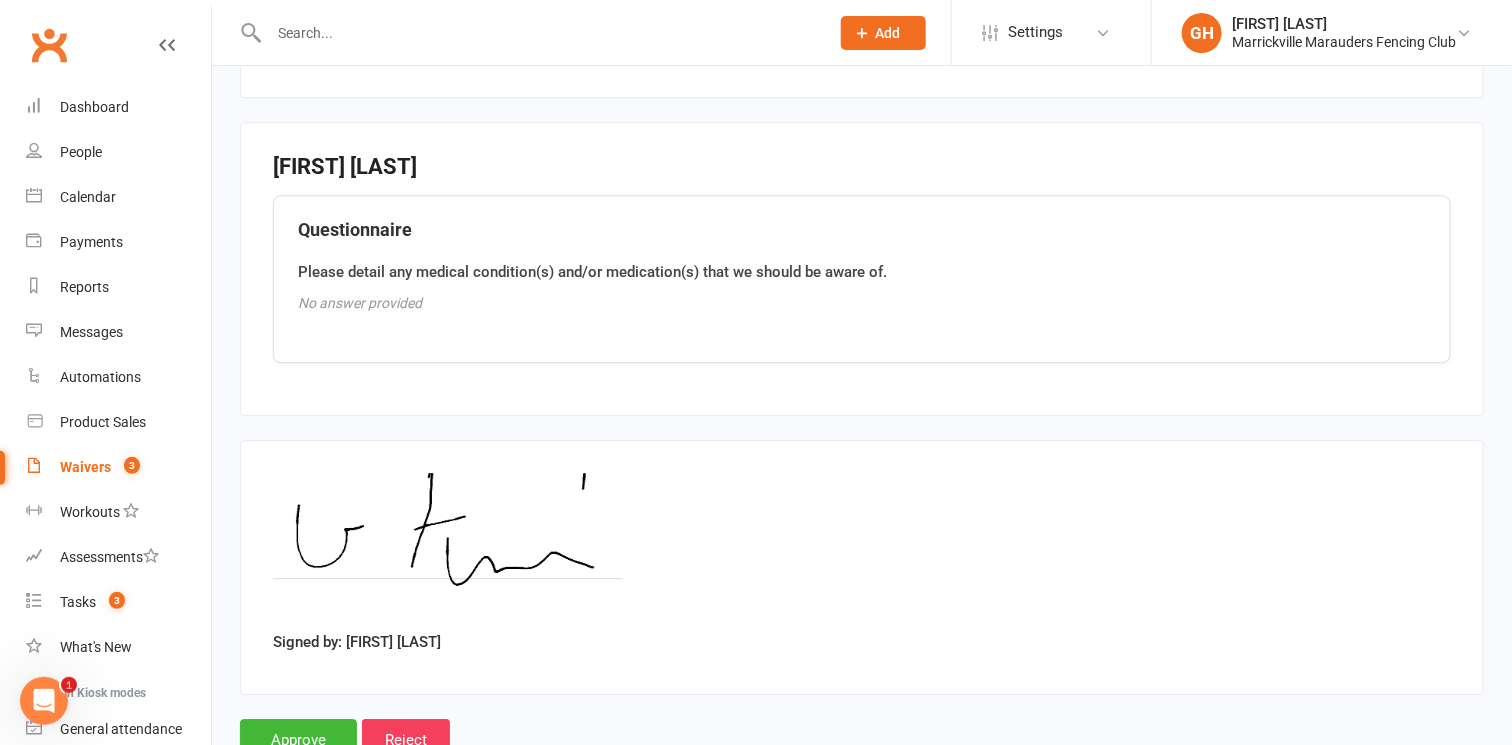 scroll, scrollTop: 2165, scrollLeft: 0, axis: vertical 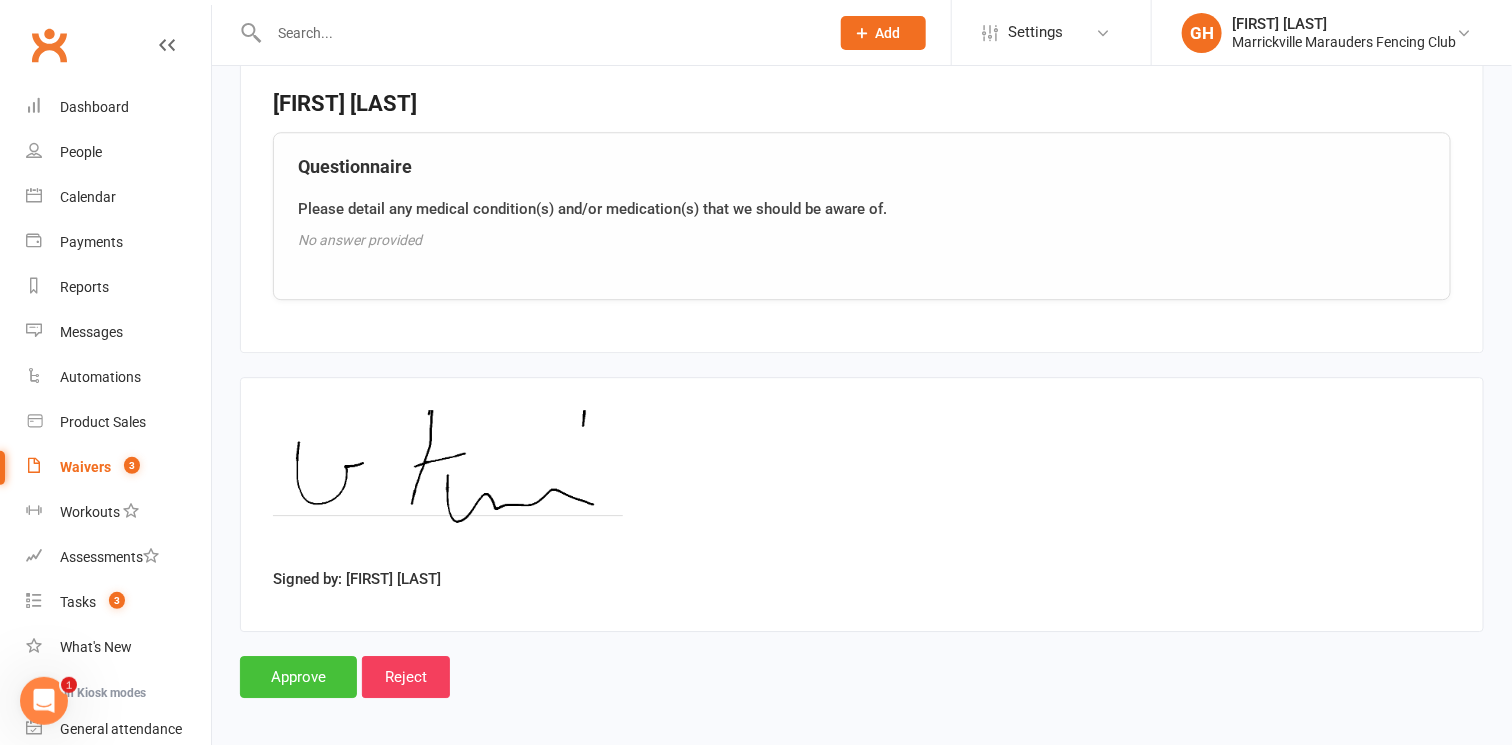 click on "Approve" at bounding box center (298, 677) 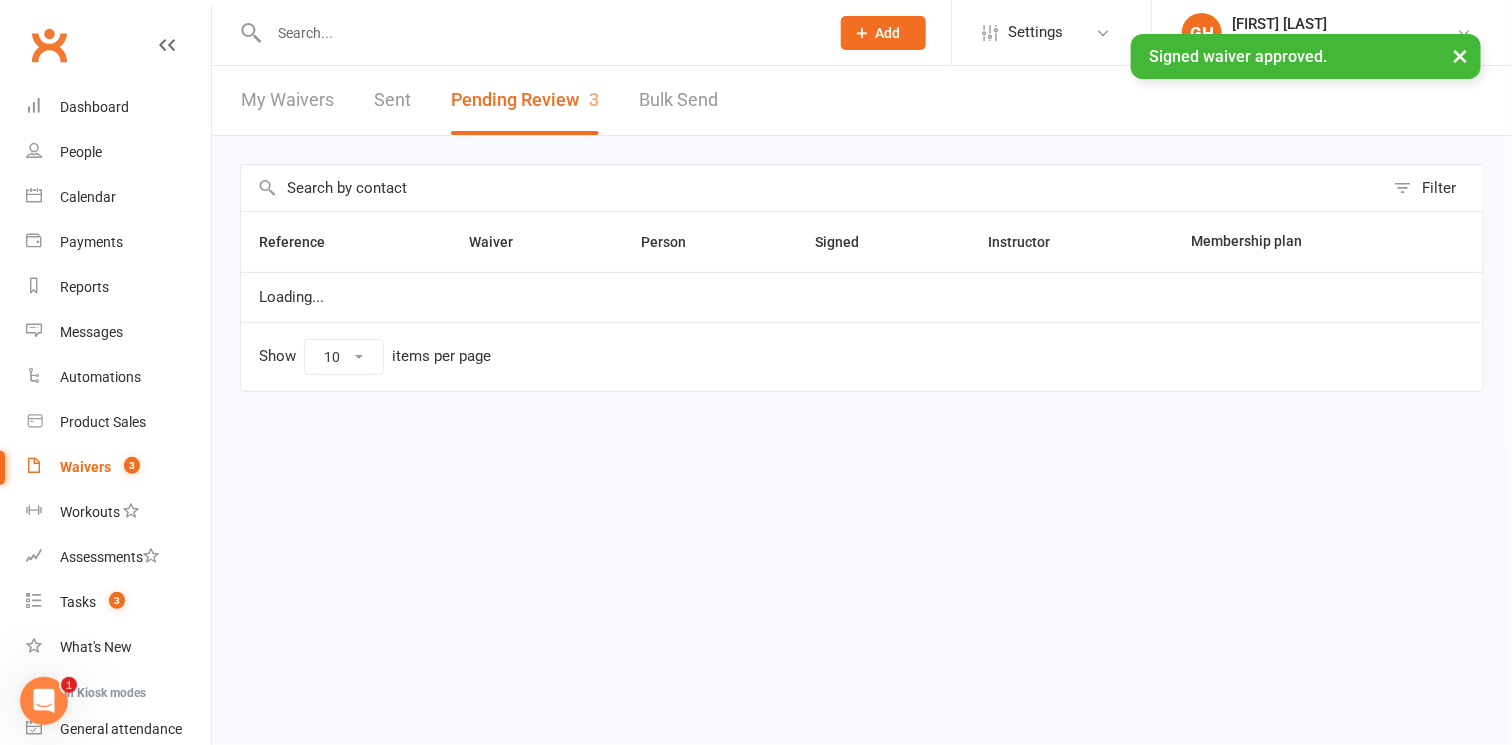 scroll, scrollTop: 0, scrollLeft: 0, axis: both 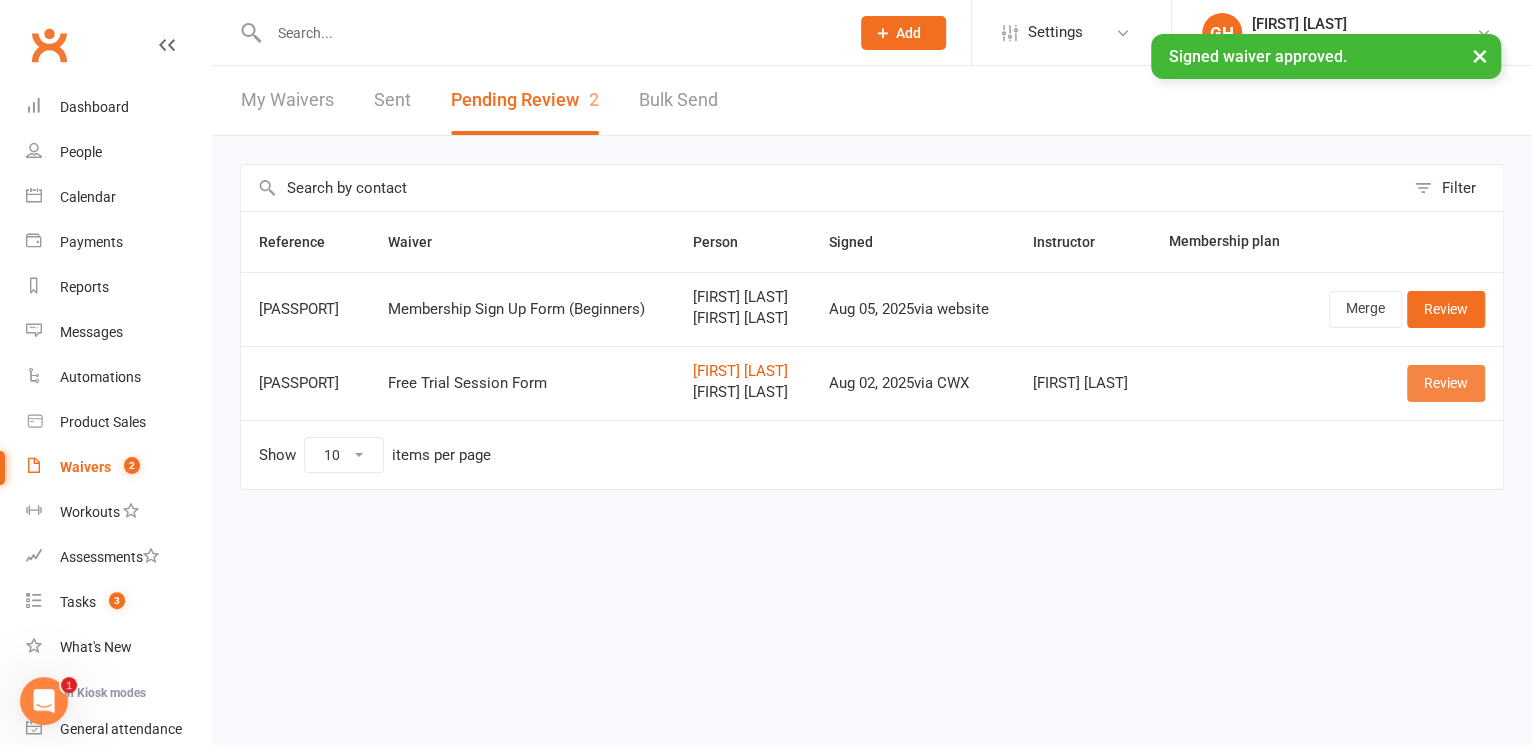 click on "Review" at bounding box center [1446, 383] 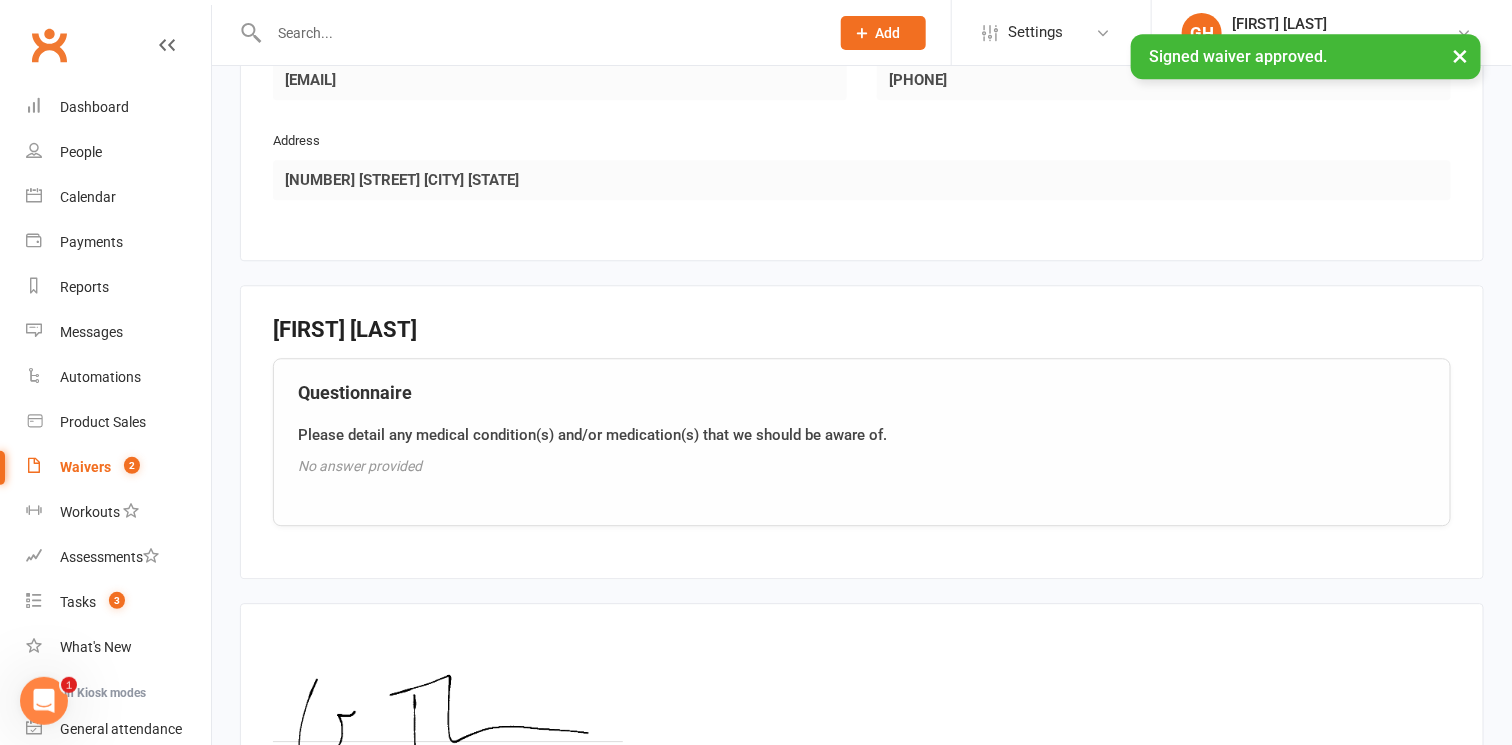 scroll, scrollTop: 2165, scrollLeft: 0, axis: vertical 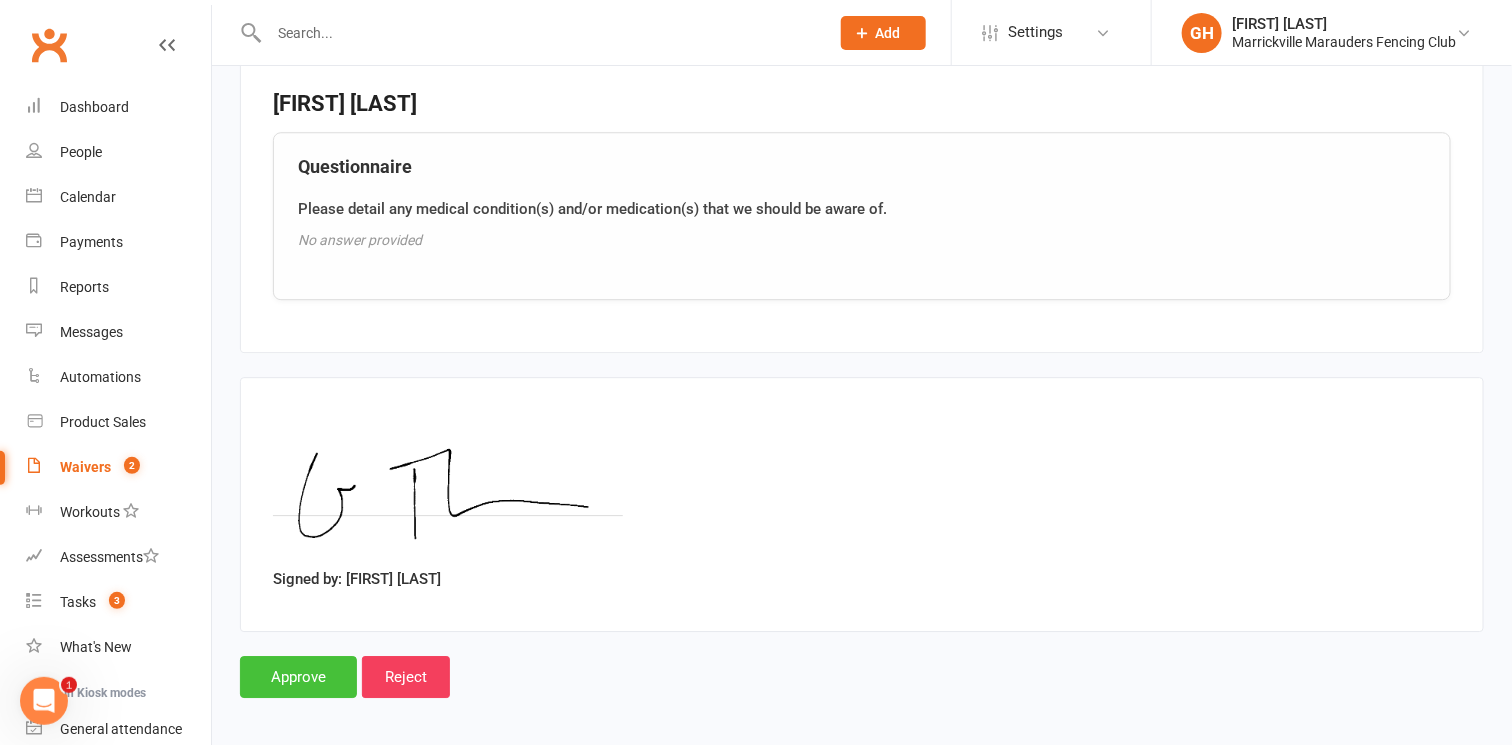 click on "Approve" at bounding box center (298, 677) 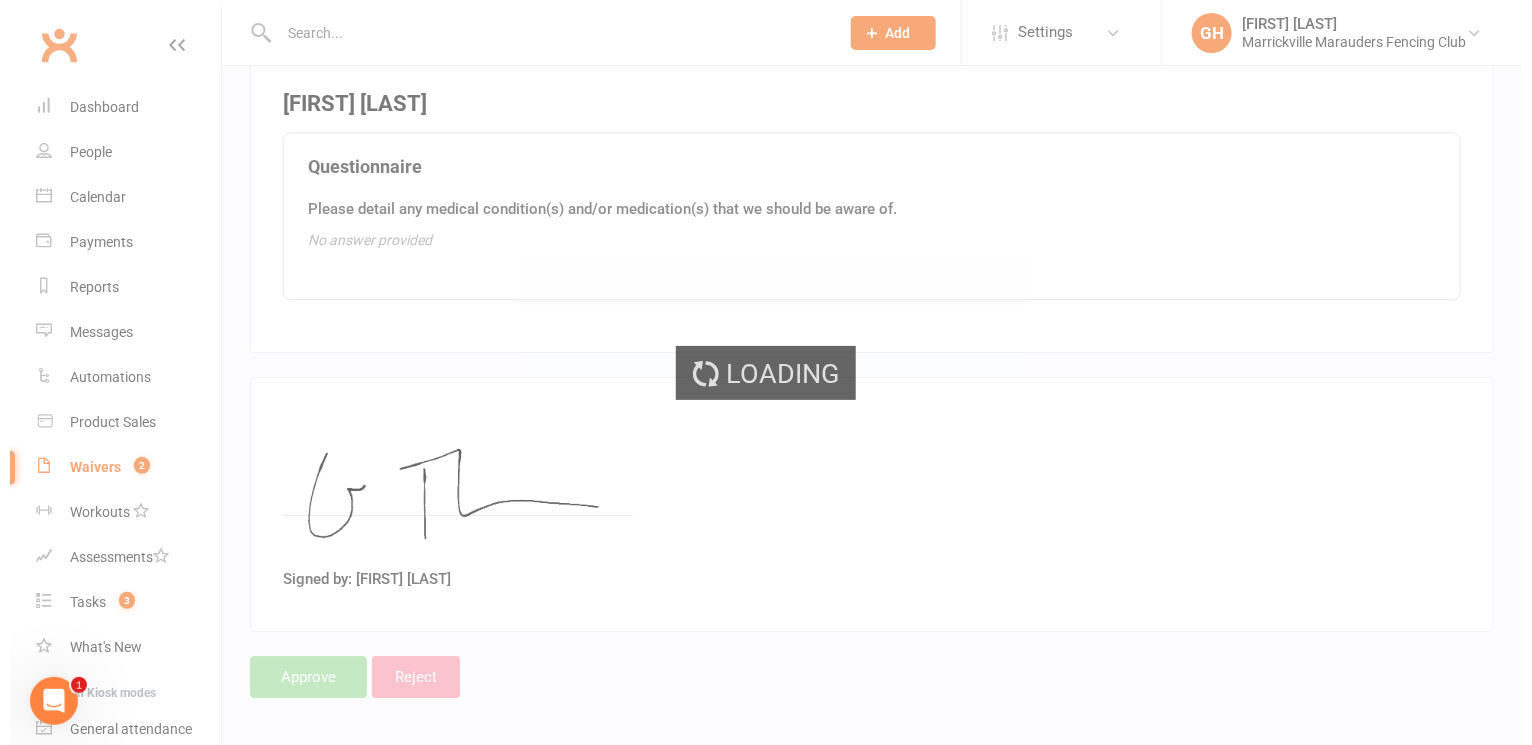 scroll, scrollTop: 0, scrollLeft: 0, axis: both 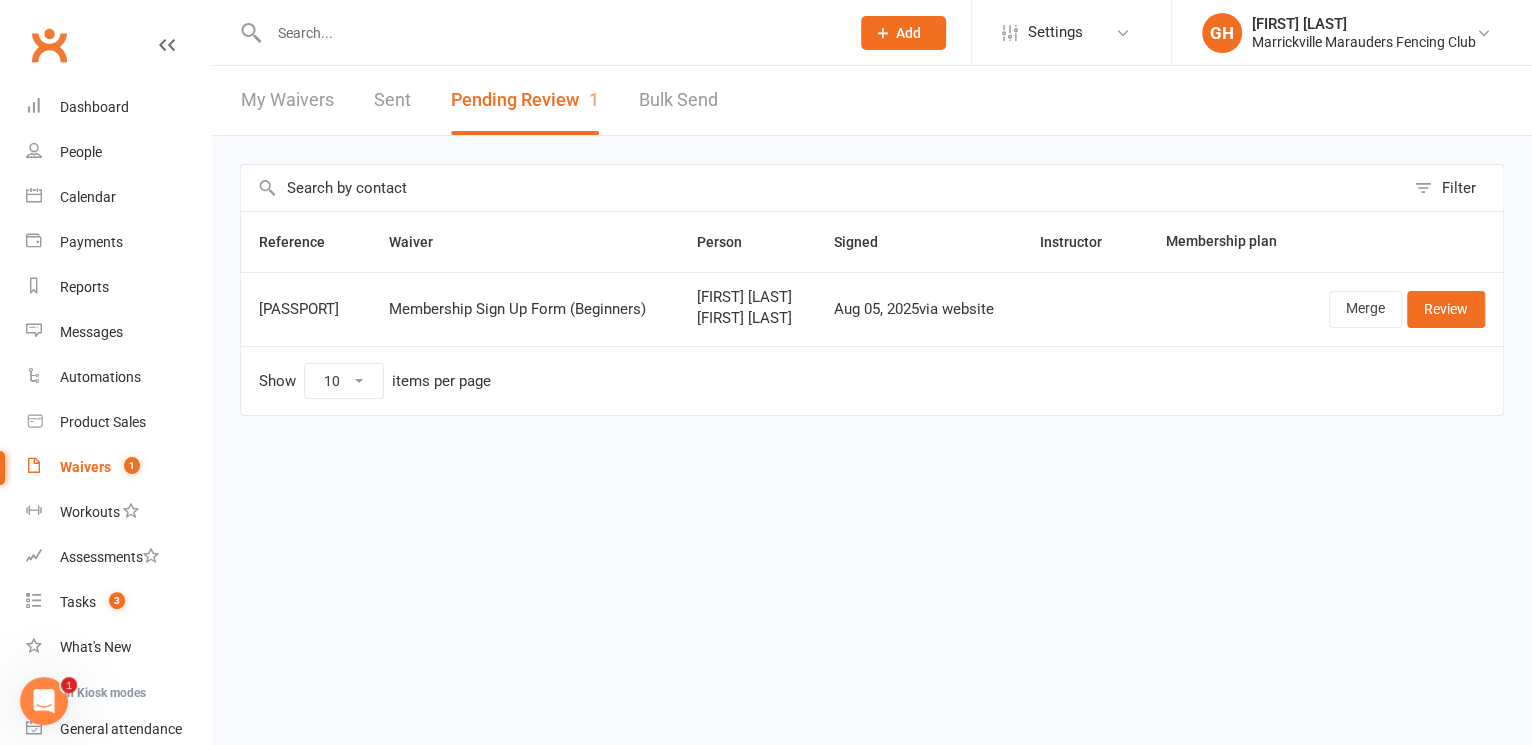 click at bounding box center [549, 33] 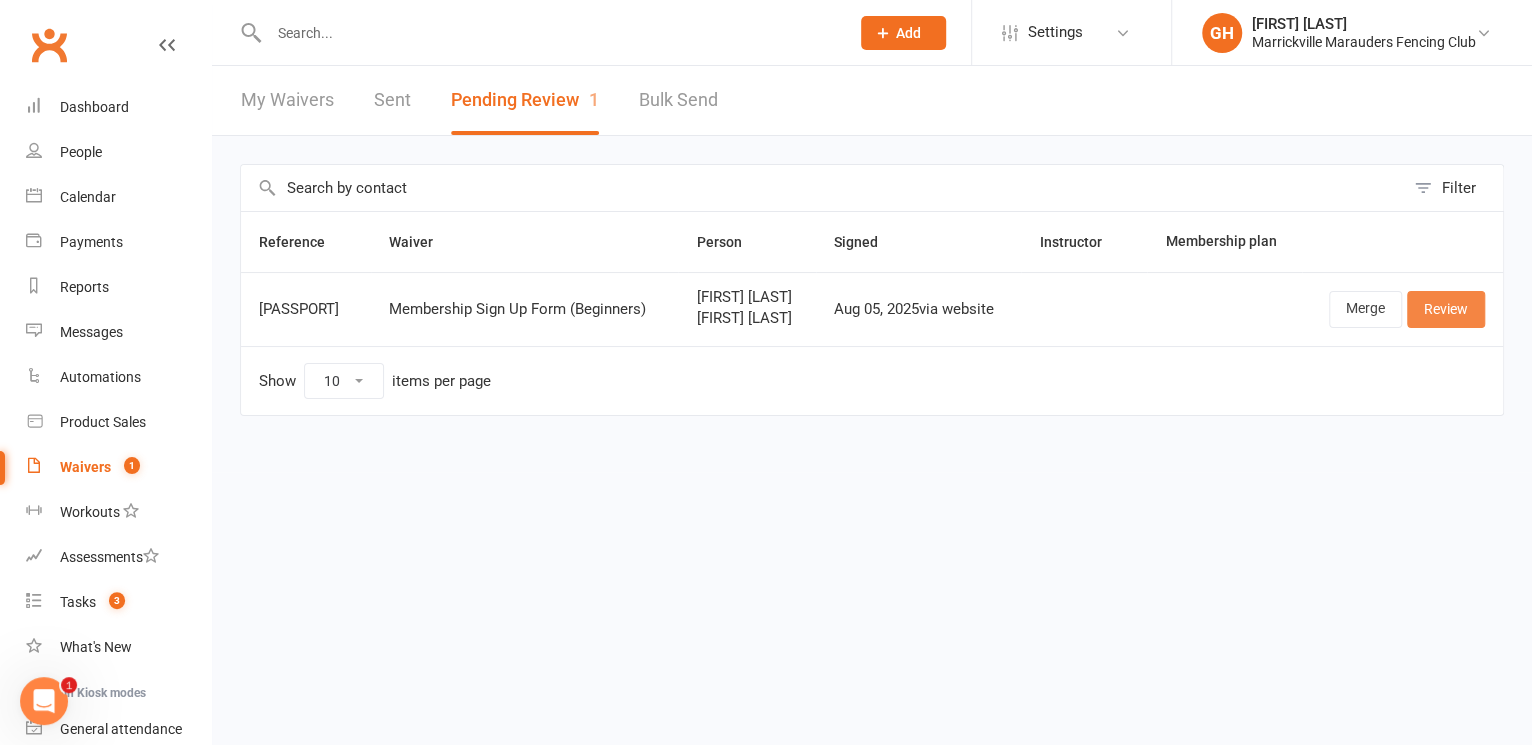 click on "Review" at bounding box center (1446, 309) 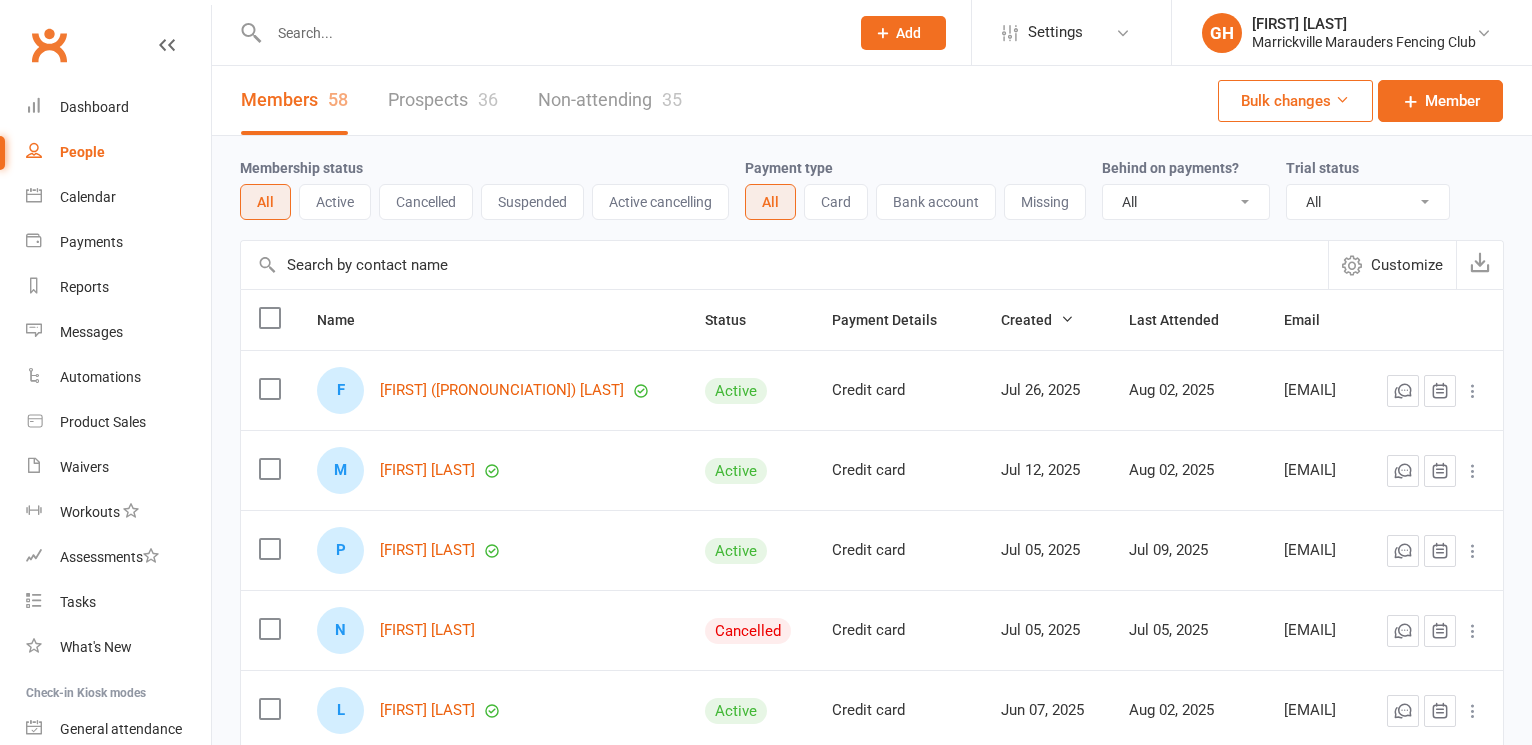 select on "100" 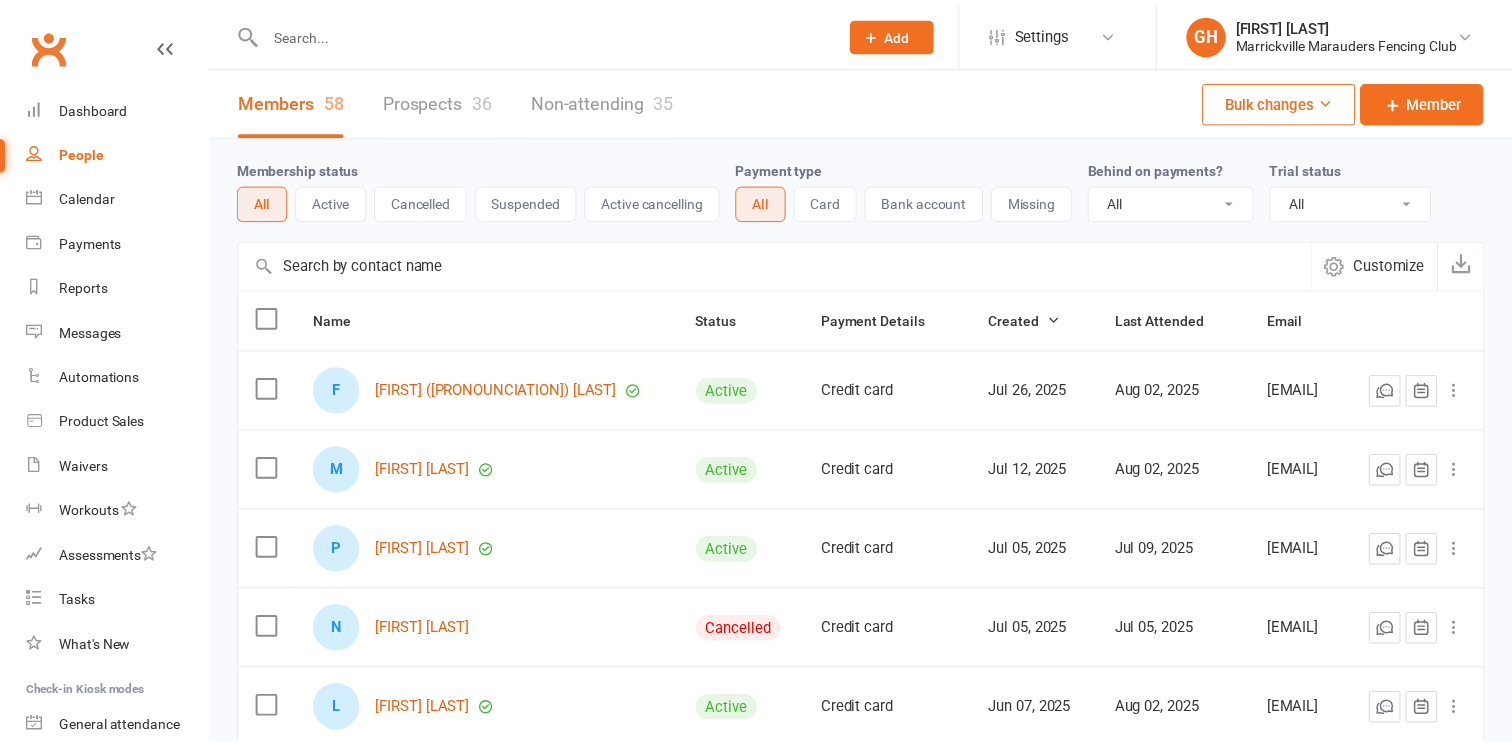 scroll, scrollTop: 0, scrollLeft: 0, axis: both 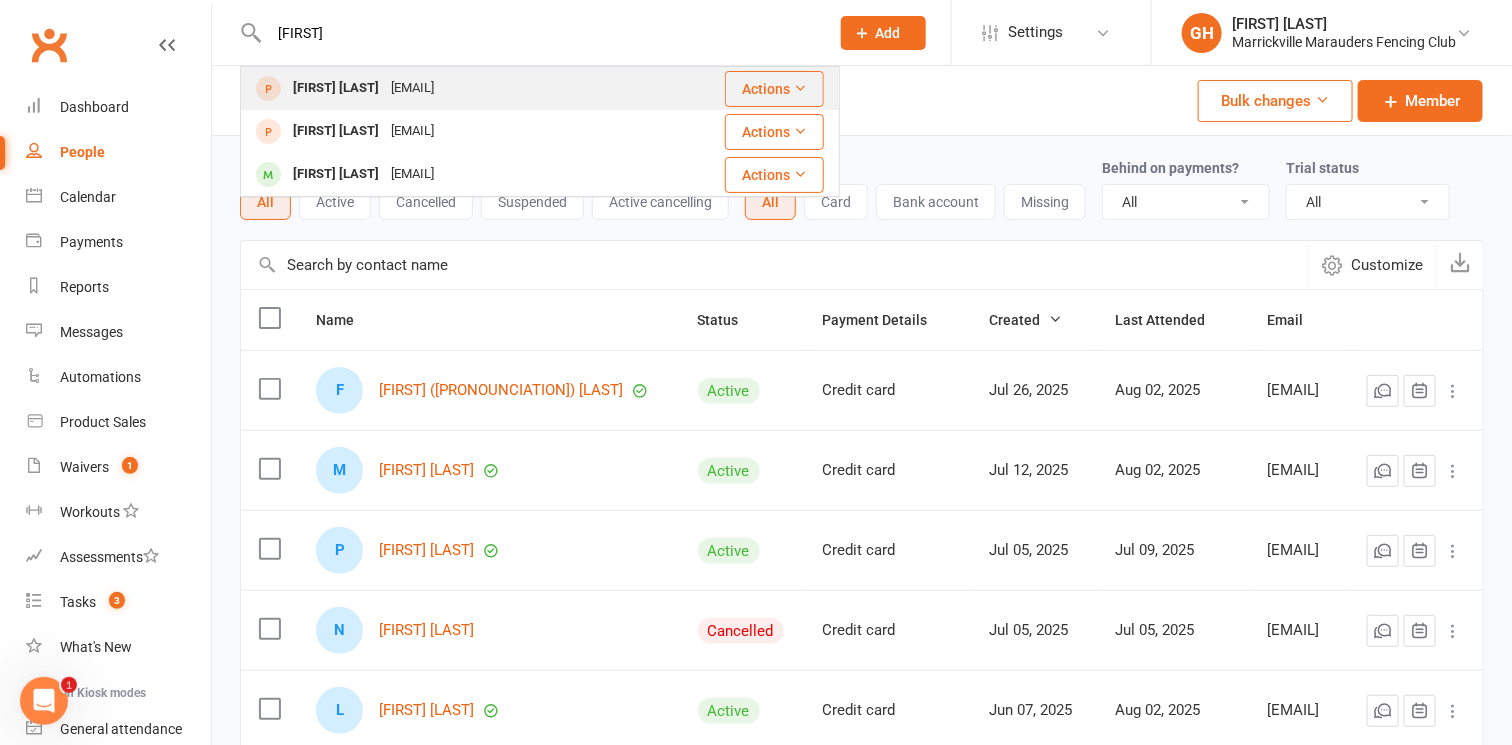 type on "alice" 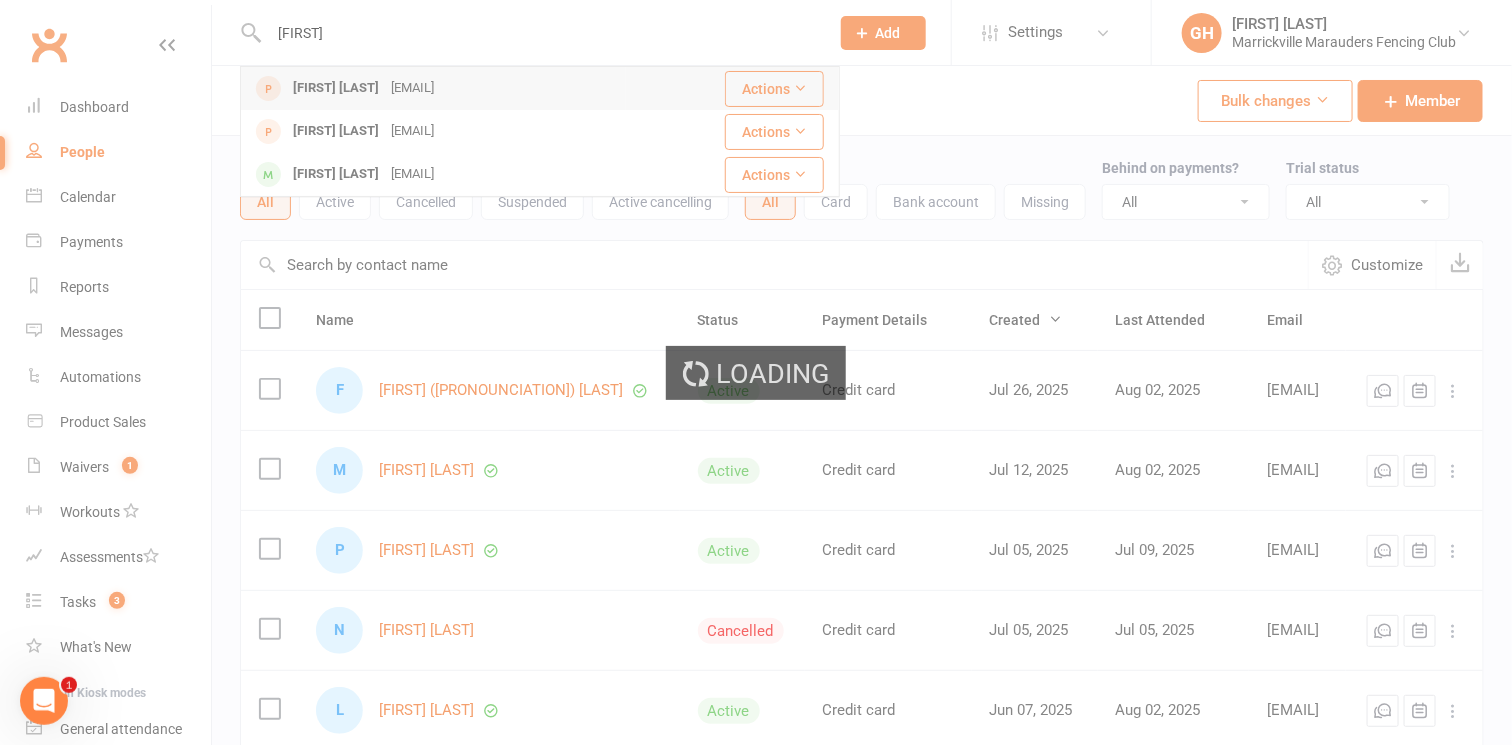 type 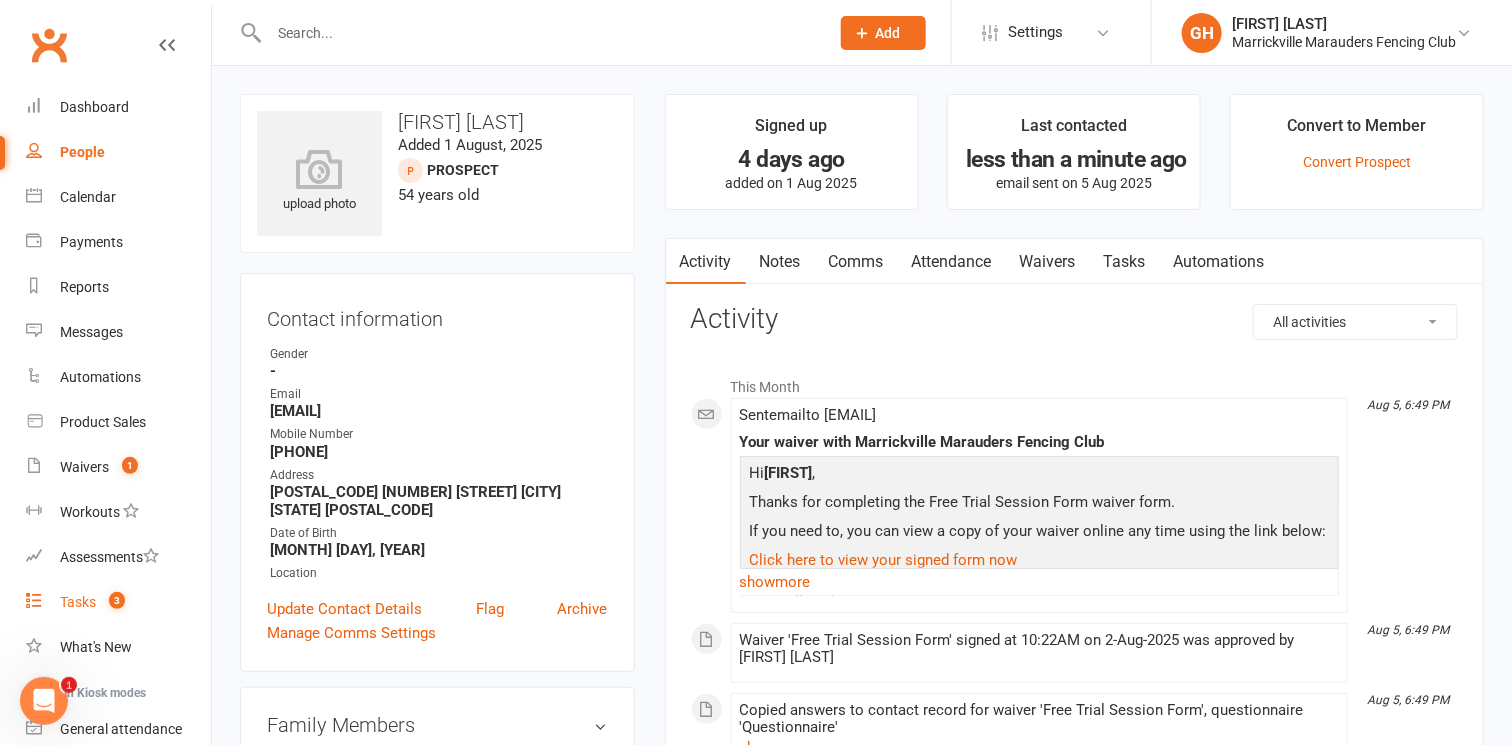 scroll, scrollTop: 171, scrollLeft: 0, axis: vertical 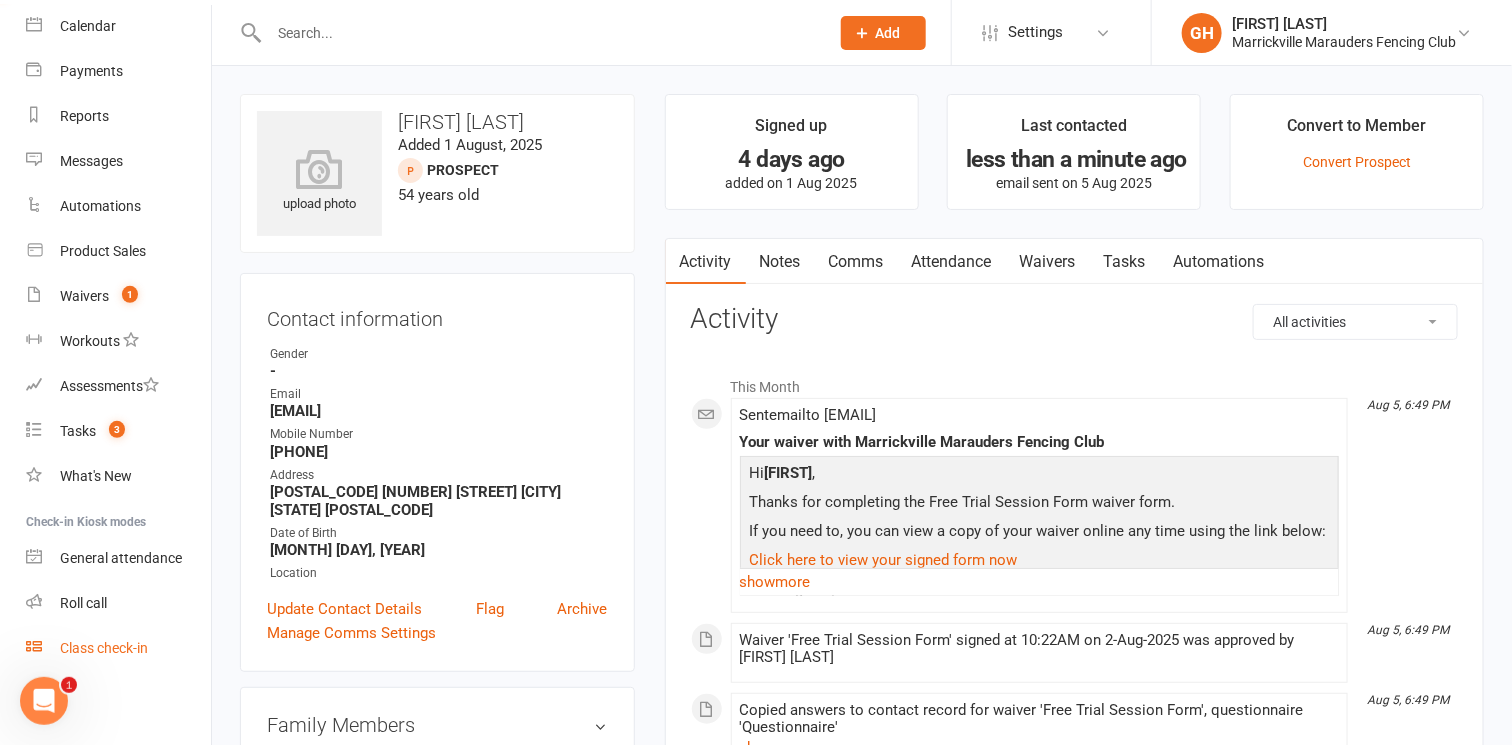 click on "Class check-in" at bounding box center (104, 648) 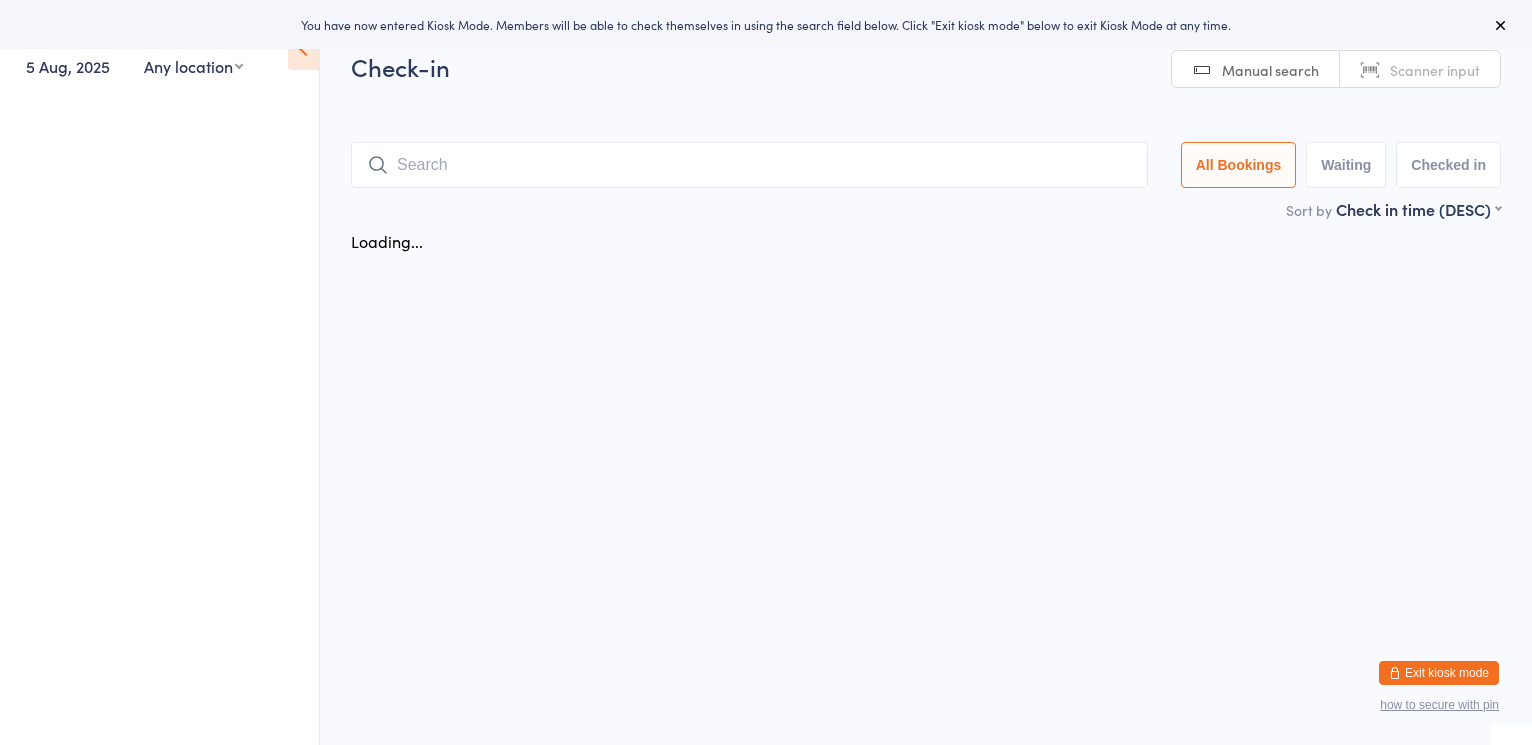 scroll, scrollTop: 0, scrollLeft: 0, axis: both 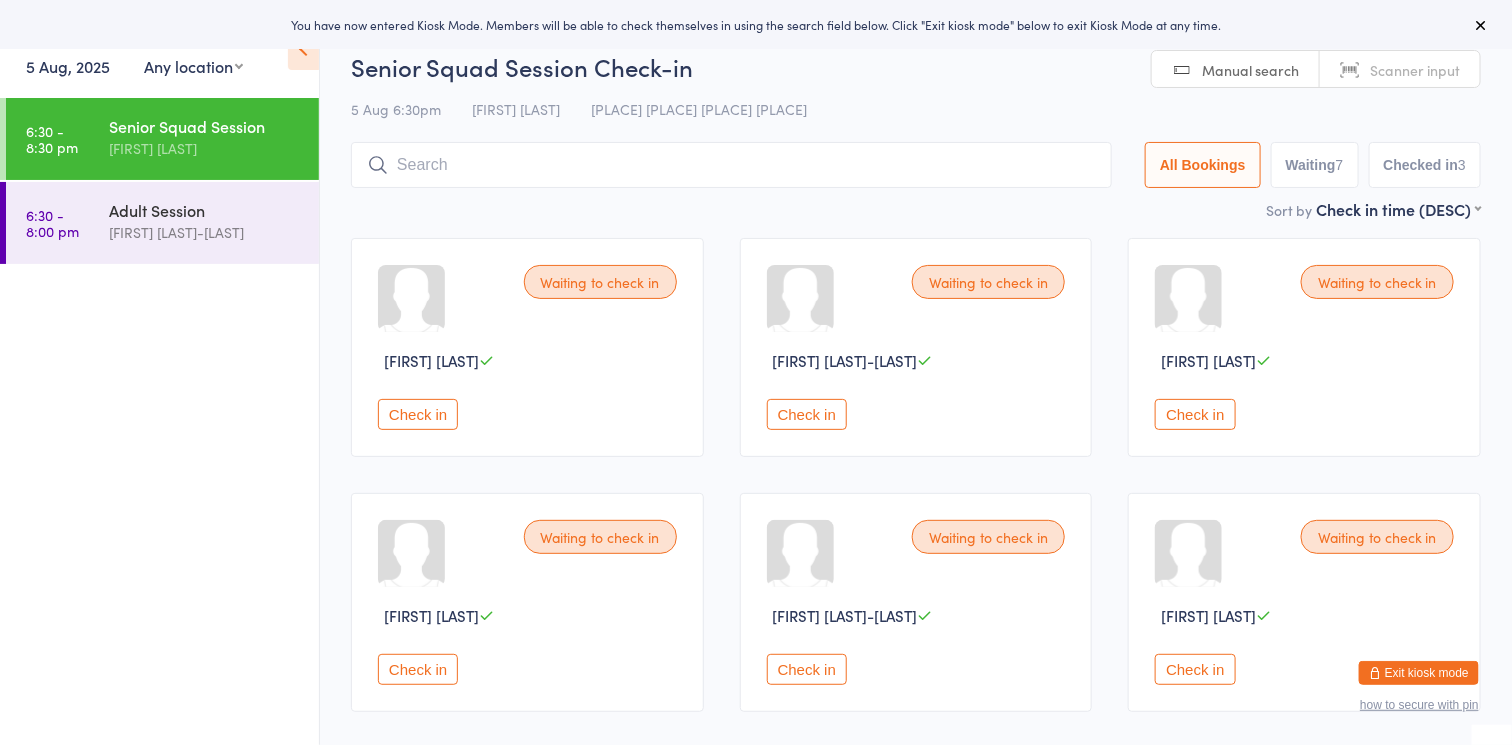 click on "You have now entered Kiosk Mode. Members will be able to check themselves in using the search field below. Click "Exit kiosk mode" below to exit Kiosk Mode at any time." at bounding box center (756, 24) 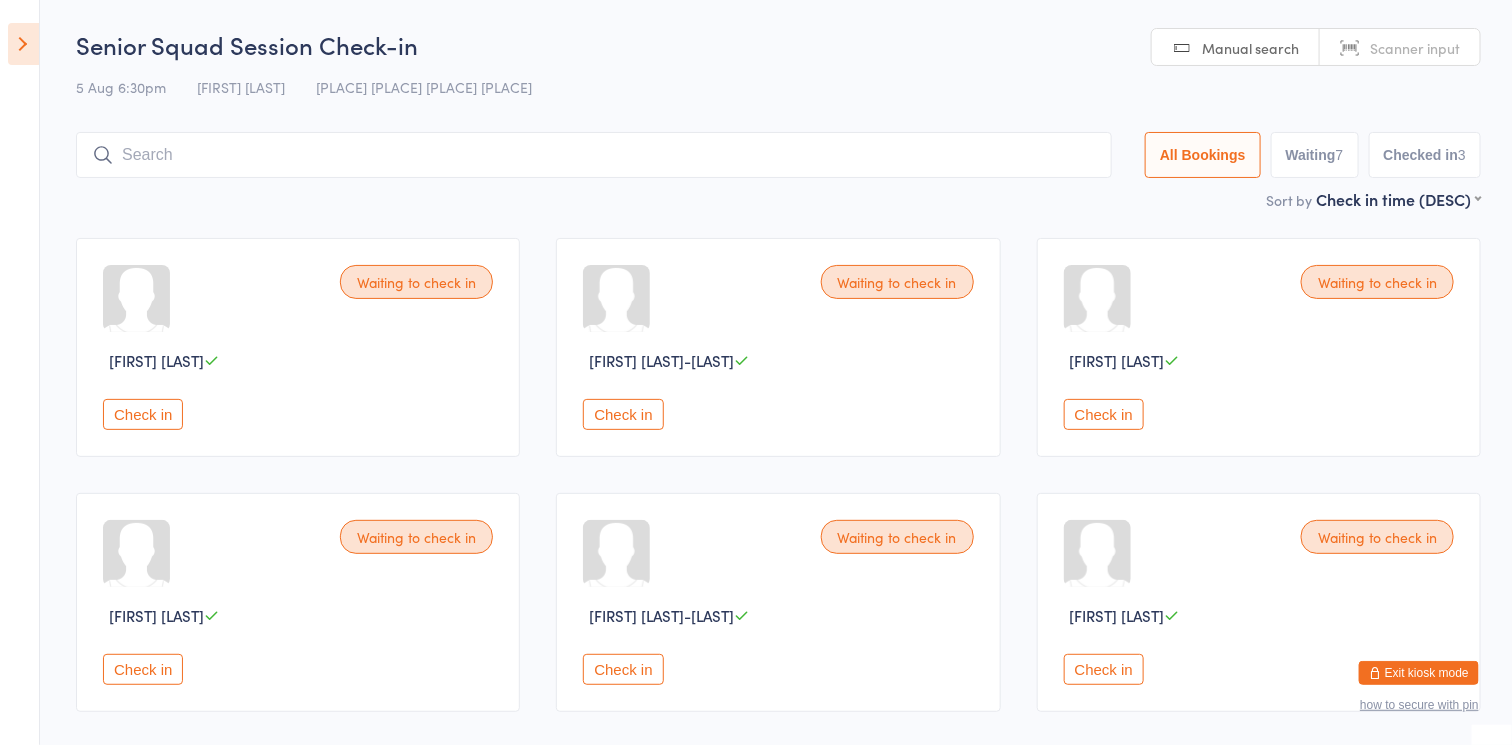 click at bounding box center (23, 44) 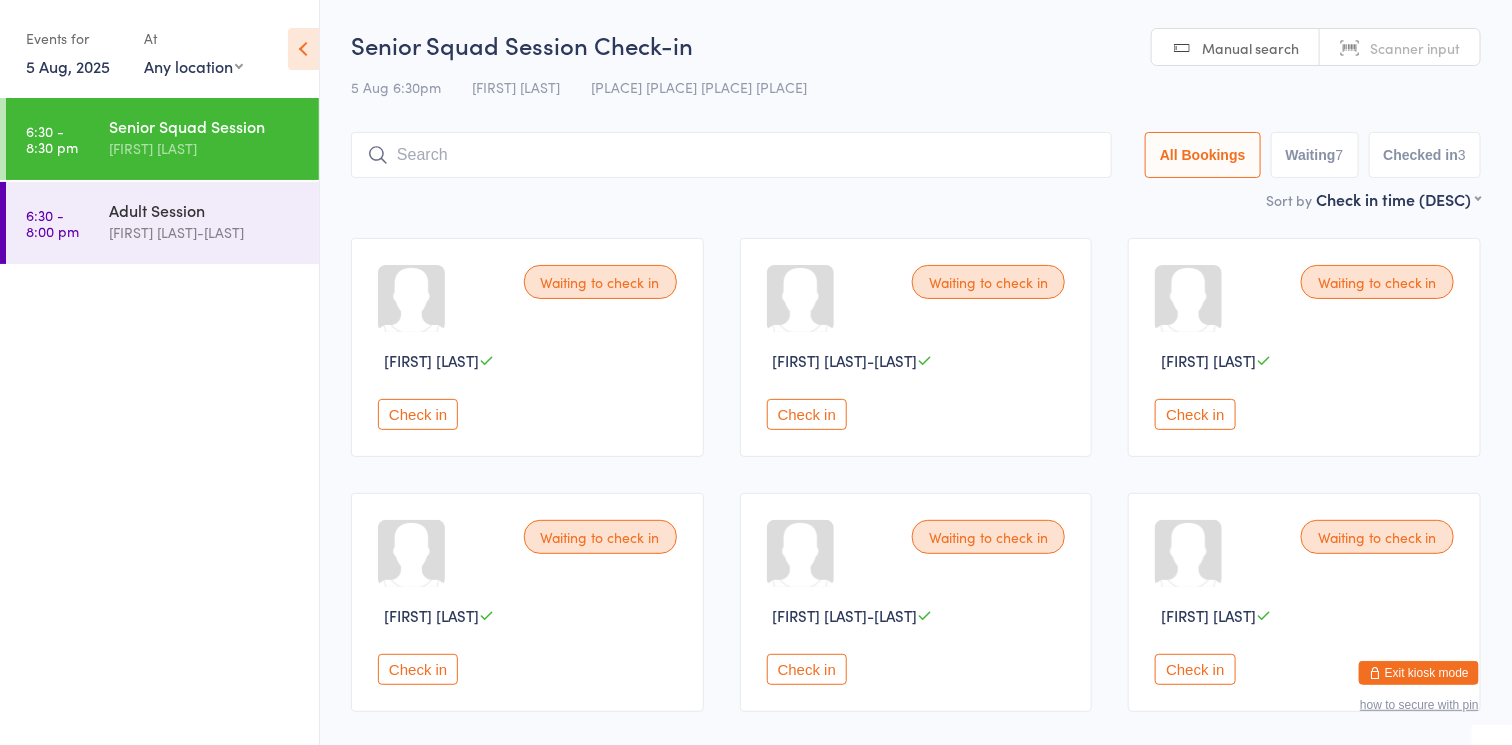 click on "5 Aug, 2025" at bounding box center (68, 66) 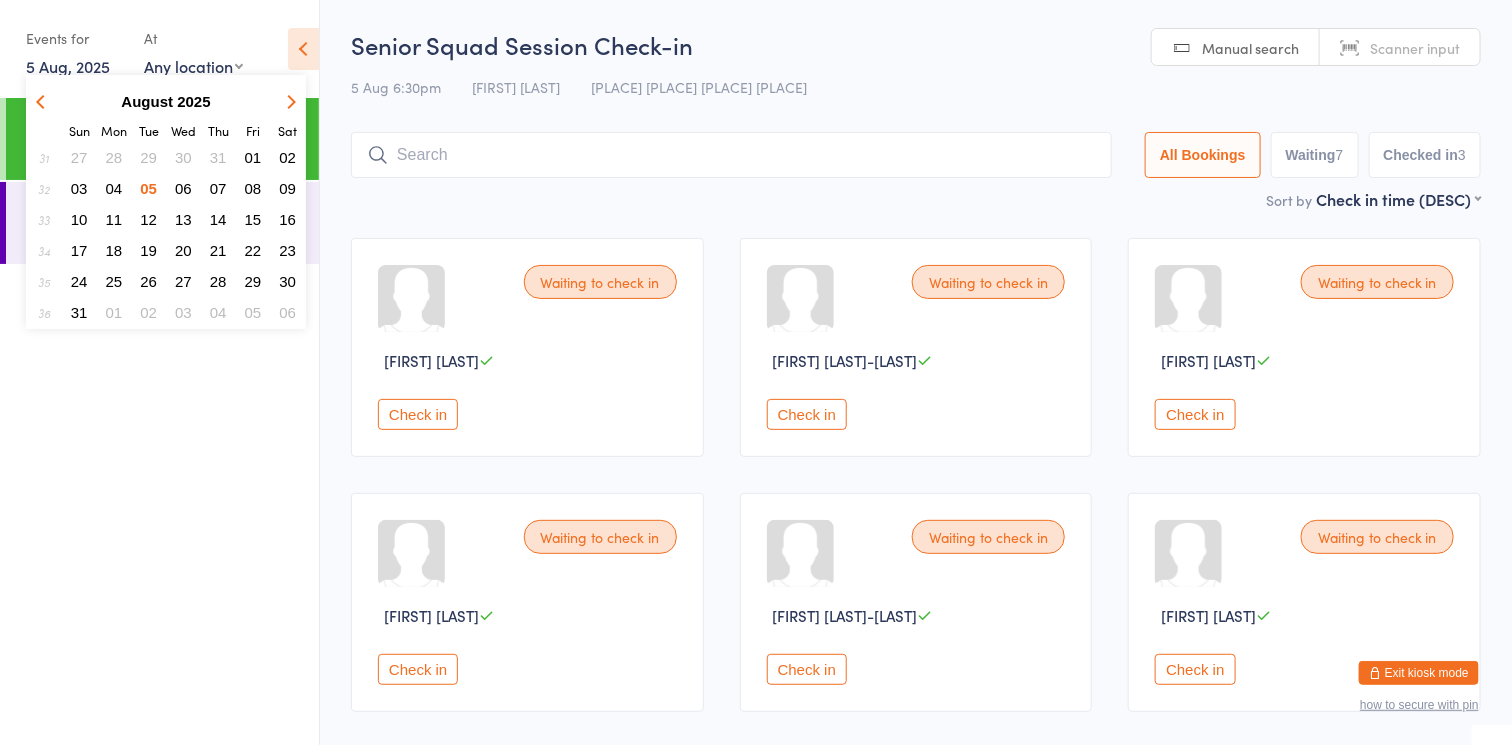 click on "02" at bounding box center [287, 157] 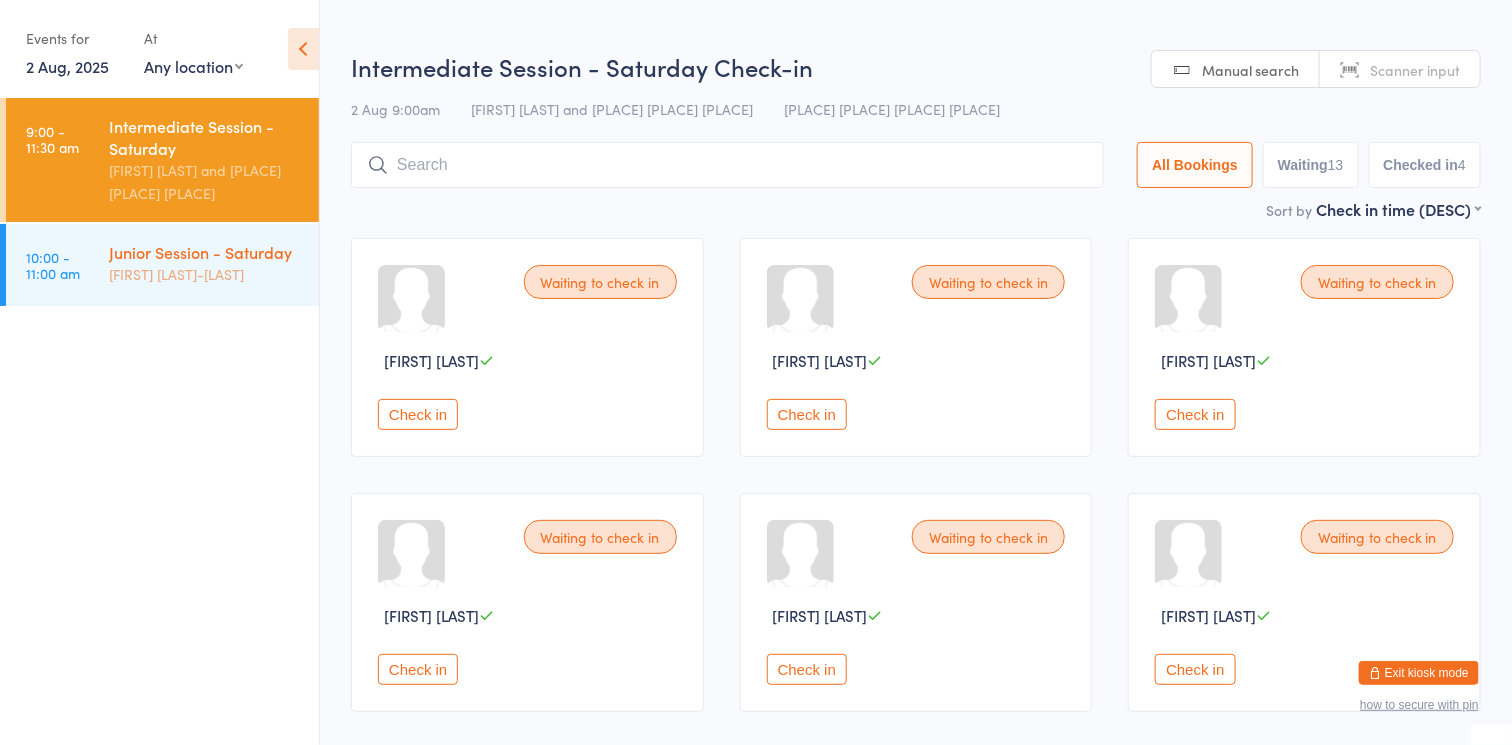 click on "Junior Session - Saturday" at bounding box center [205, 252] 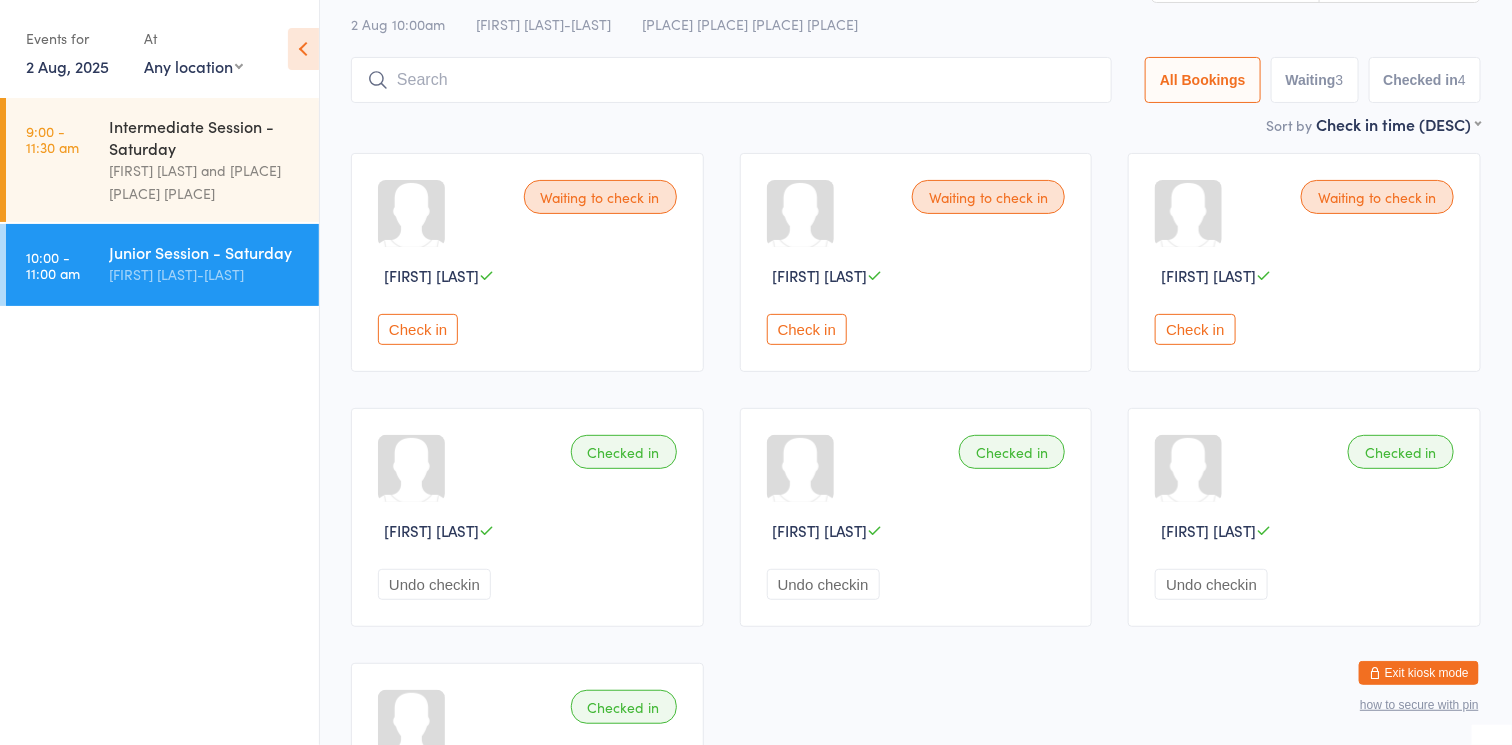 scroll, scrollTop: 109, scrollLeft: 0, axis: vertical 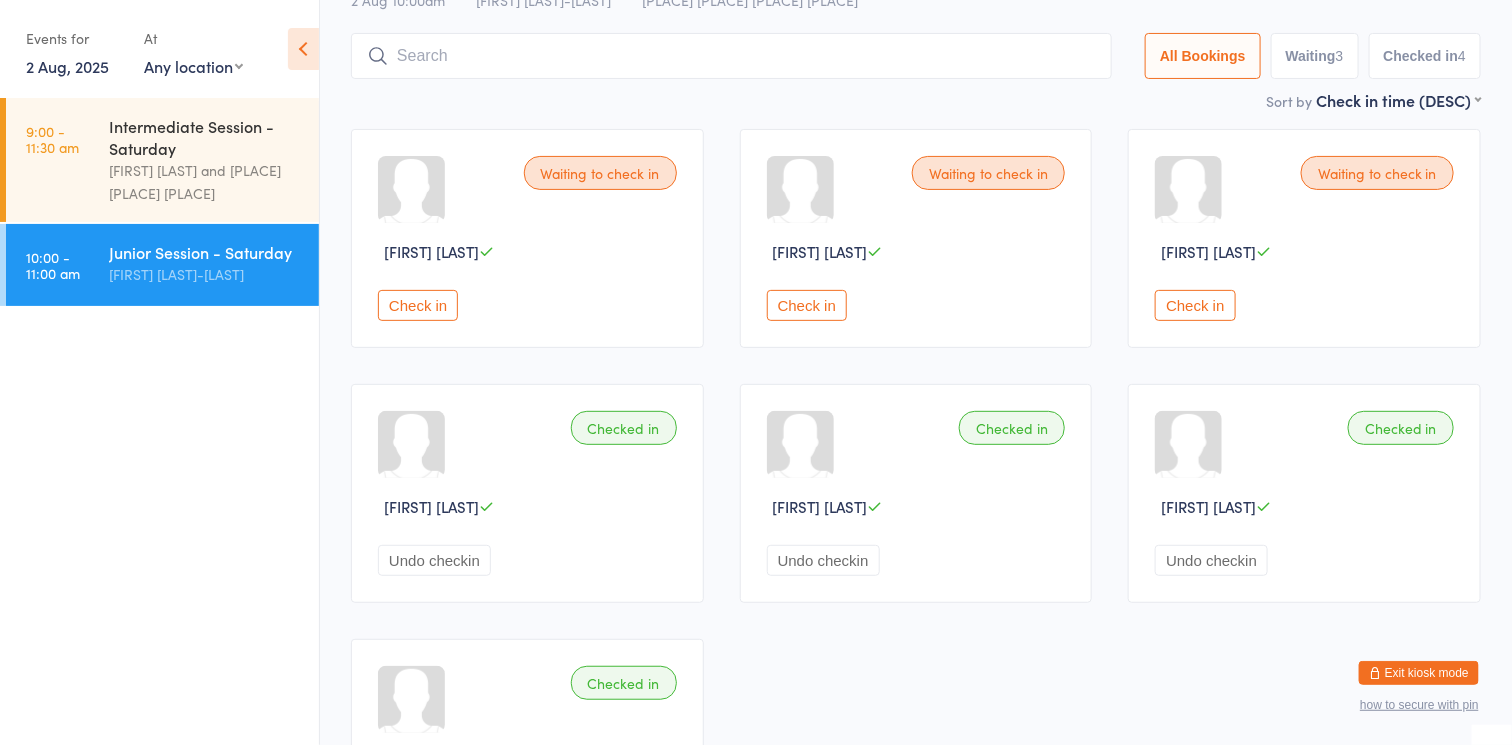 click on "Check in" at bounding box center [807, 305] 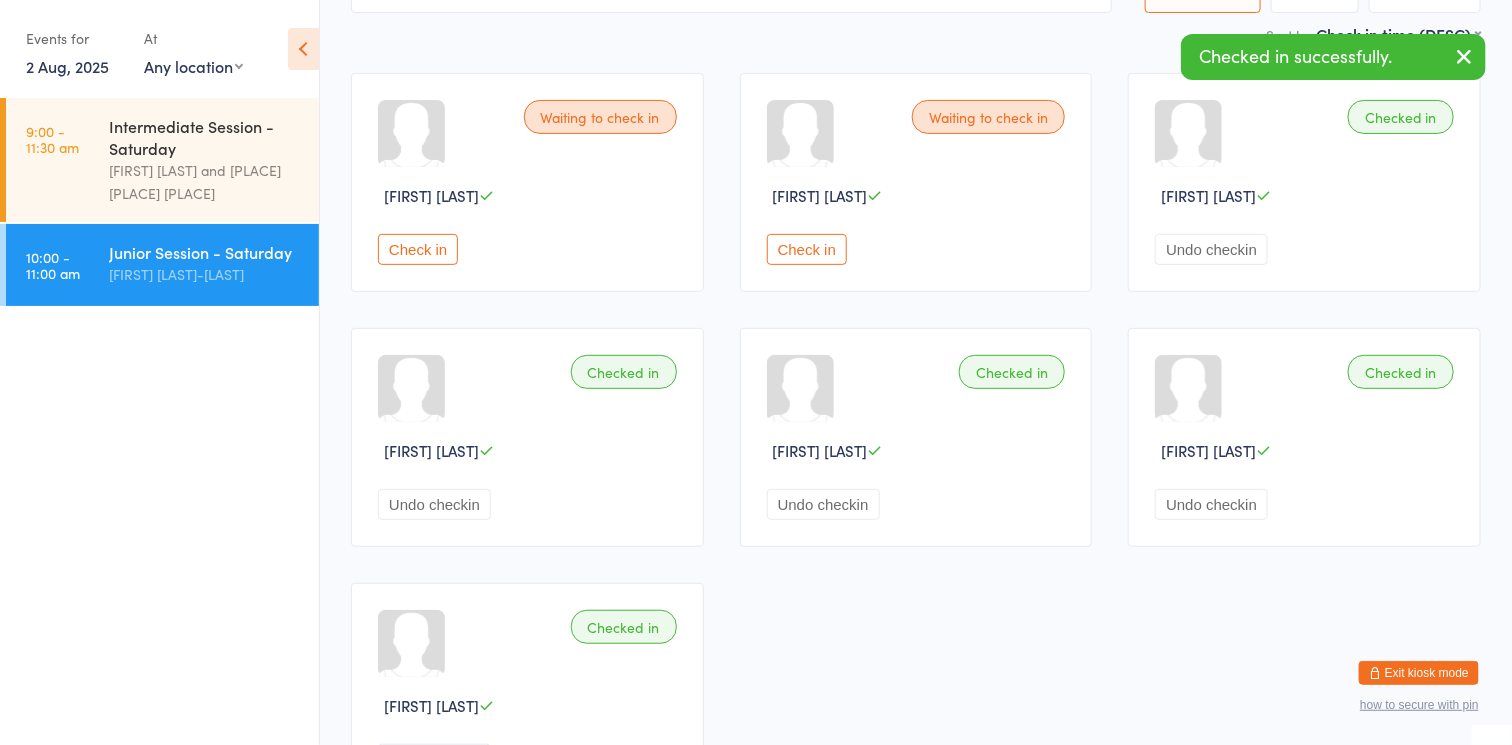 scroll, scrollTop: 163, scrollLeft: 0, axis: vertical 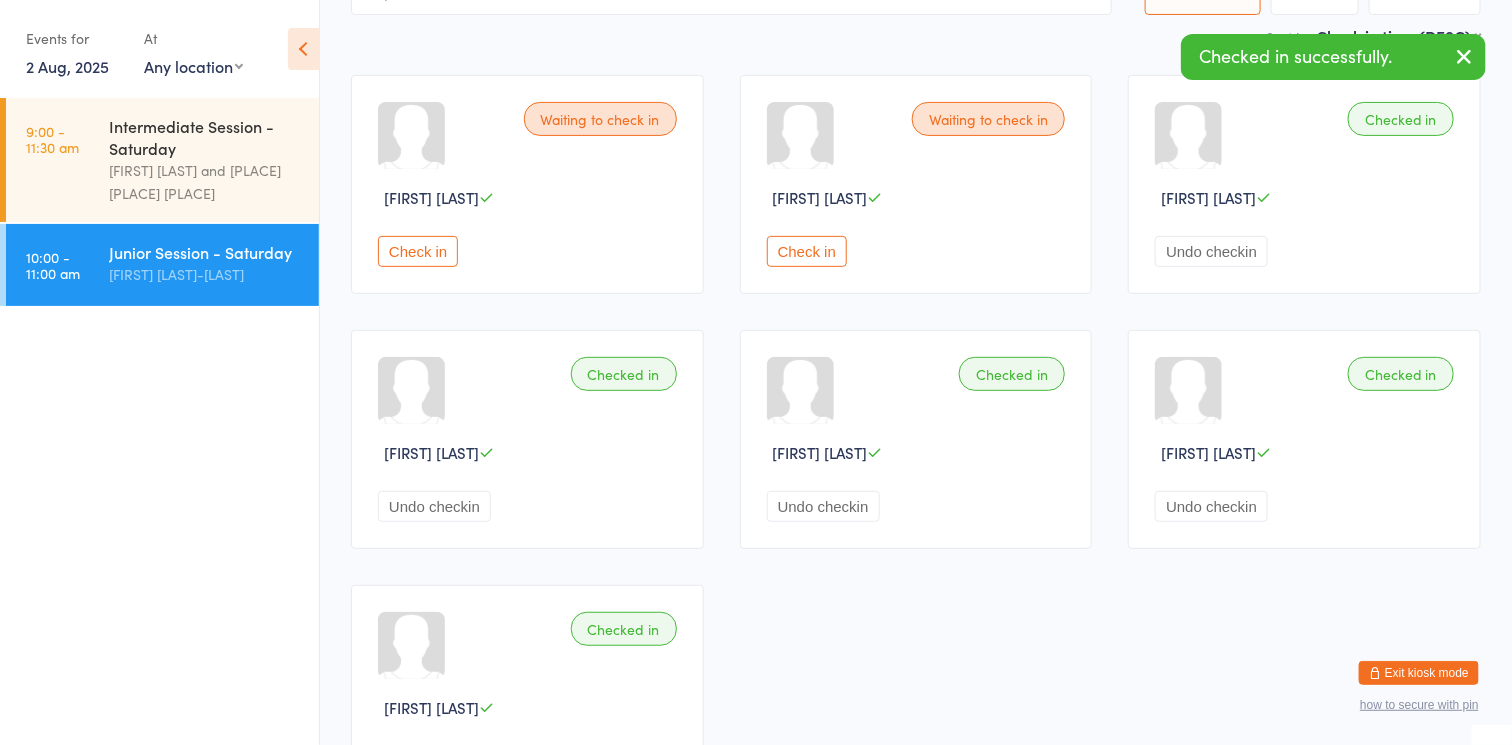 click on "Check in" at bounding box center (807, 251) 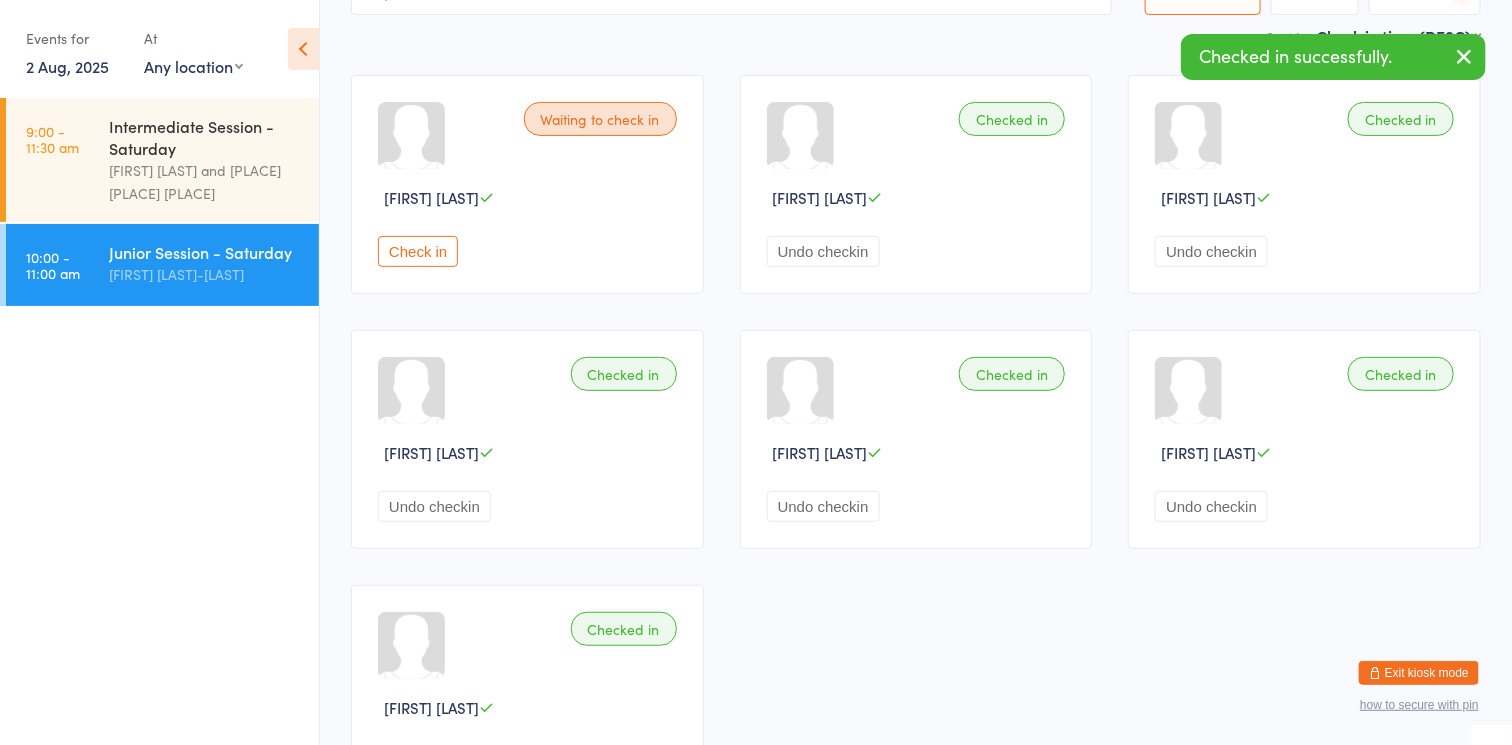 scroll, scrollTop: 0, scrollLeft: 0, axis: both 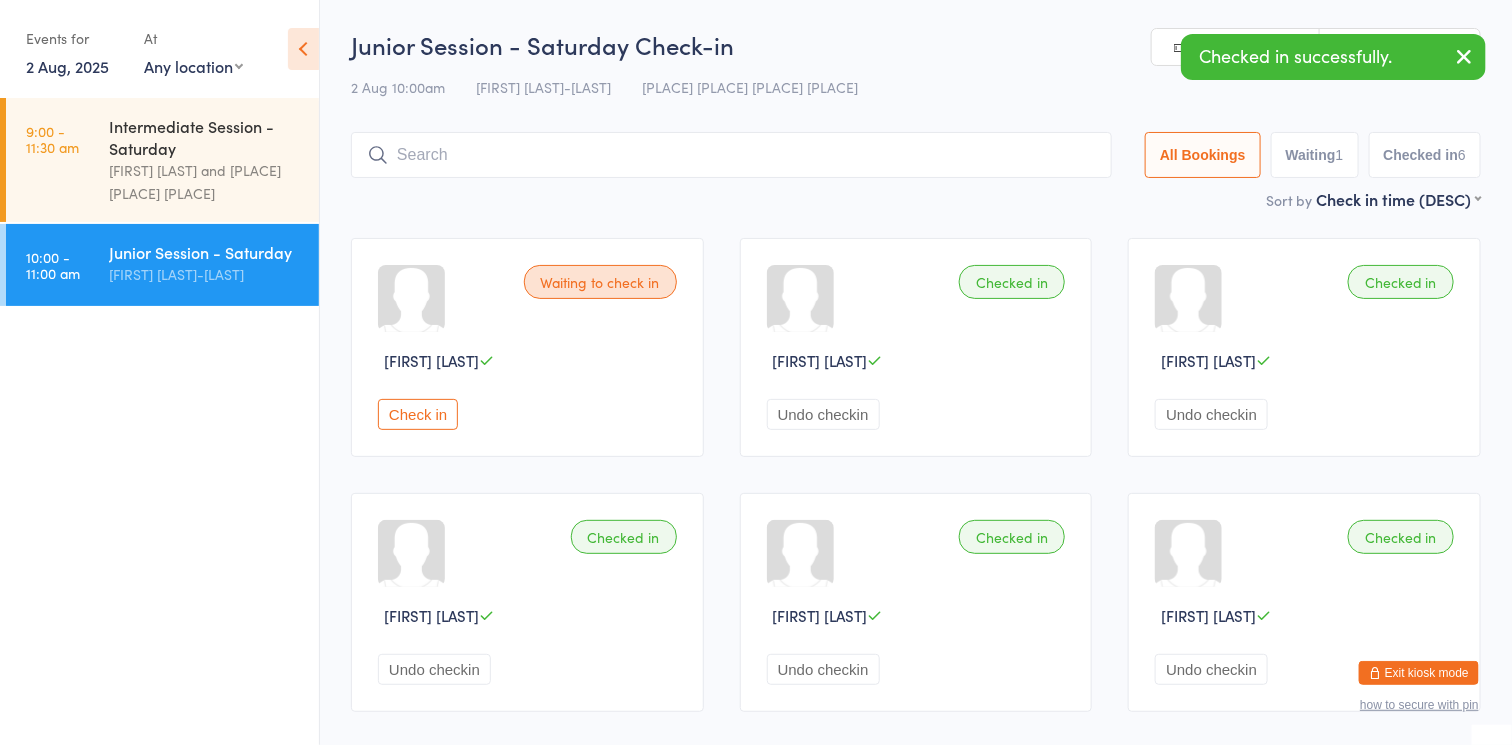 click at bounding box center (1464, 56) 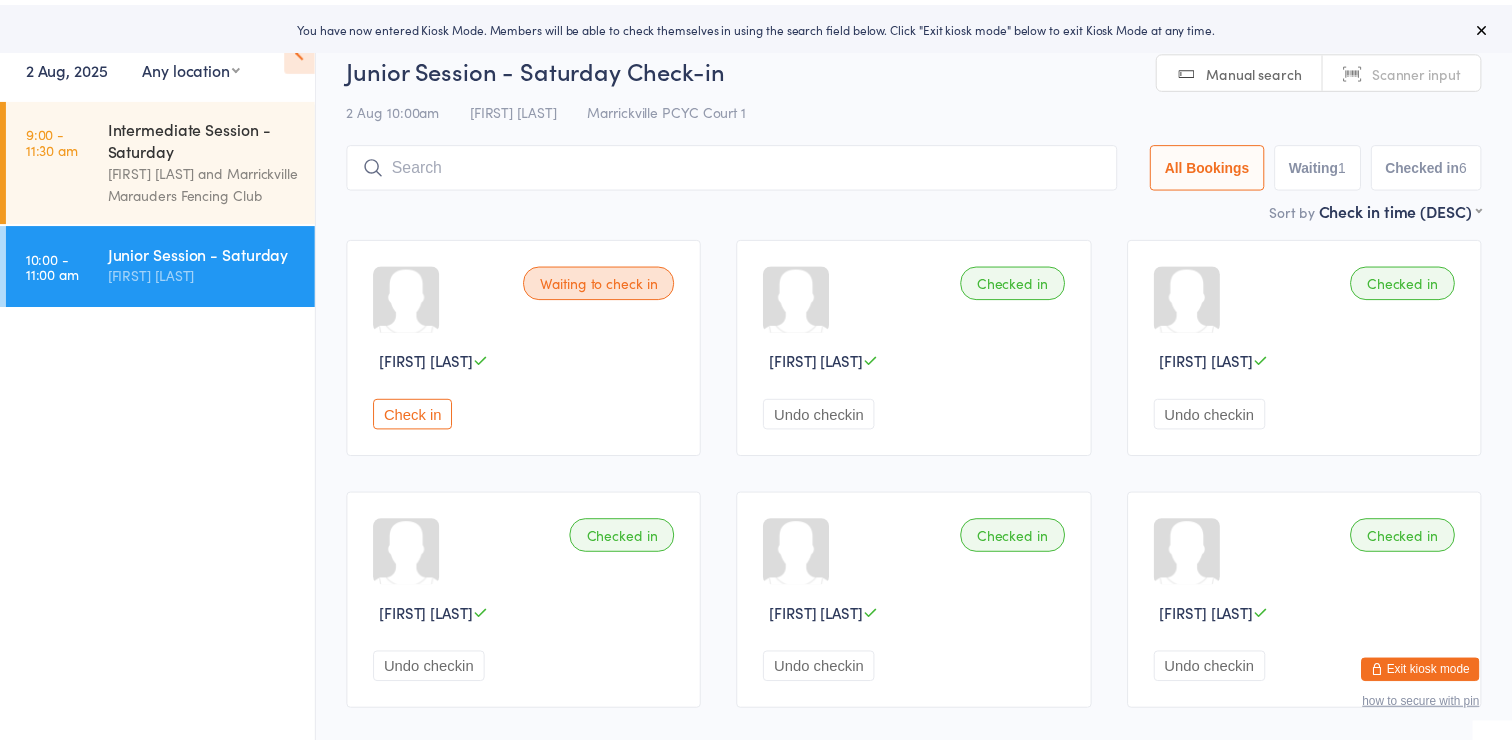 scroll, scrollTop: 0, scrollLeft: 0, axis: both 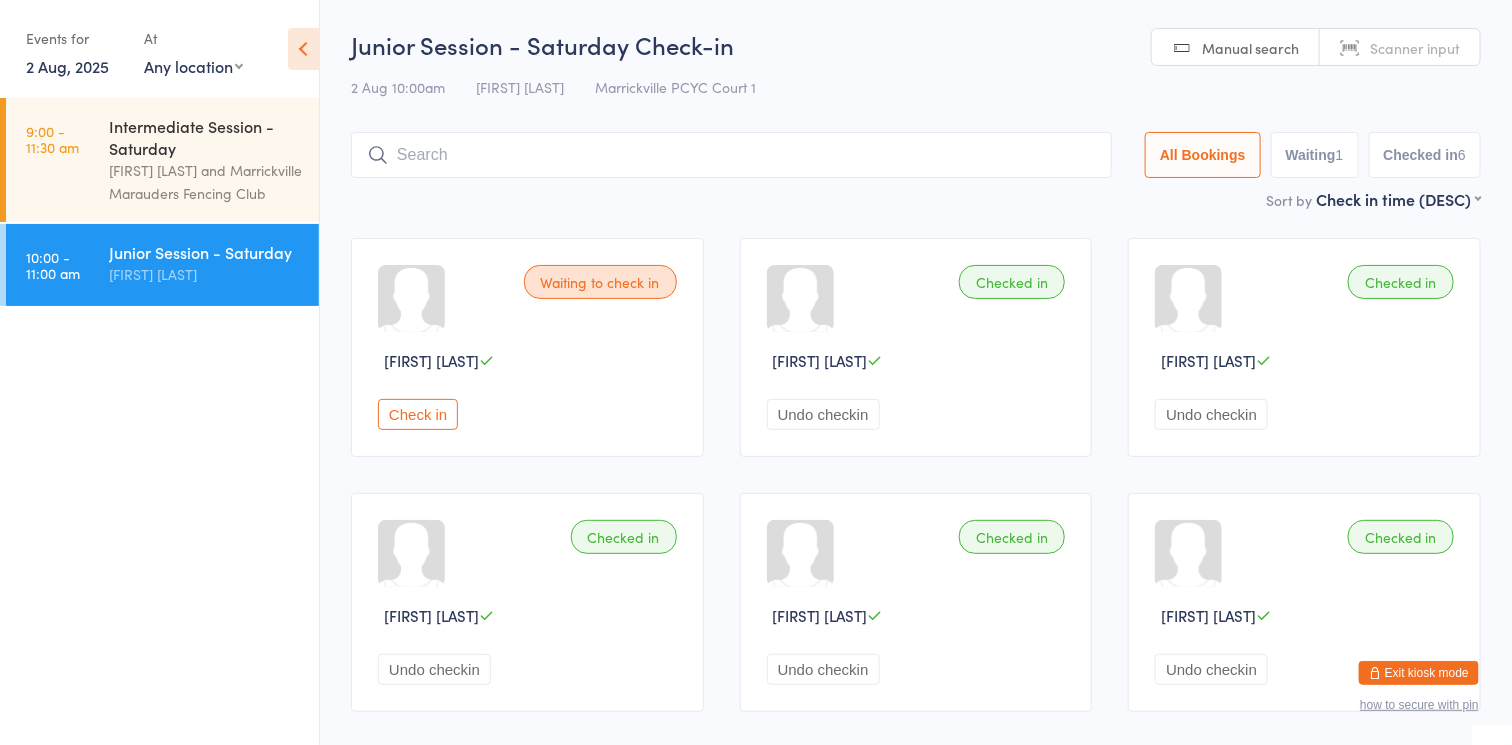 click on "Exit kiosk mode" at bounding box center [1419, 673] 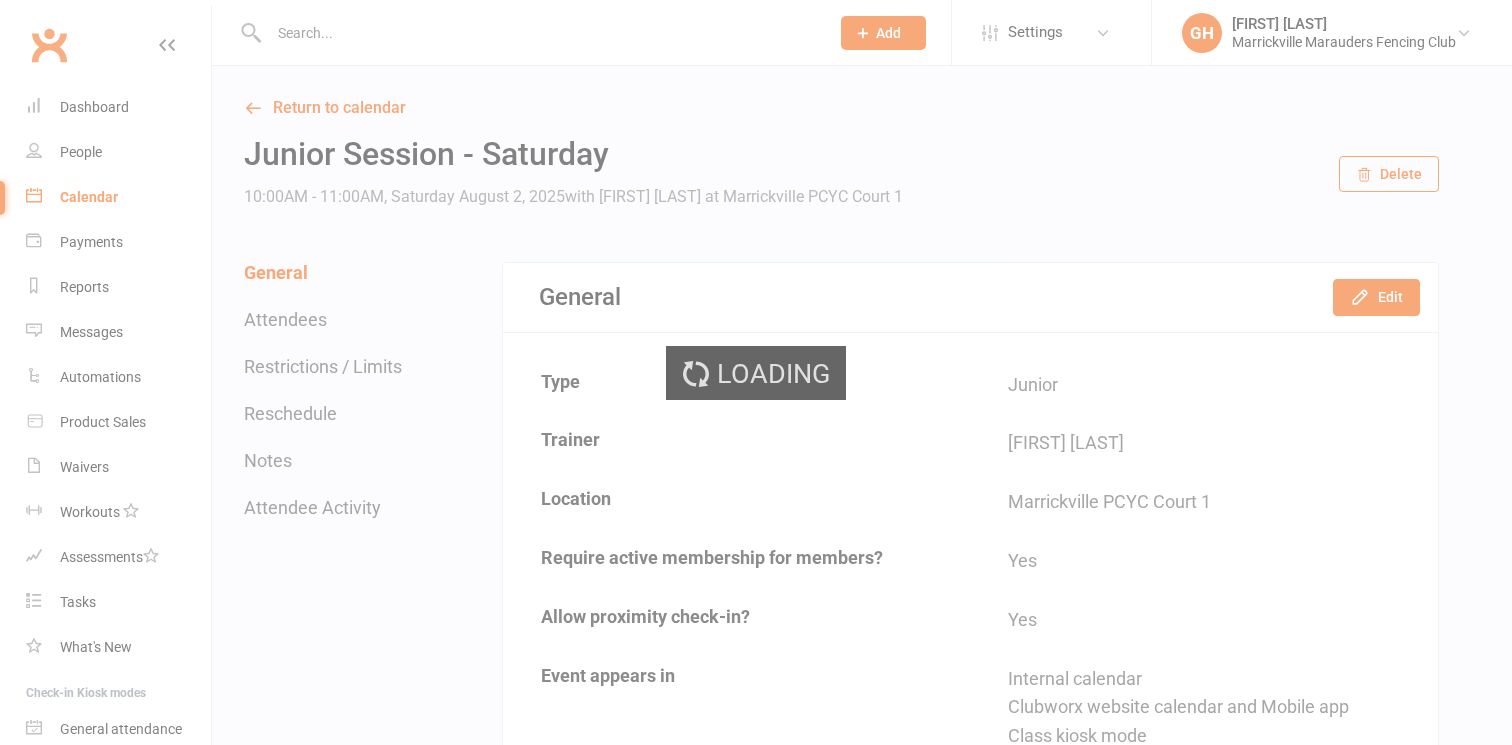 scroll, scrollTop: 0, scrollLeft: 0, axis: both 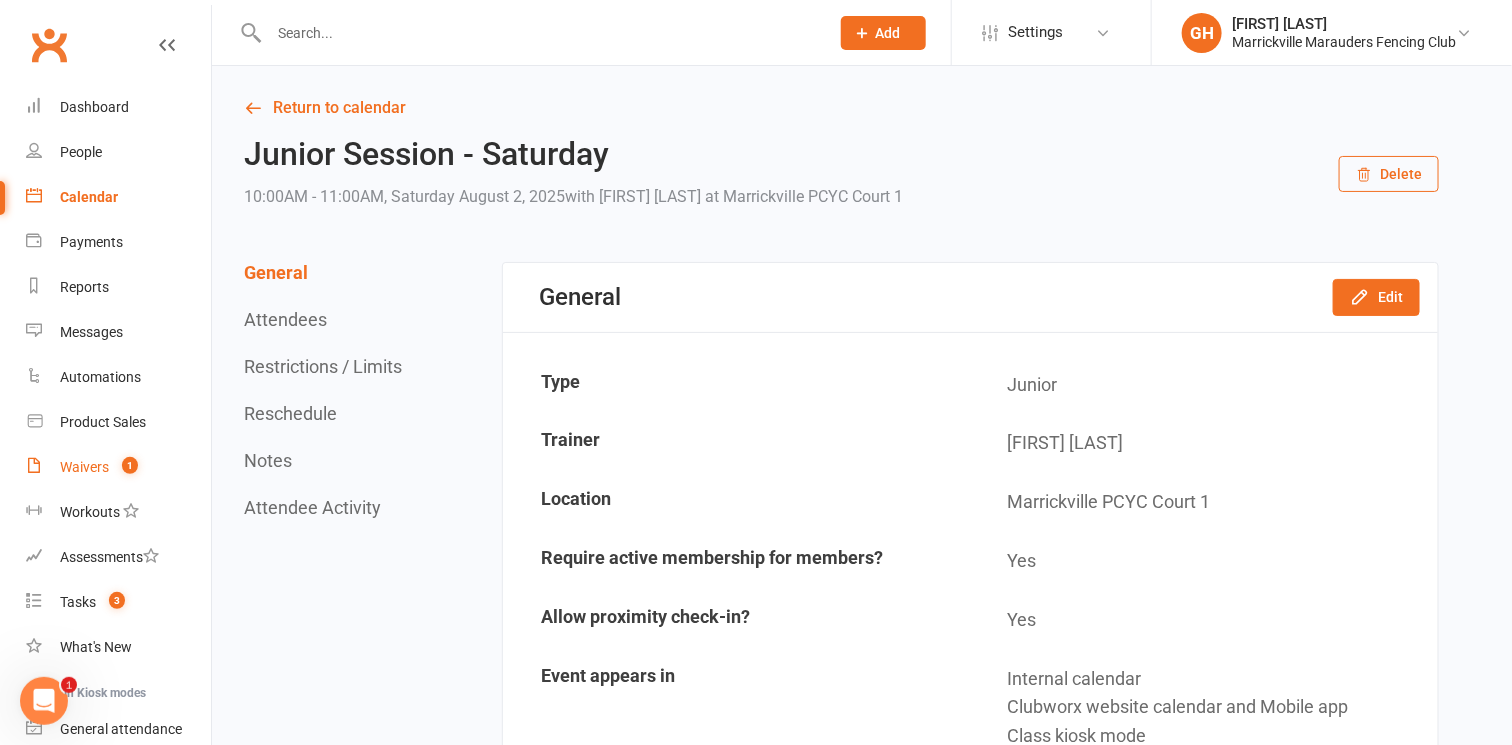 click on "Waivers" at bounding box center (84, 467) 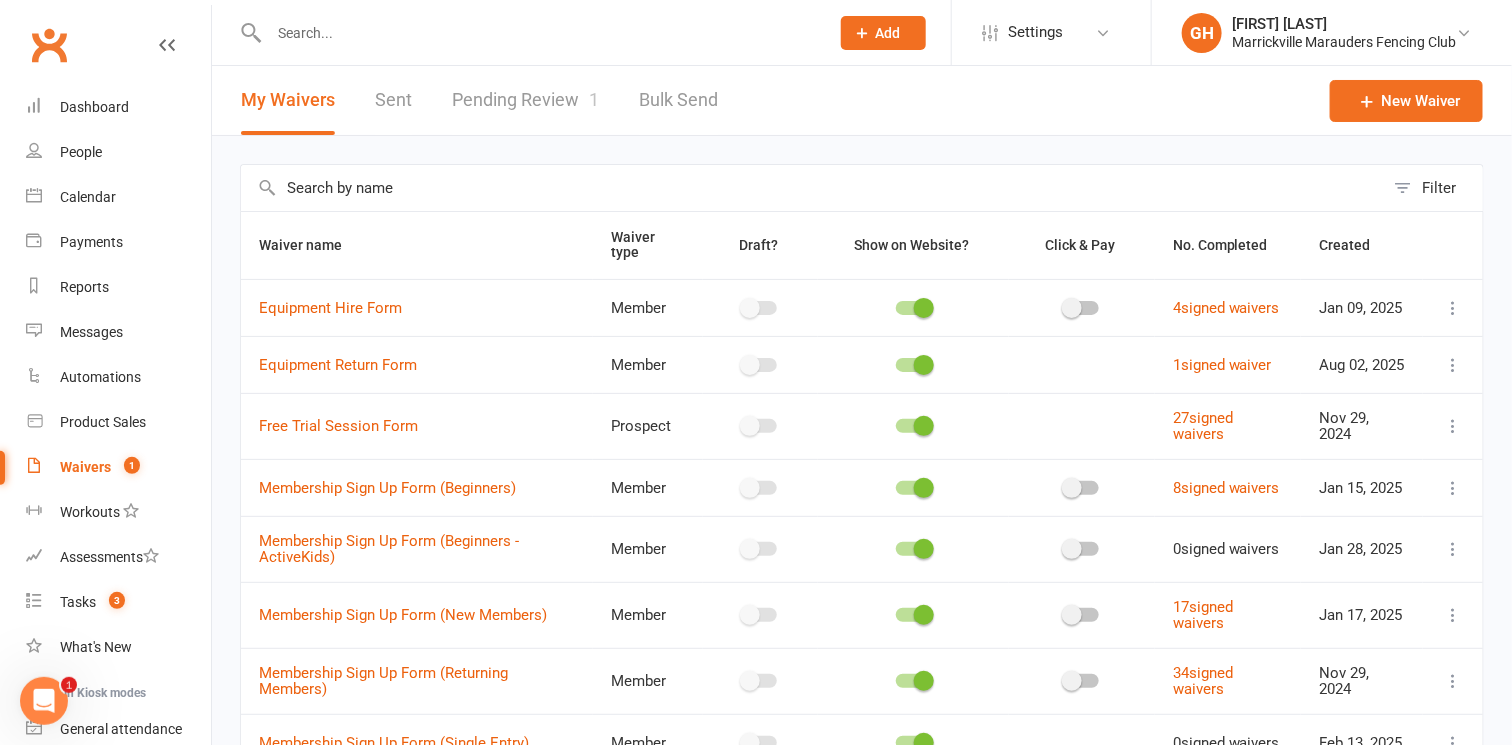 click on "Waivers" at bounding box center (85, 467) 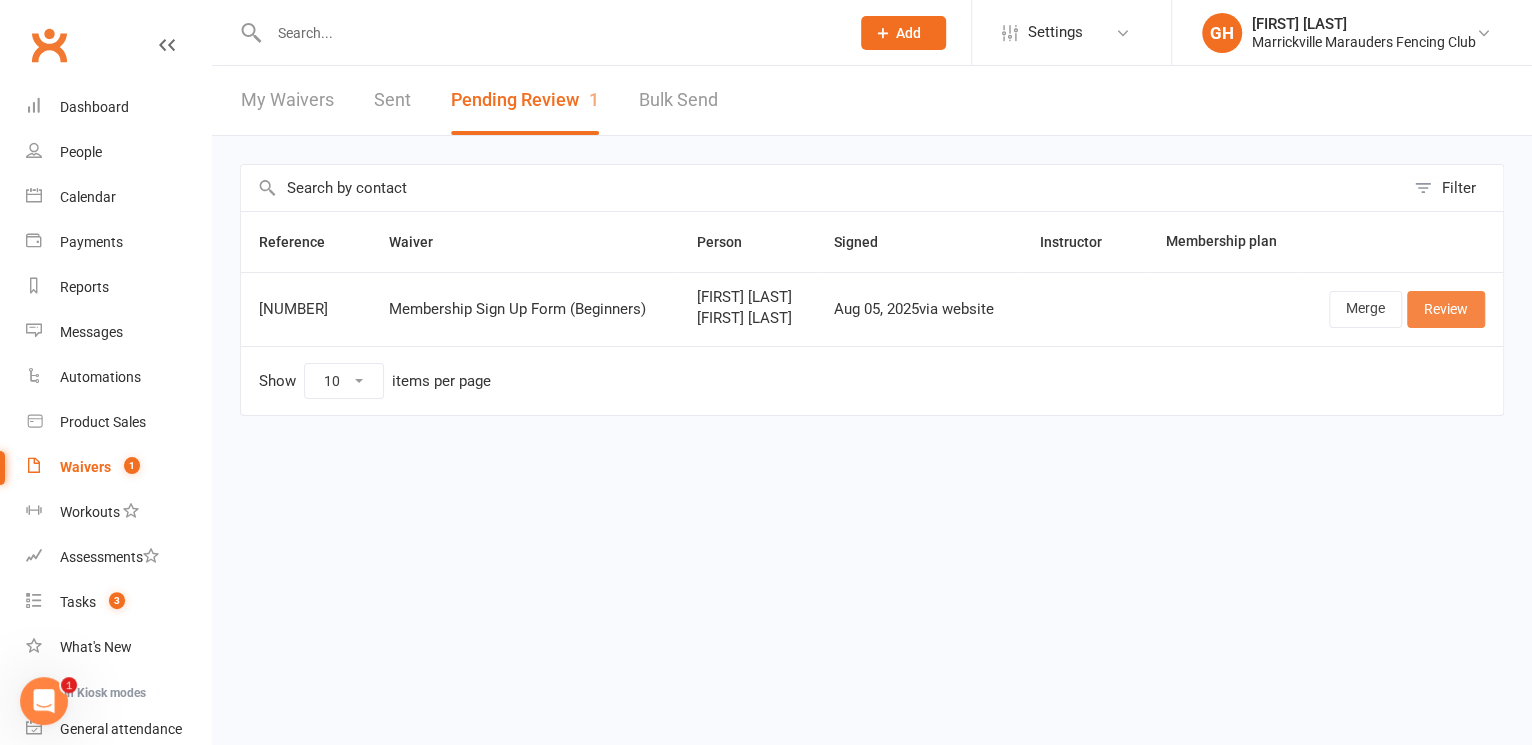 click on "Review" at bounding box center [1446, 309] 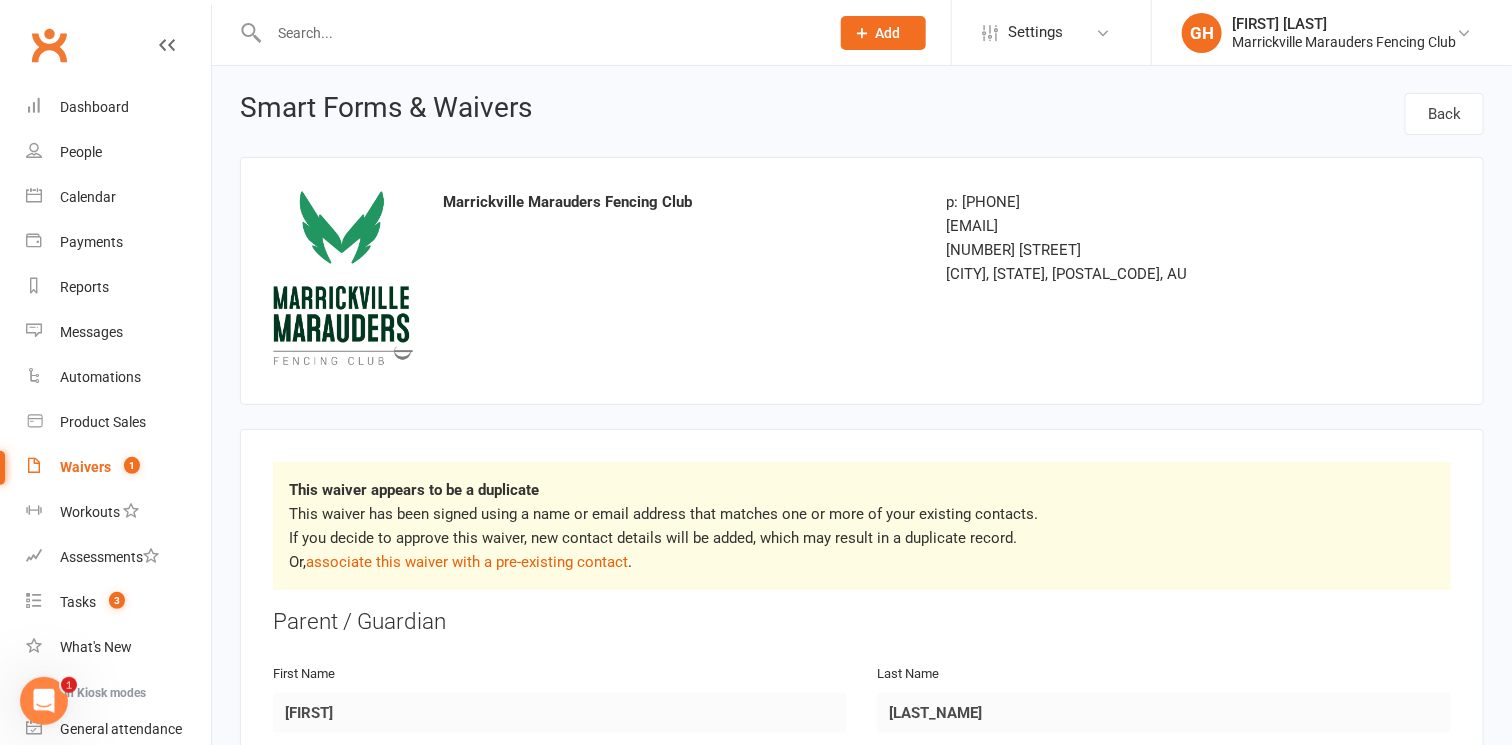 scroll, scrollTop: 0, scrollLeft: 0, axis: both 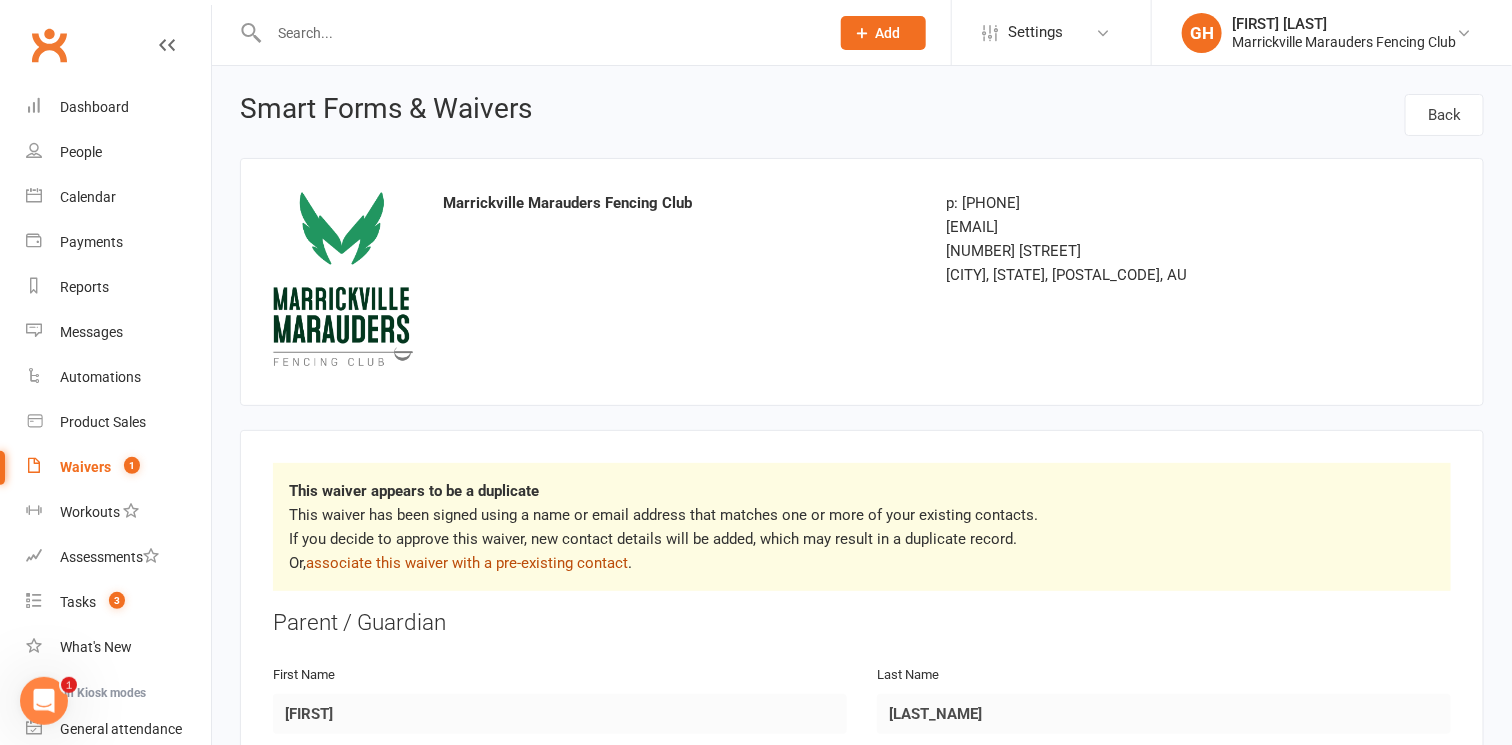 click on "associate this waiver with a pre-existing contact" at bounding box center [467, 563] 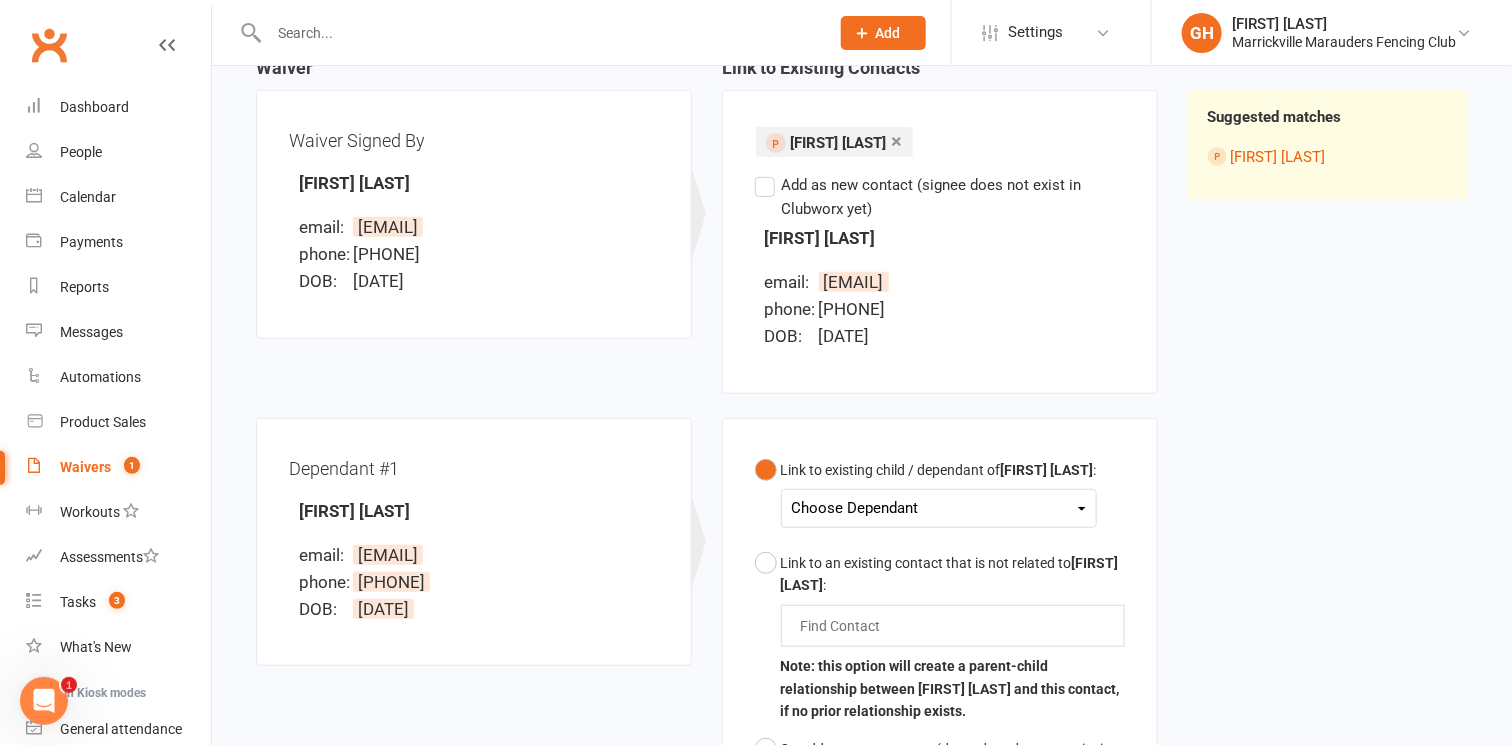 scroll, scrollTop: 224, scrollLeft: 0, axis: vertical 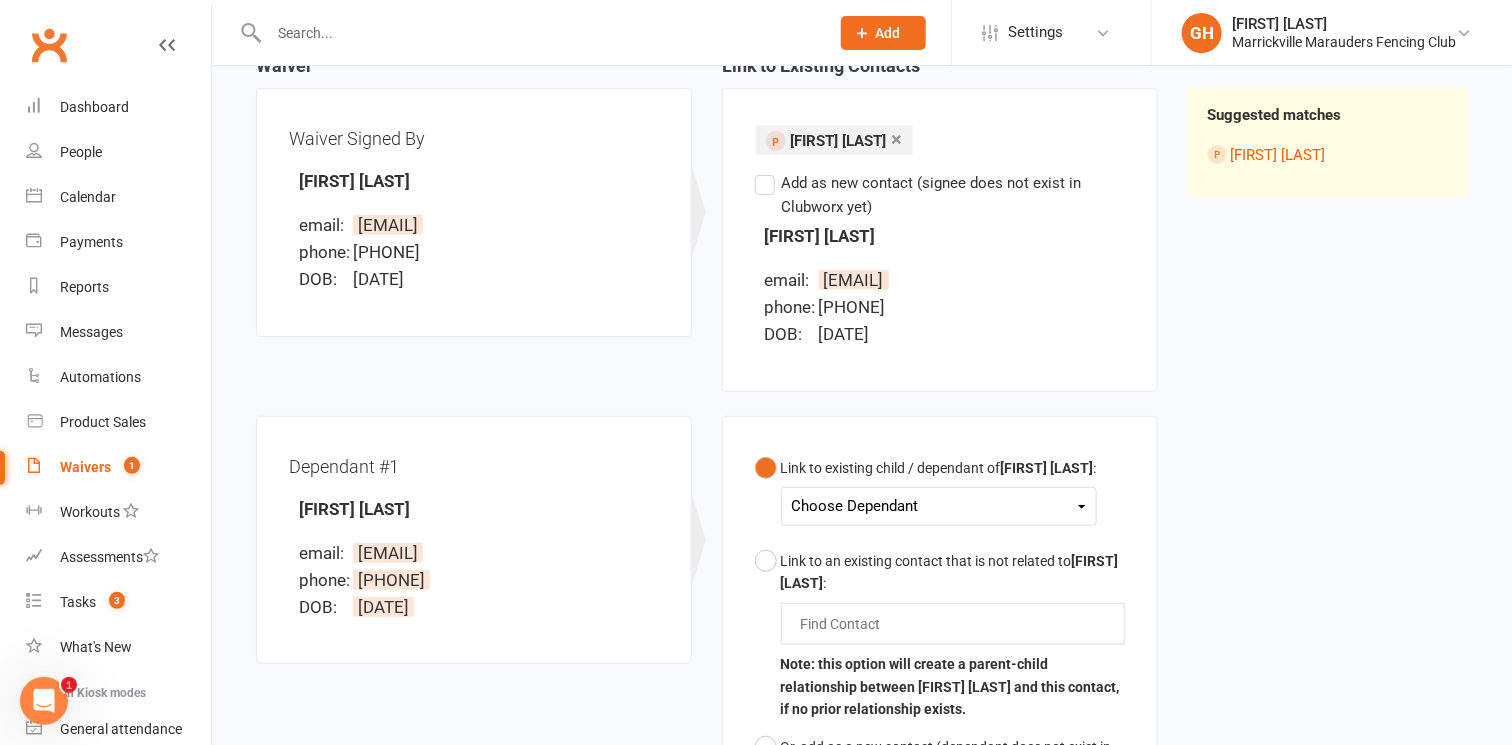 click on "Choose Dependant" at bounding box center (939, 506) 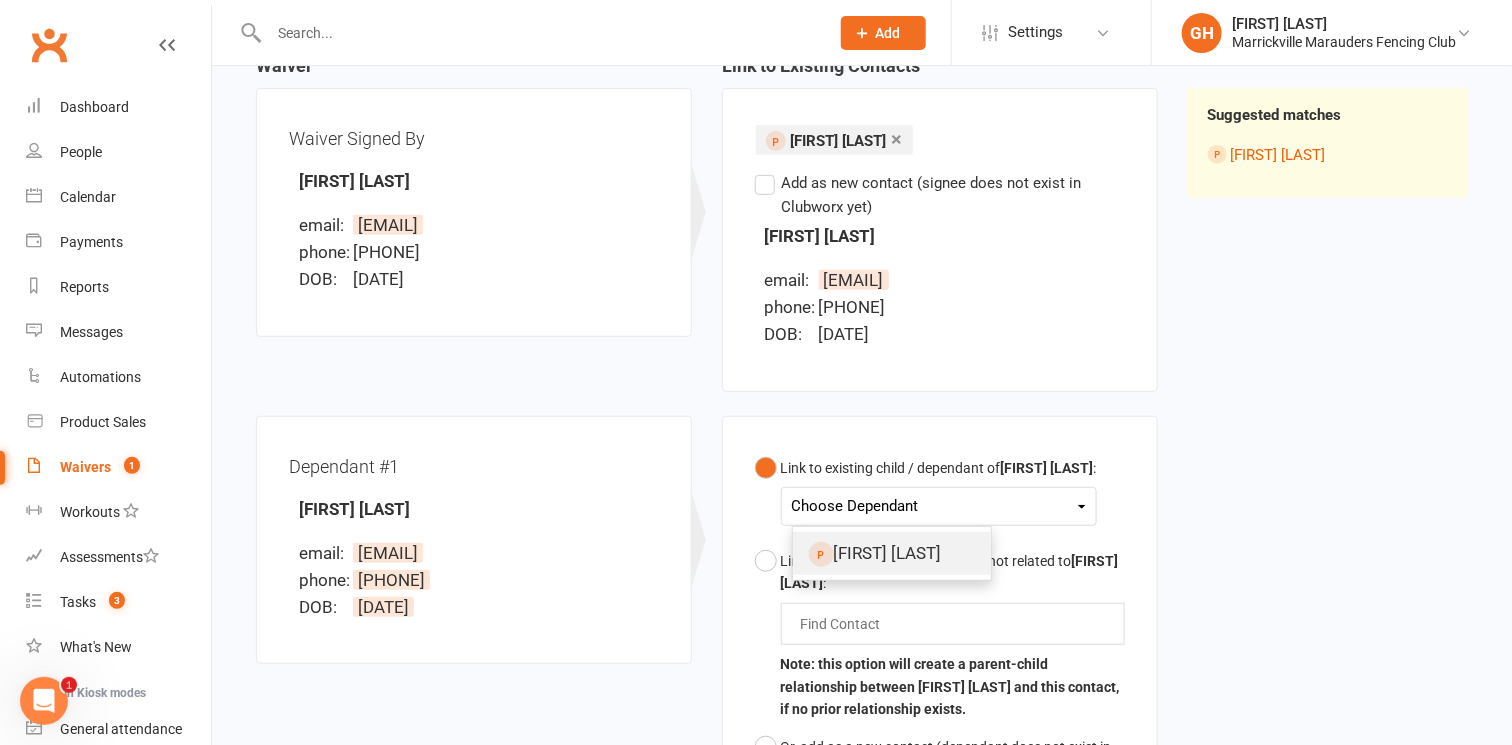 click on "[FIRST] [LAST]" at bounding box center [892, 553] 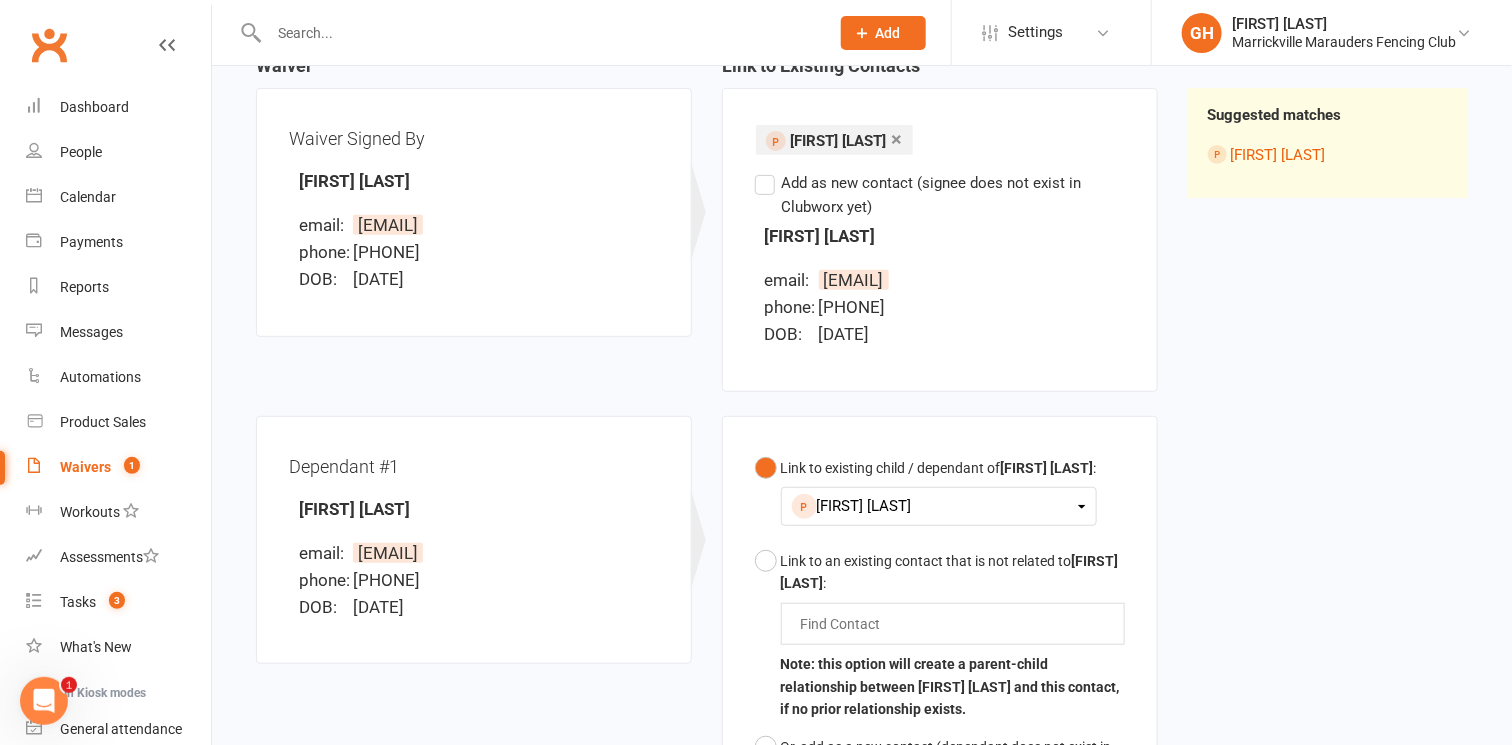 scroll, scrollTop: 735, scrollLeft: 0, axis: vertical 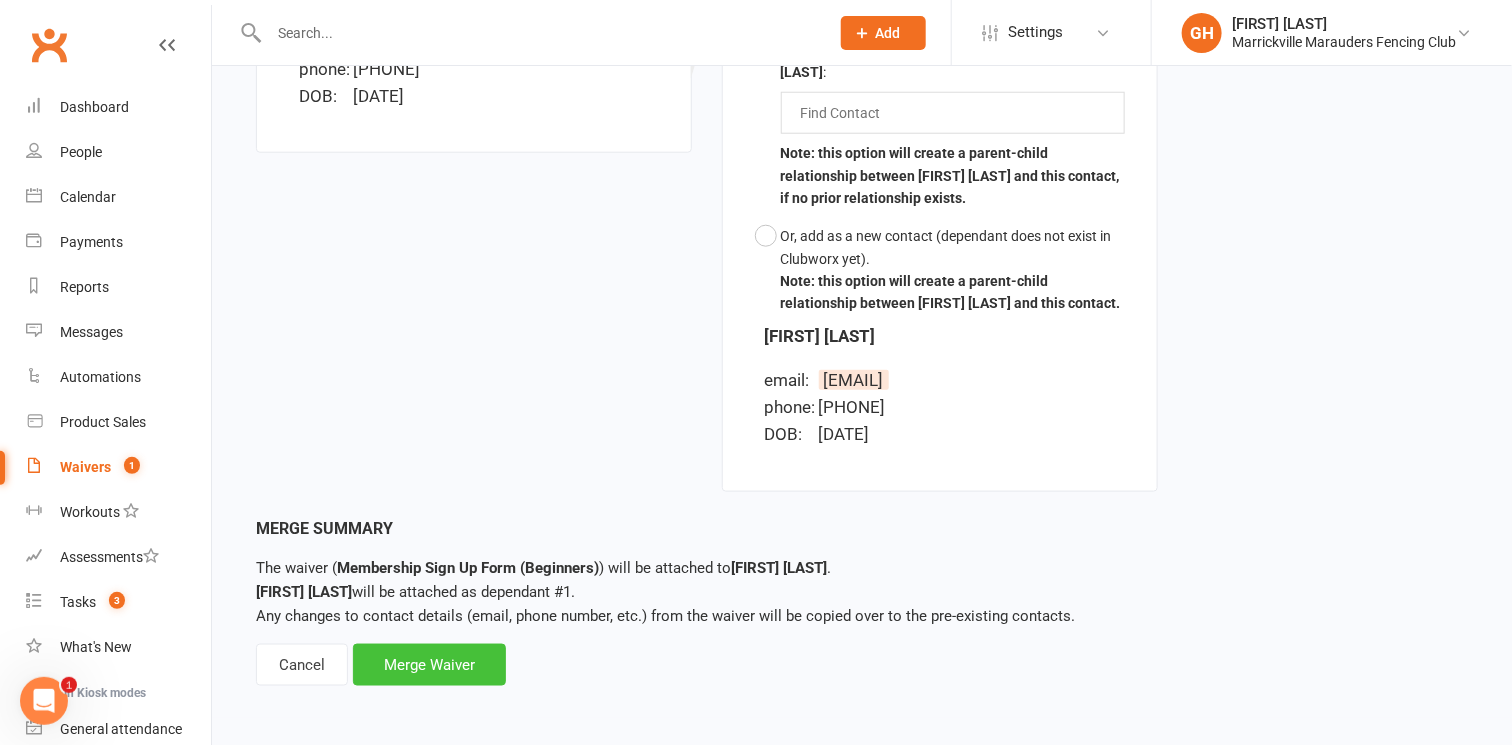 click on "Merge Waiver" at bounding box center [429, 665] 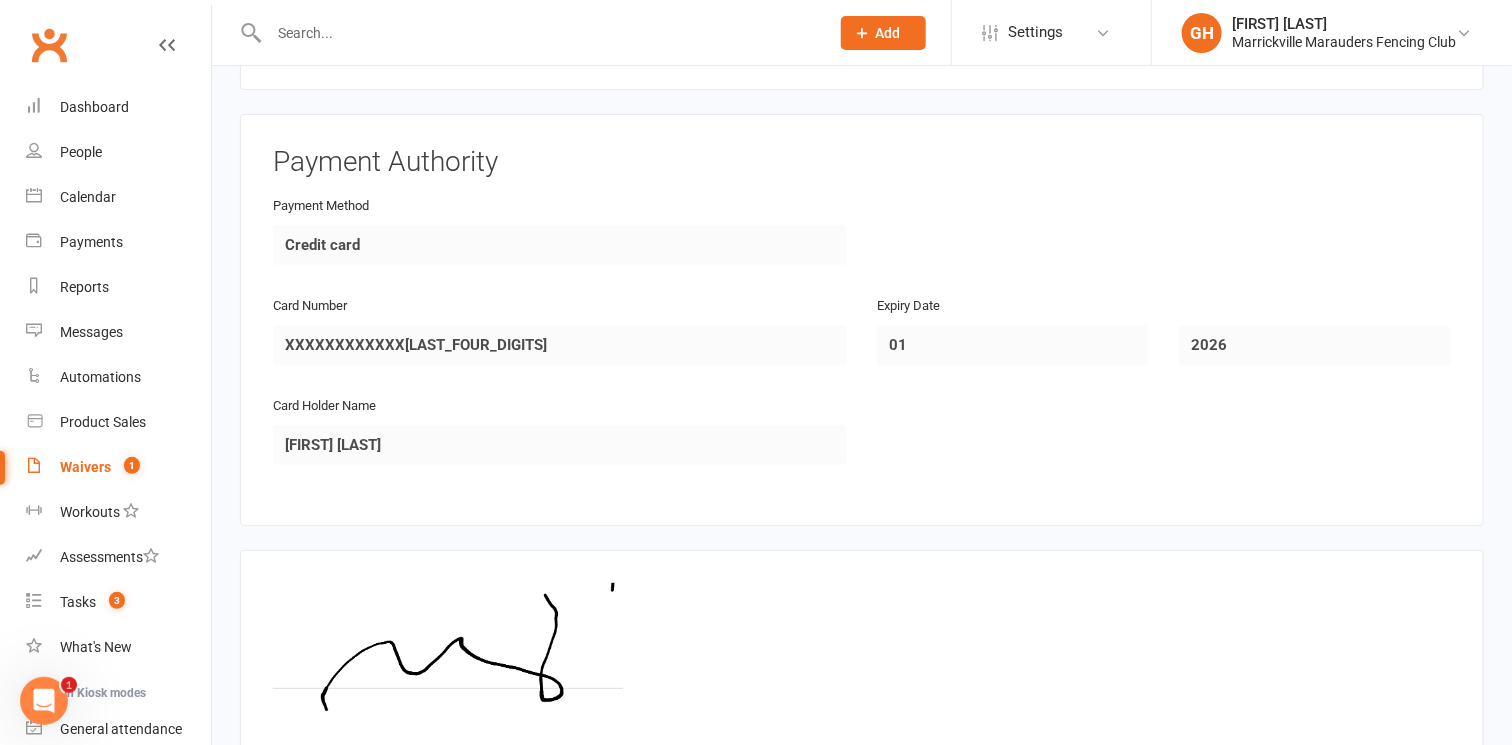 scroll, scrollTop: 3127, scrollLeft: 0, axis: vertical 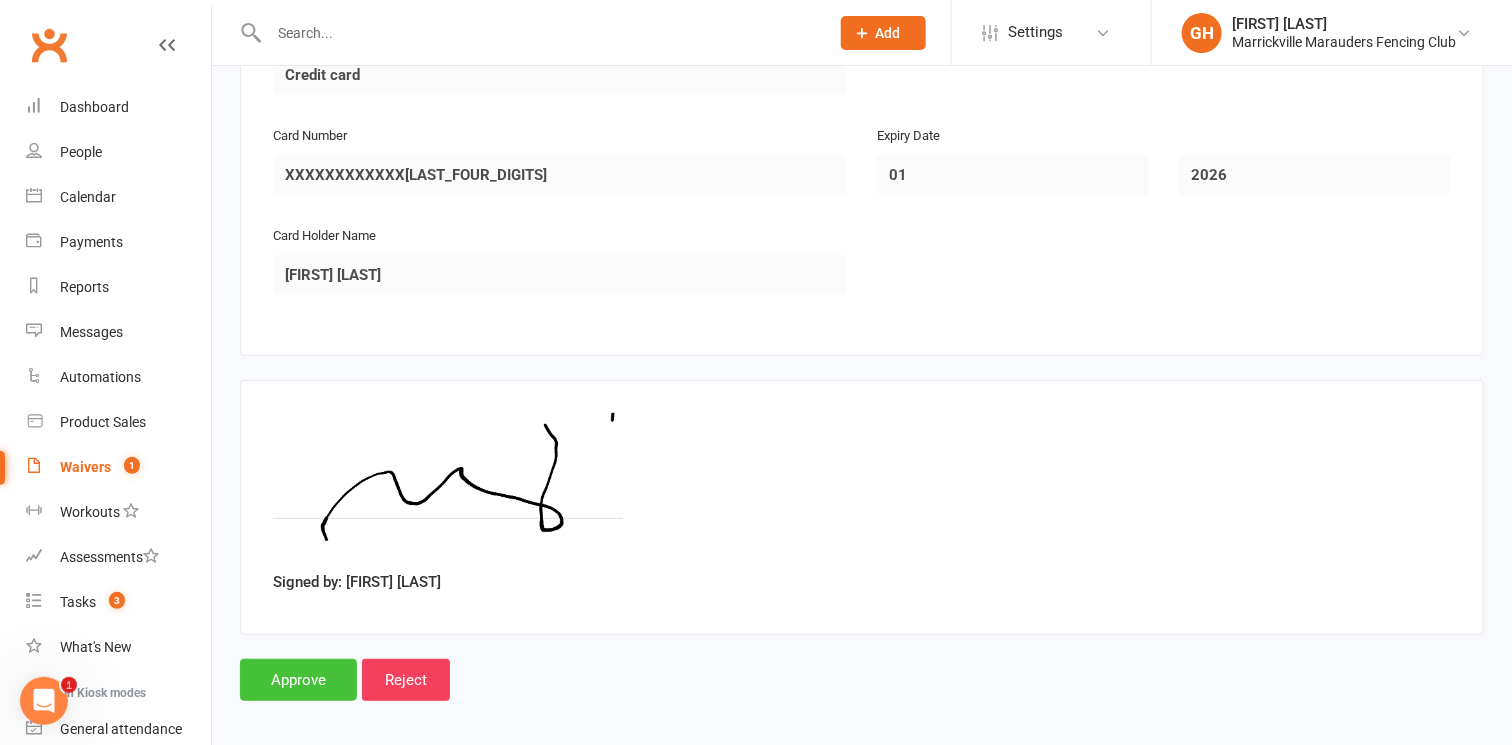 click on "Approve" at bounding box center (298, 680) 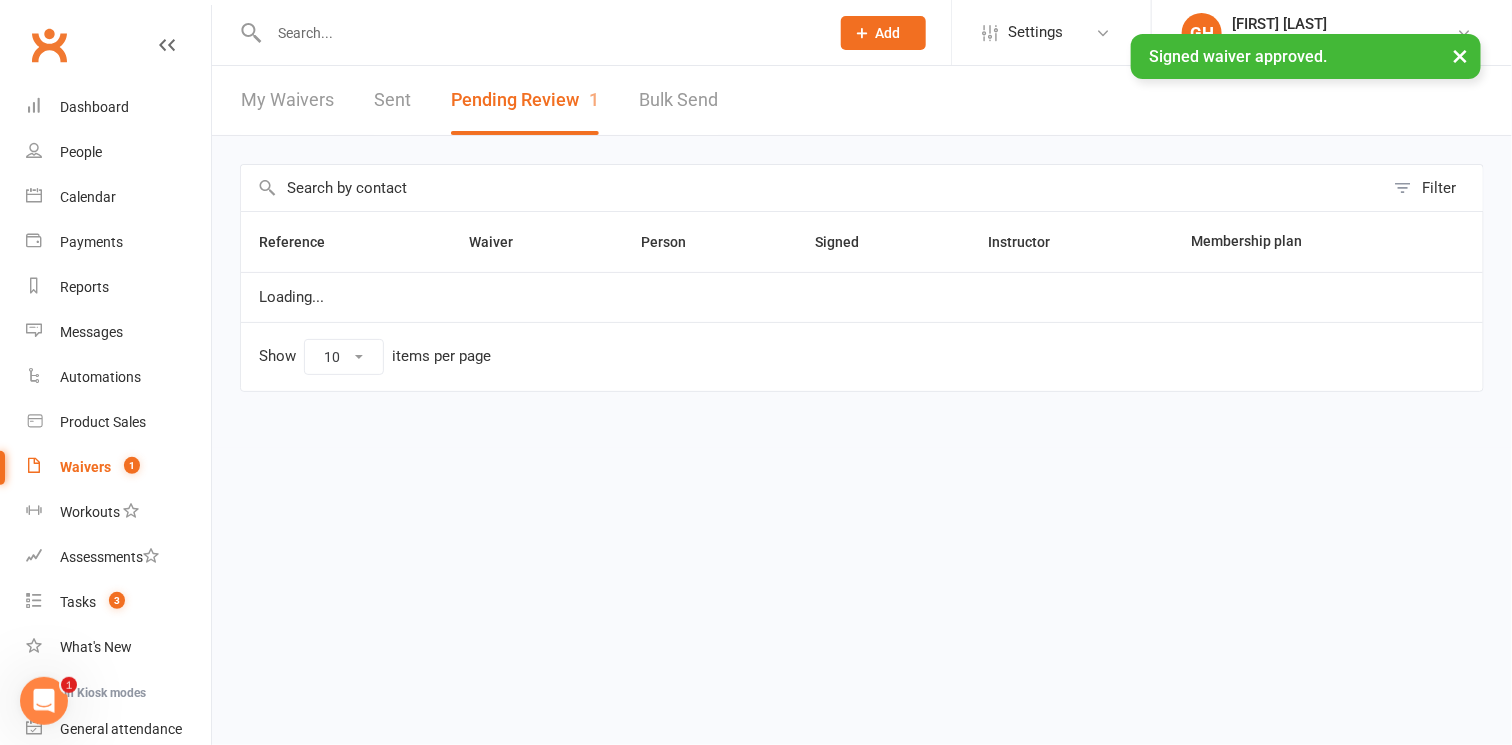 scroll, scrollTop: 0, scrollLeft: 0, axis: both 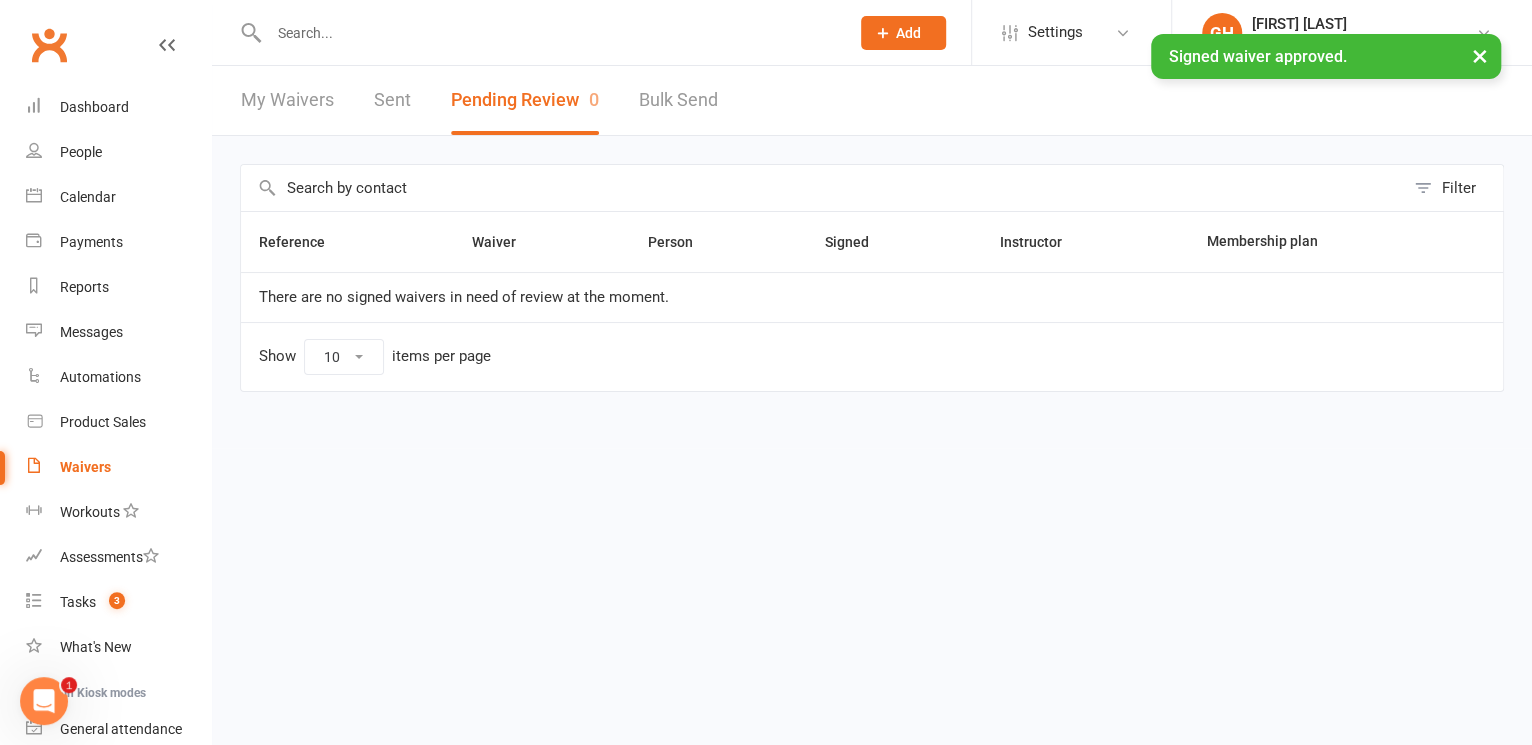 click at bounding box center (549, 33) 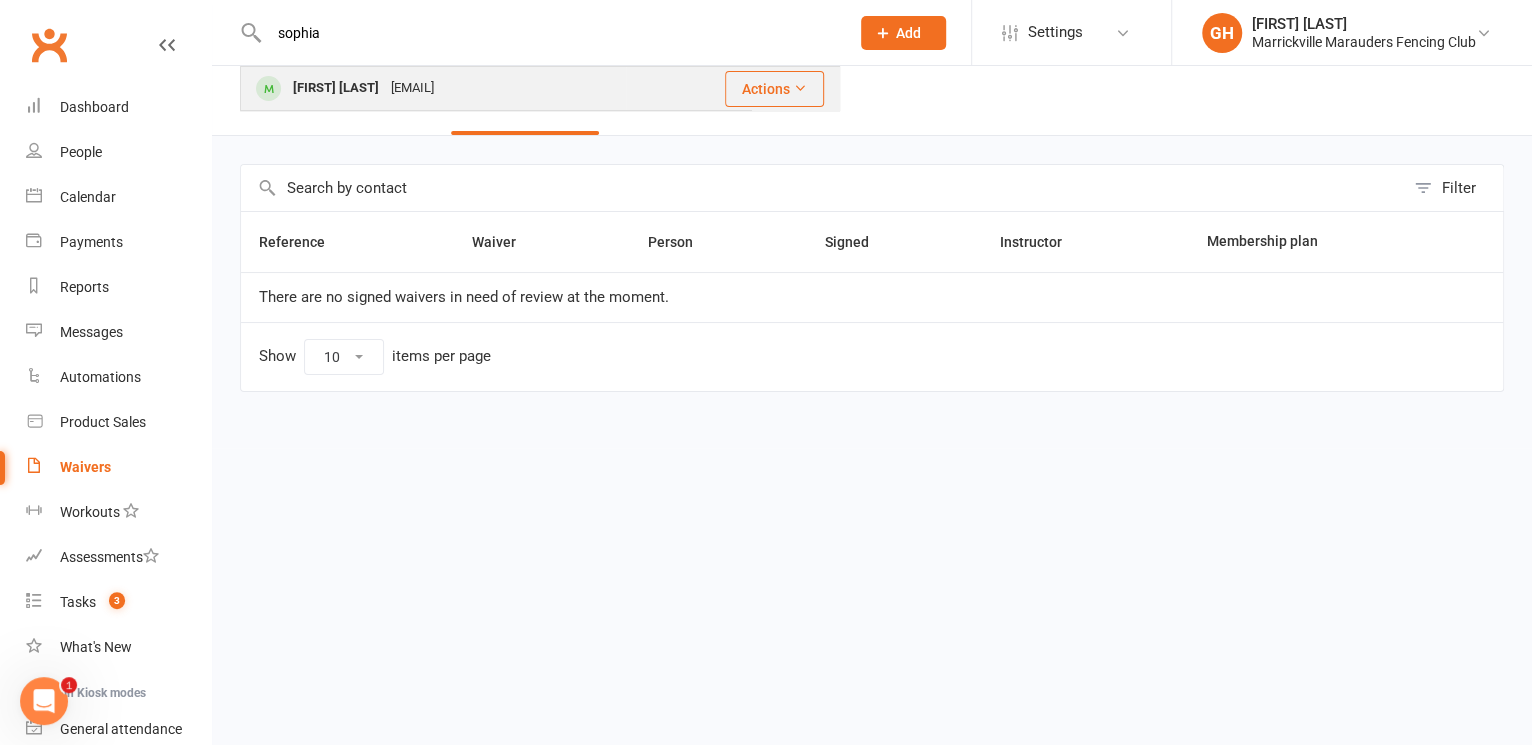 type on "sophia" 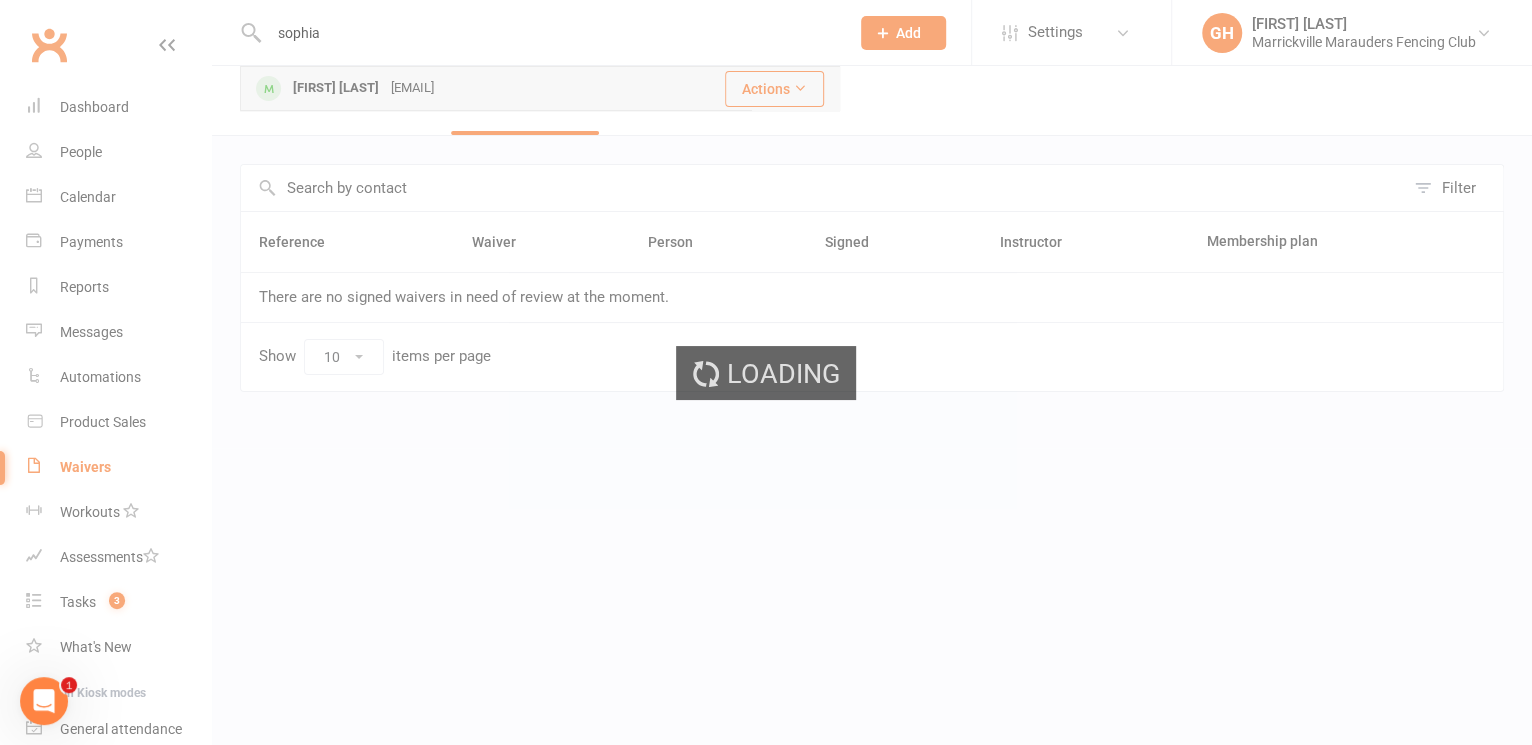 type 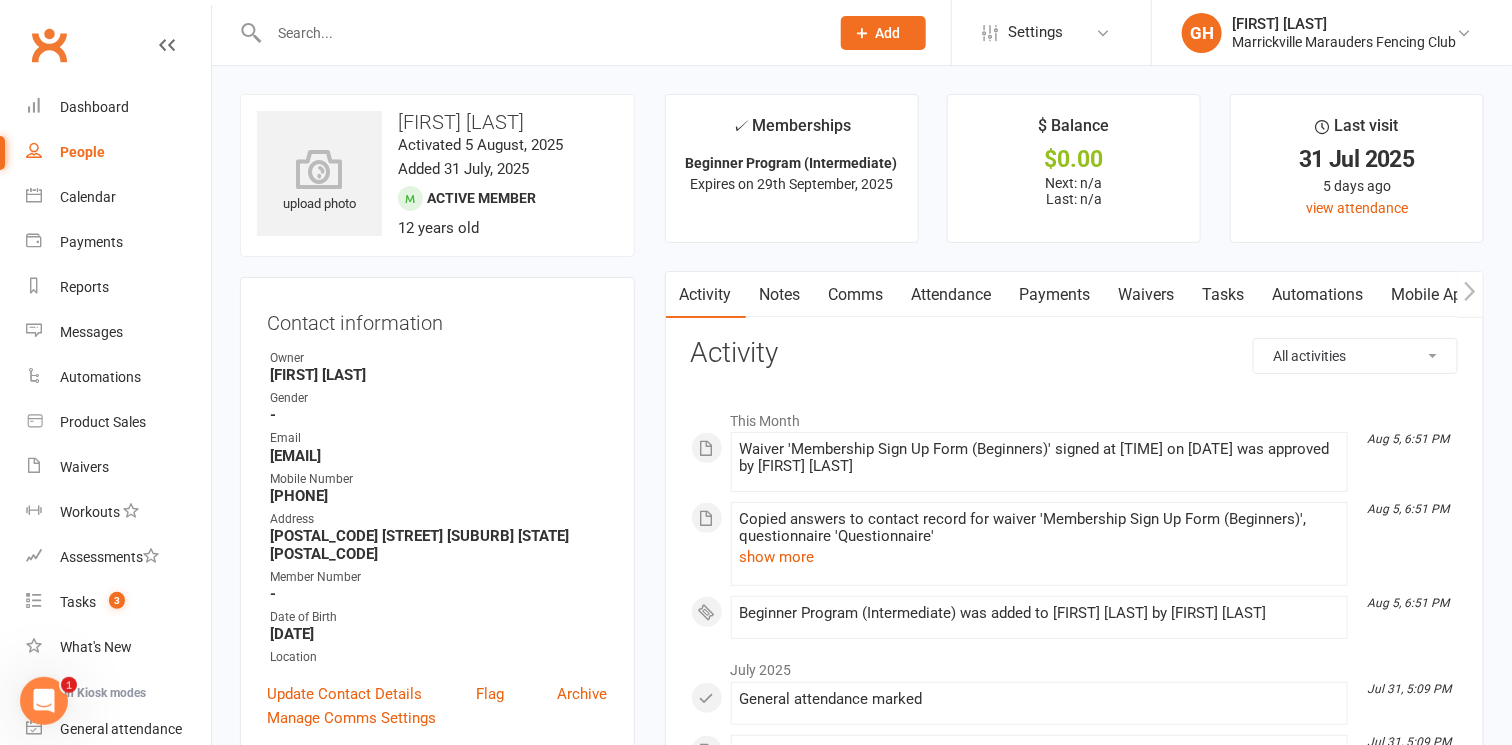 click on "Attendance" at bounding box center (952, 295) 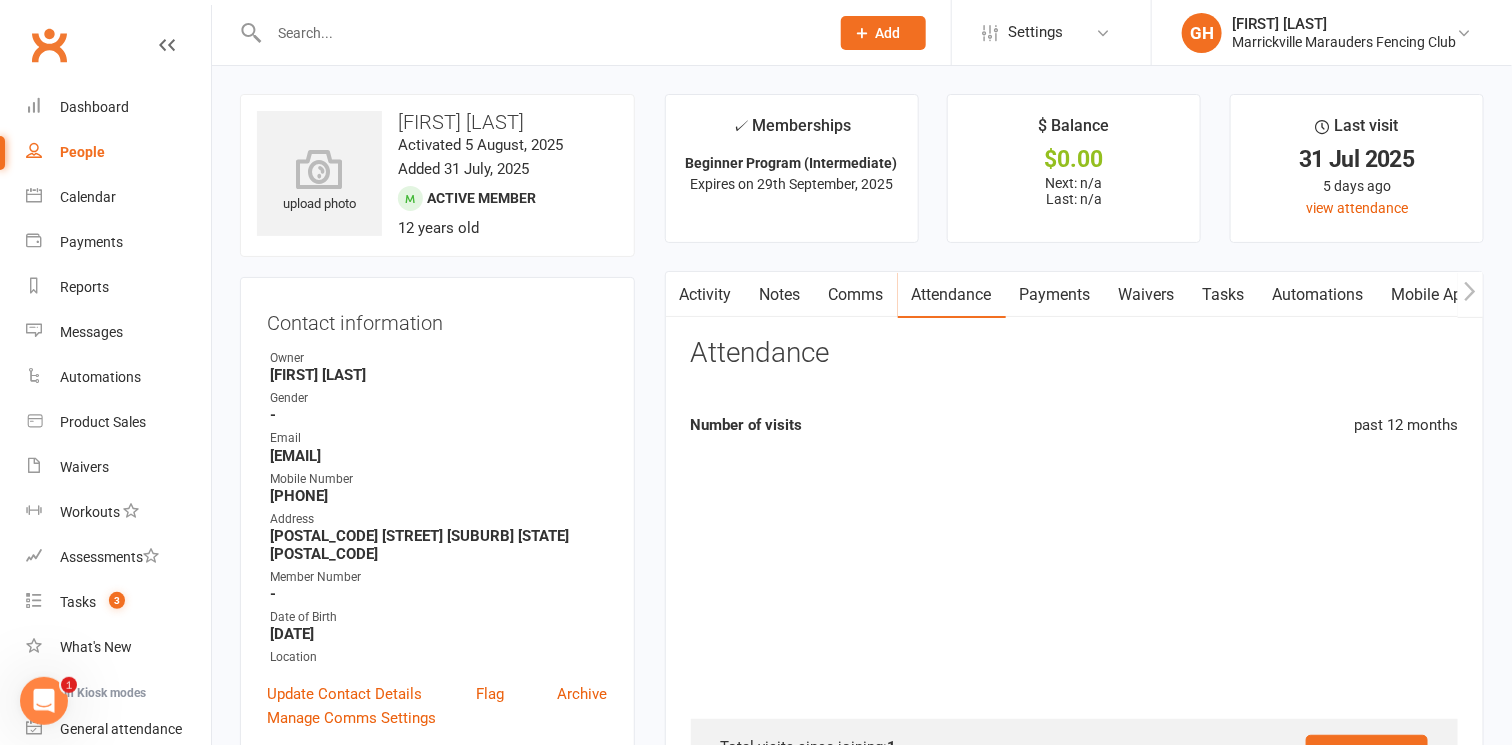 click on "Payments" at bounding box center [1055, 295] 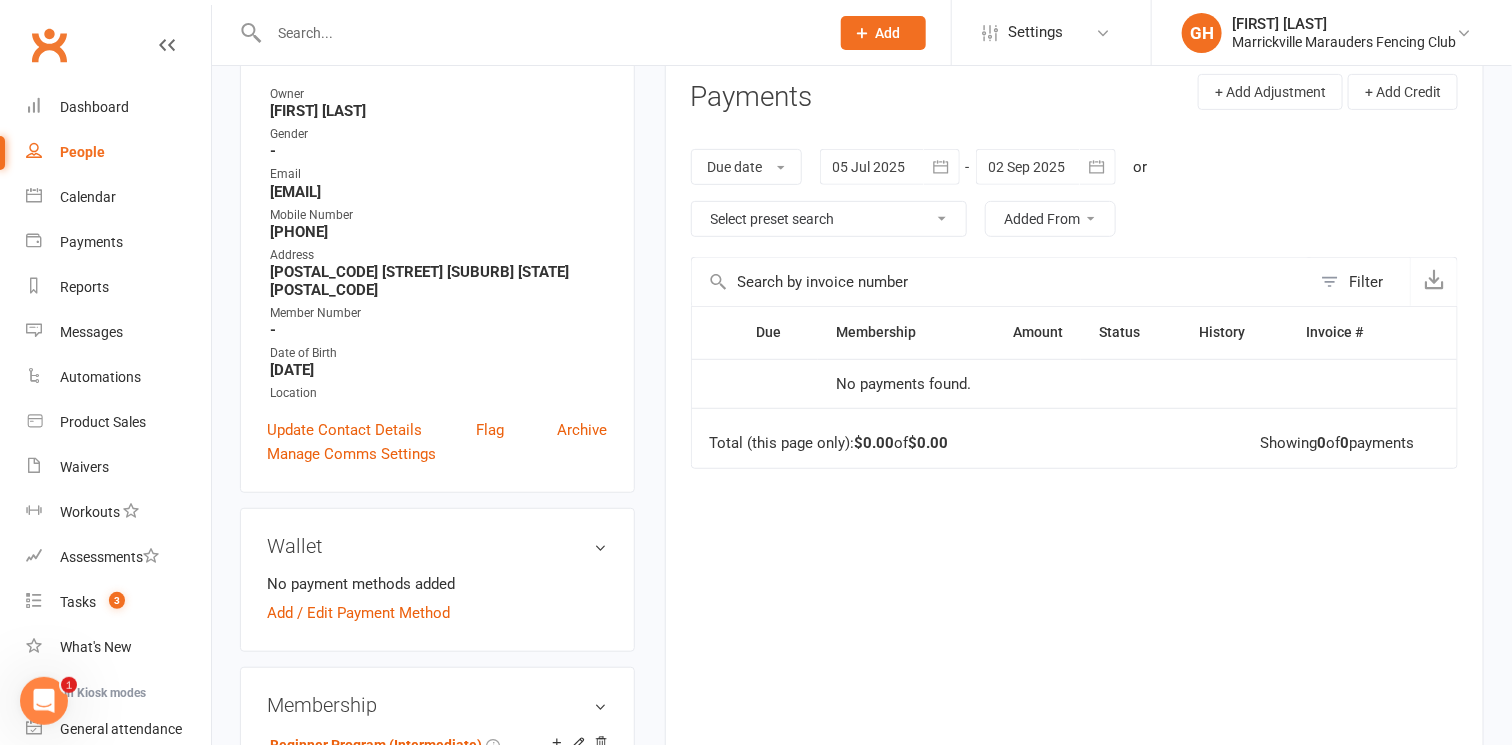 scroll, scrollTop: 269, scrollLeft: 0, axis: vertical 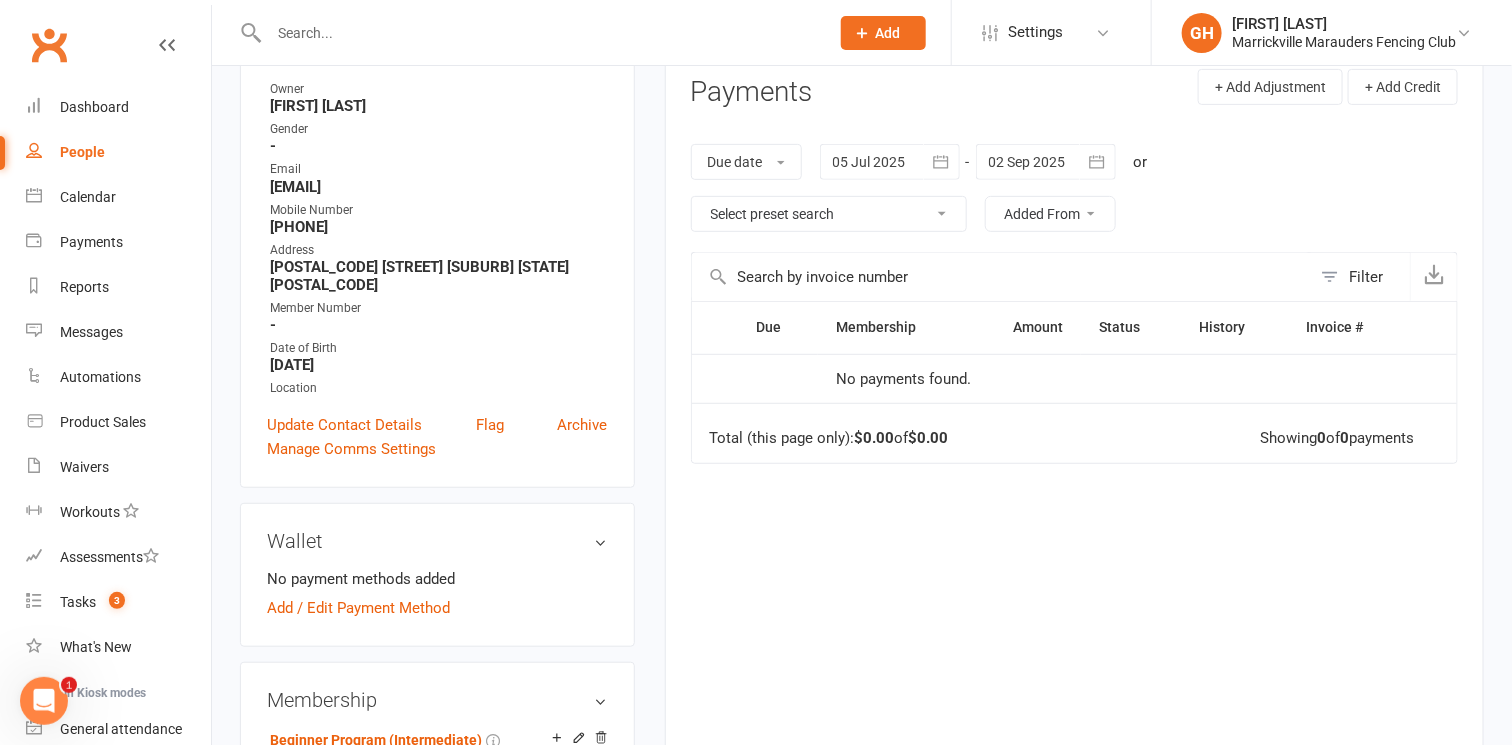 click 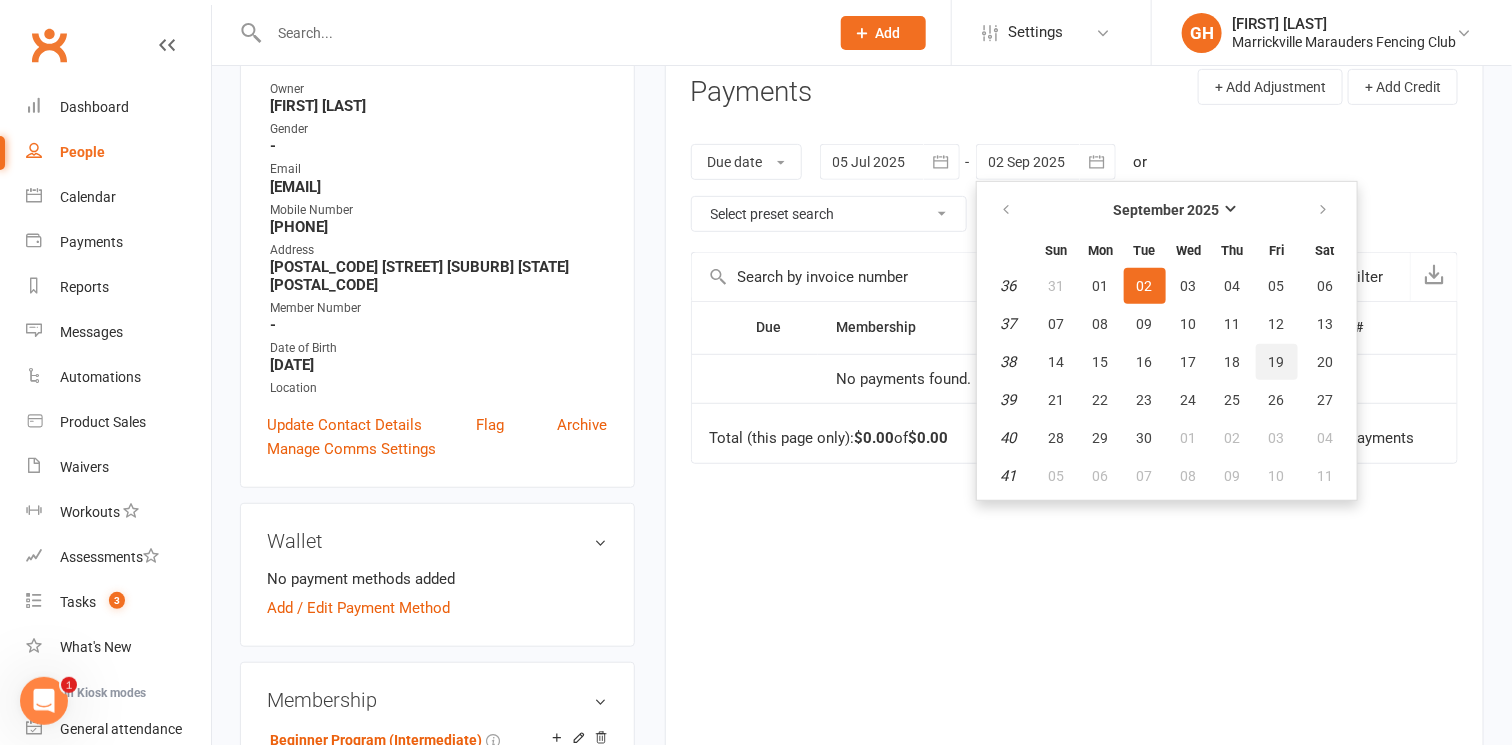 click on "19" at bounding box center (1277, 362) 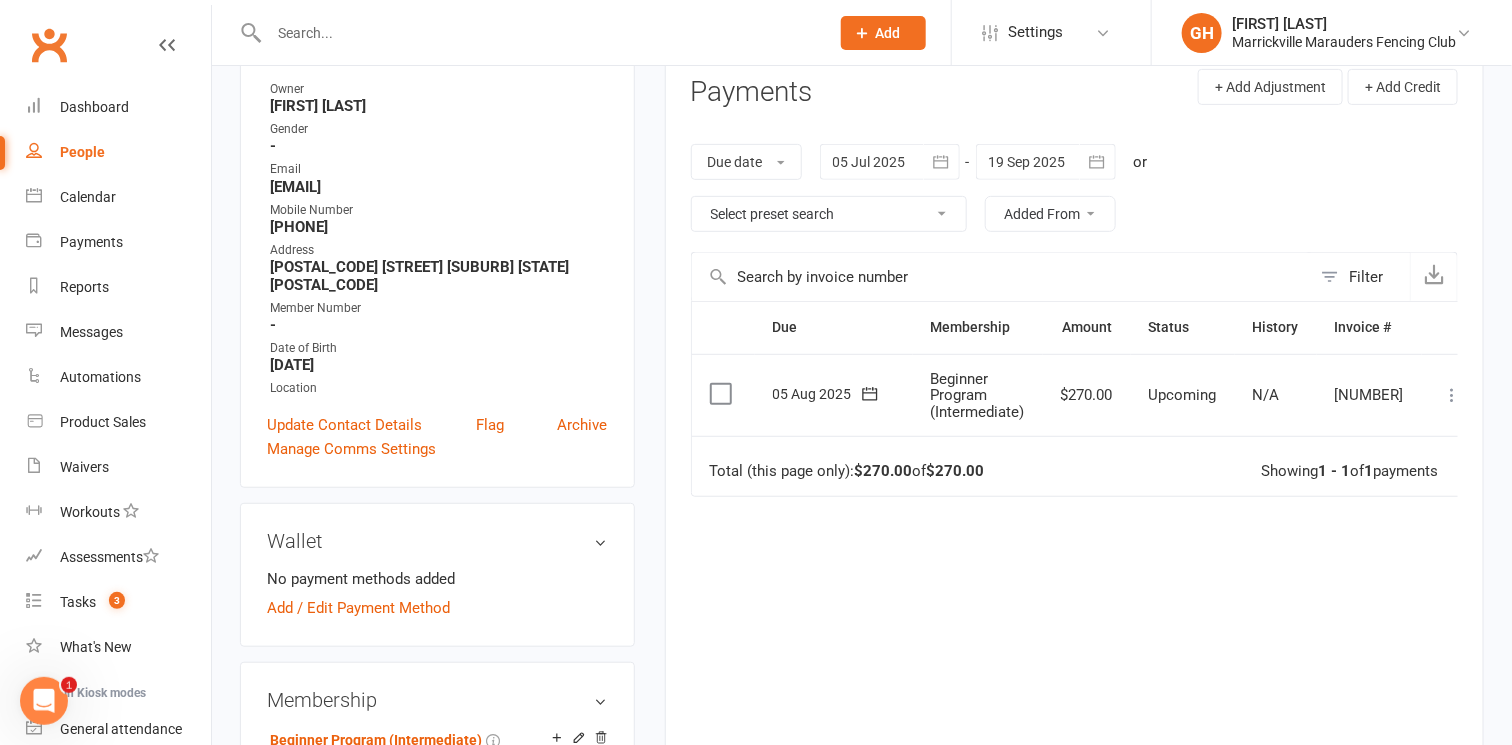 click at bounding box center (1452, 395) 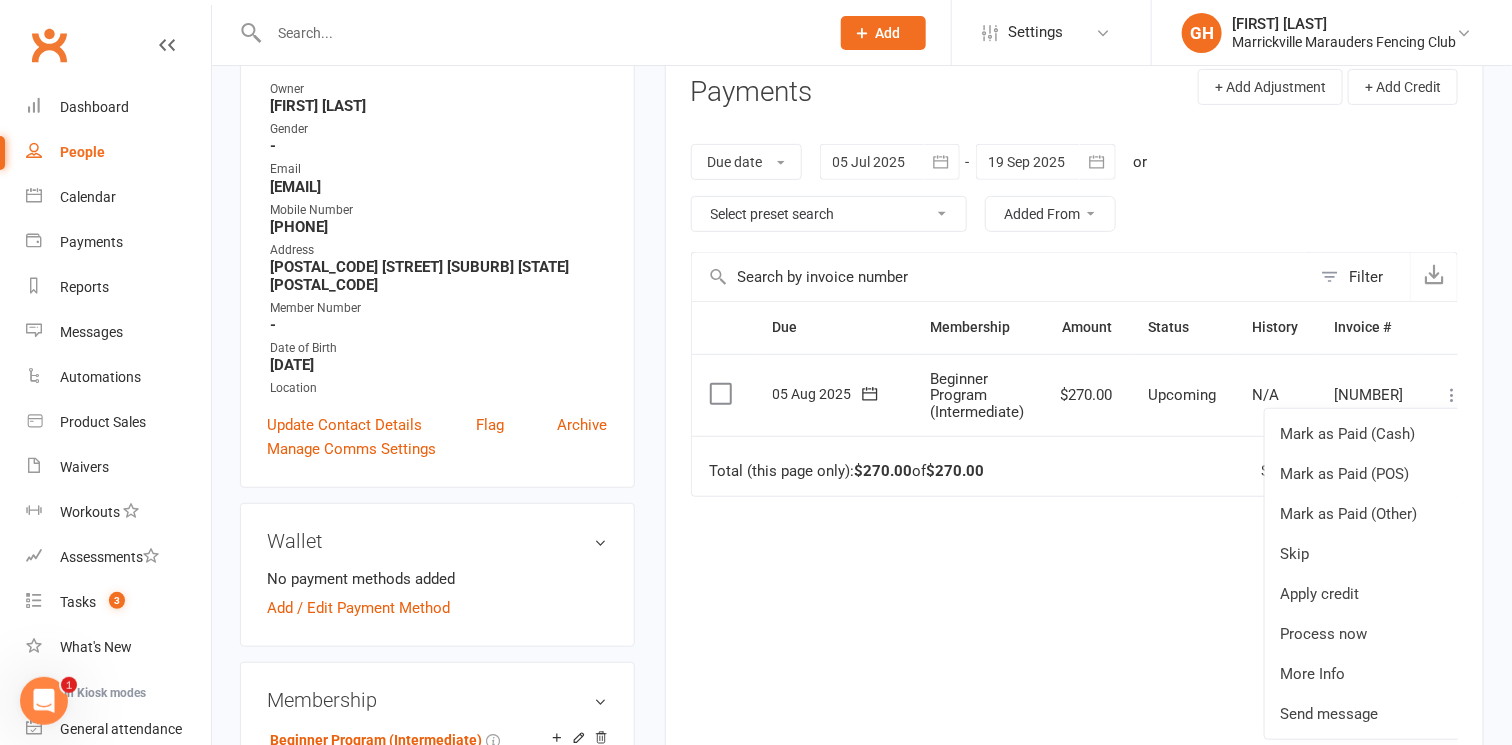 drag, startPoint x: 1016, startPoint y: 602, endPoint x: 994, endPoint y: 596, distance: 22.803509 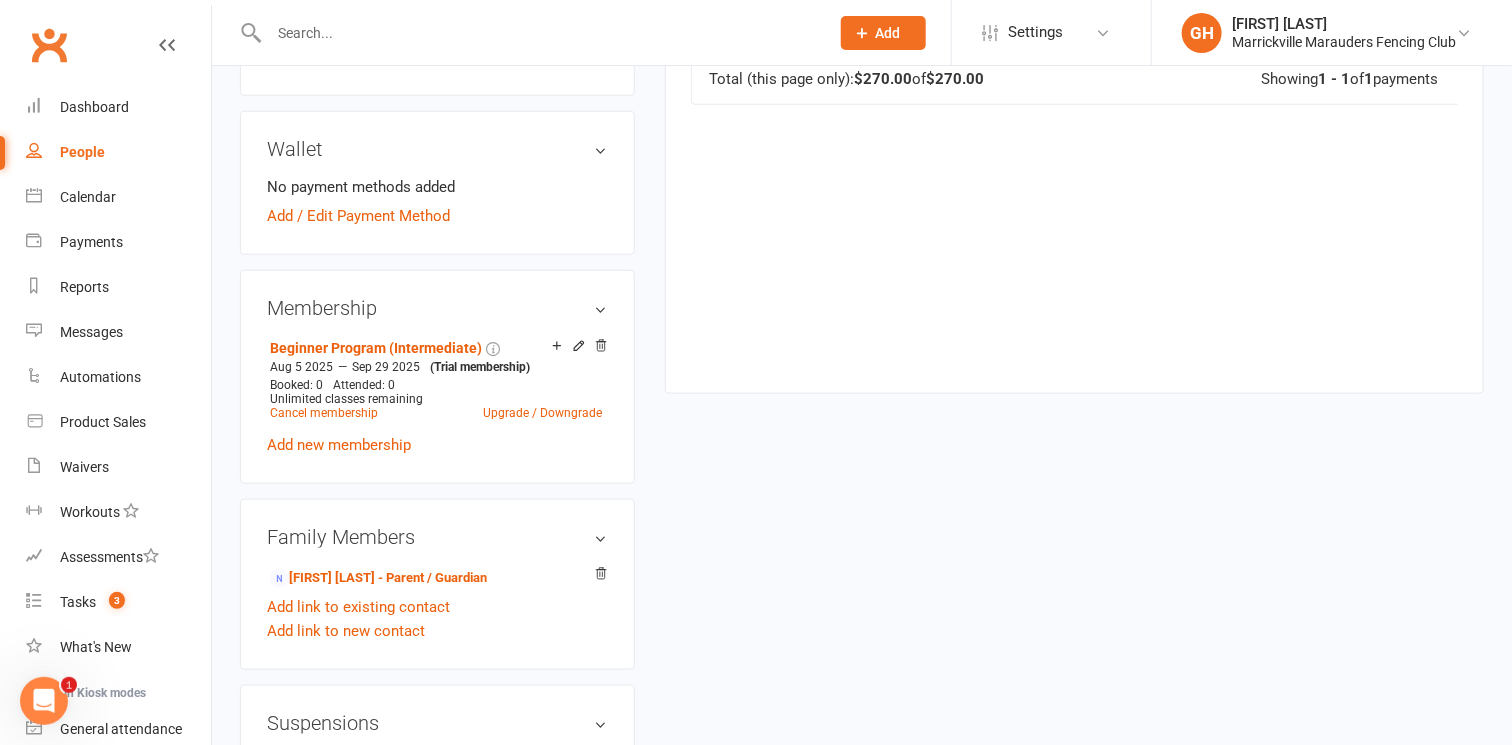 scroll, scrollTop: 669, scrollLeft: 0, axis: vertical 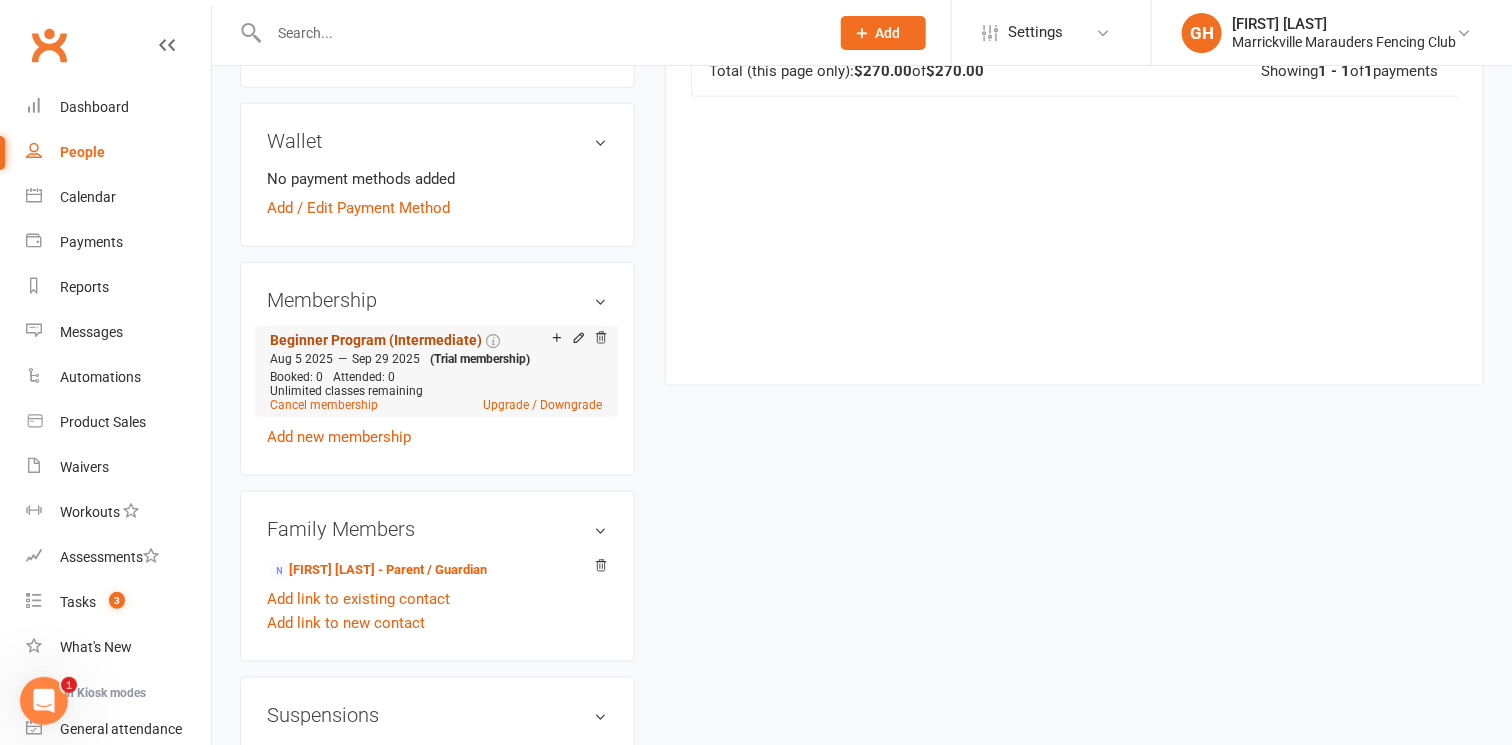 click on "Beginner Program (Intermediate)" at bounding box center (376, 340) 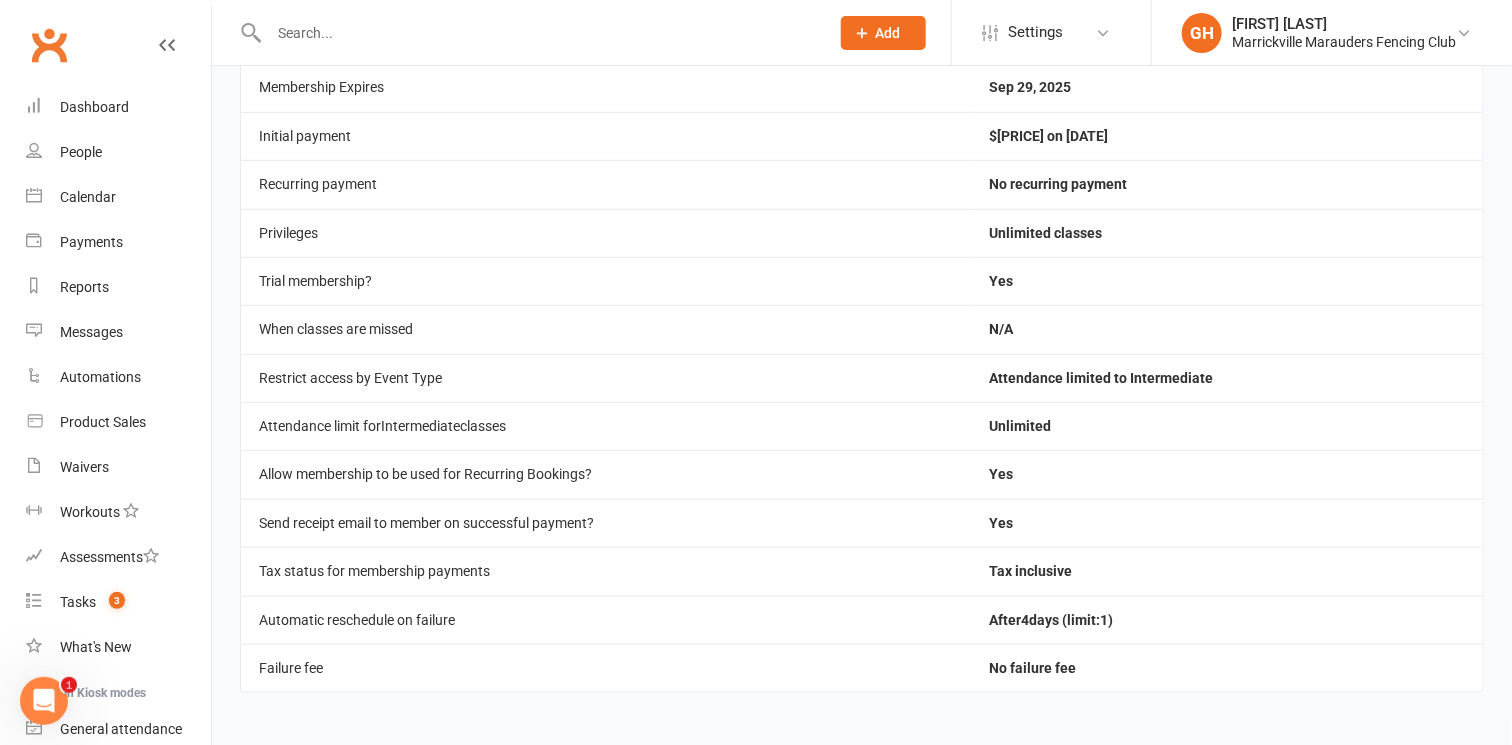 scroll, scrollTop: 0, scrollLeft: 0, axis: both 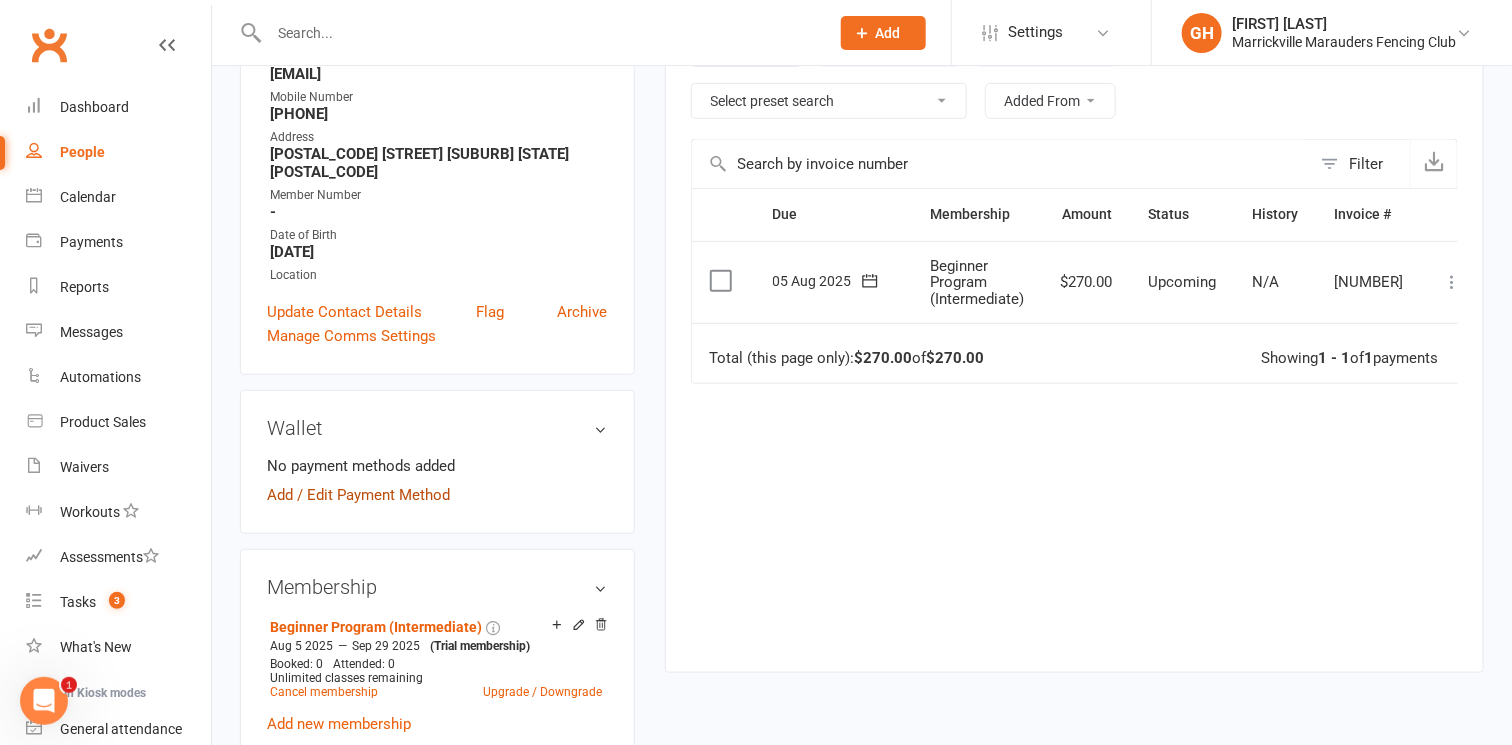 click on "Add / Edit Payment Method" at bounding box center [358, 495] 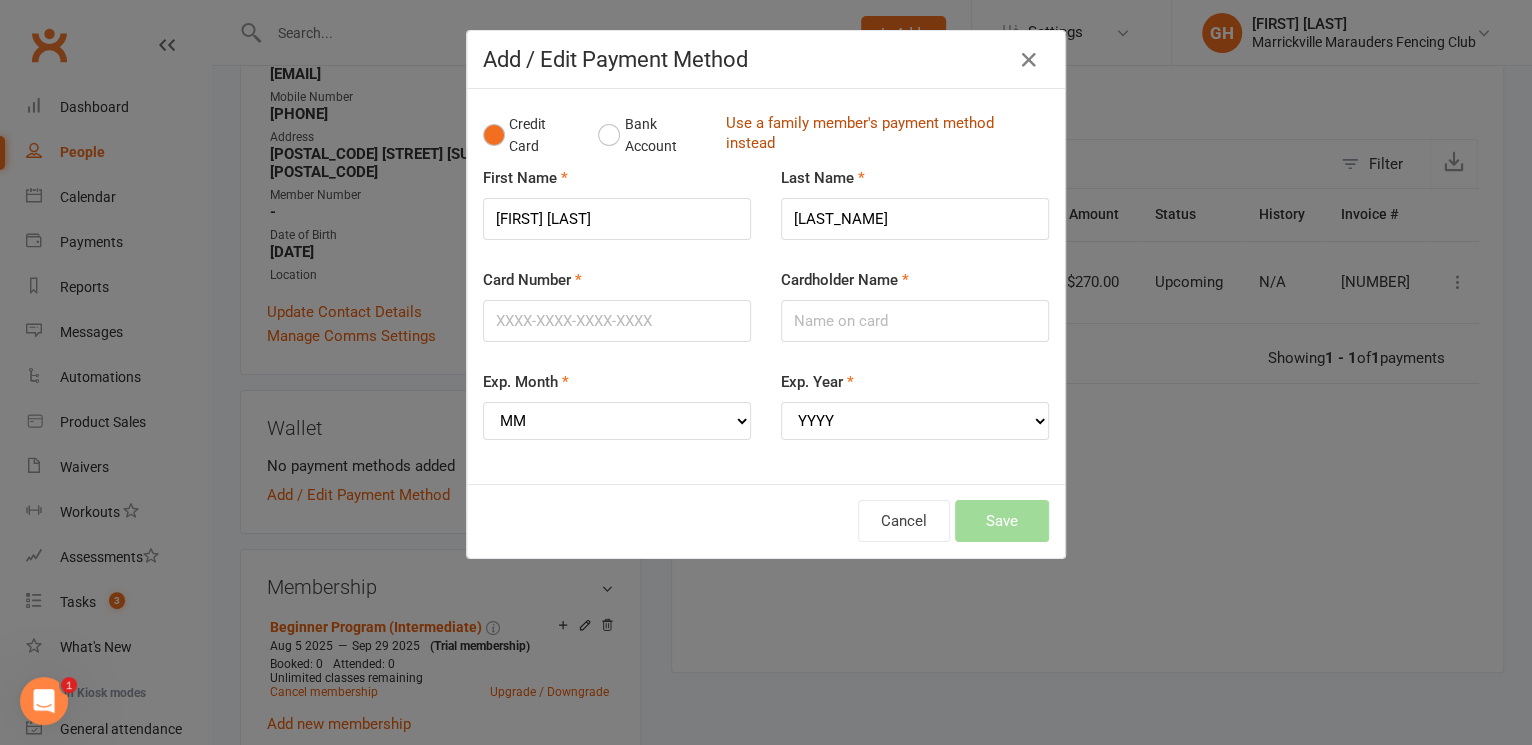 click on "Use a family member's payment method instead" at bounding box center (882, 135) 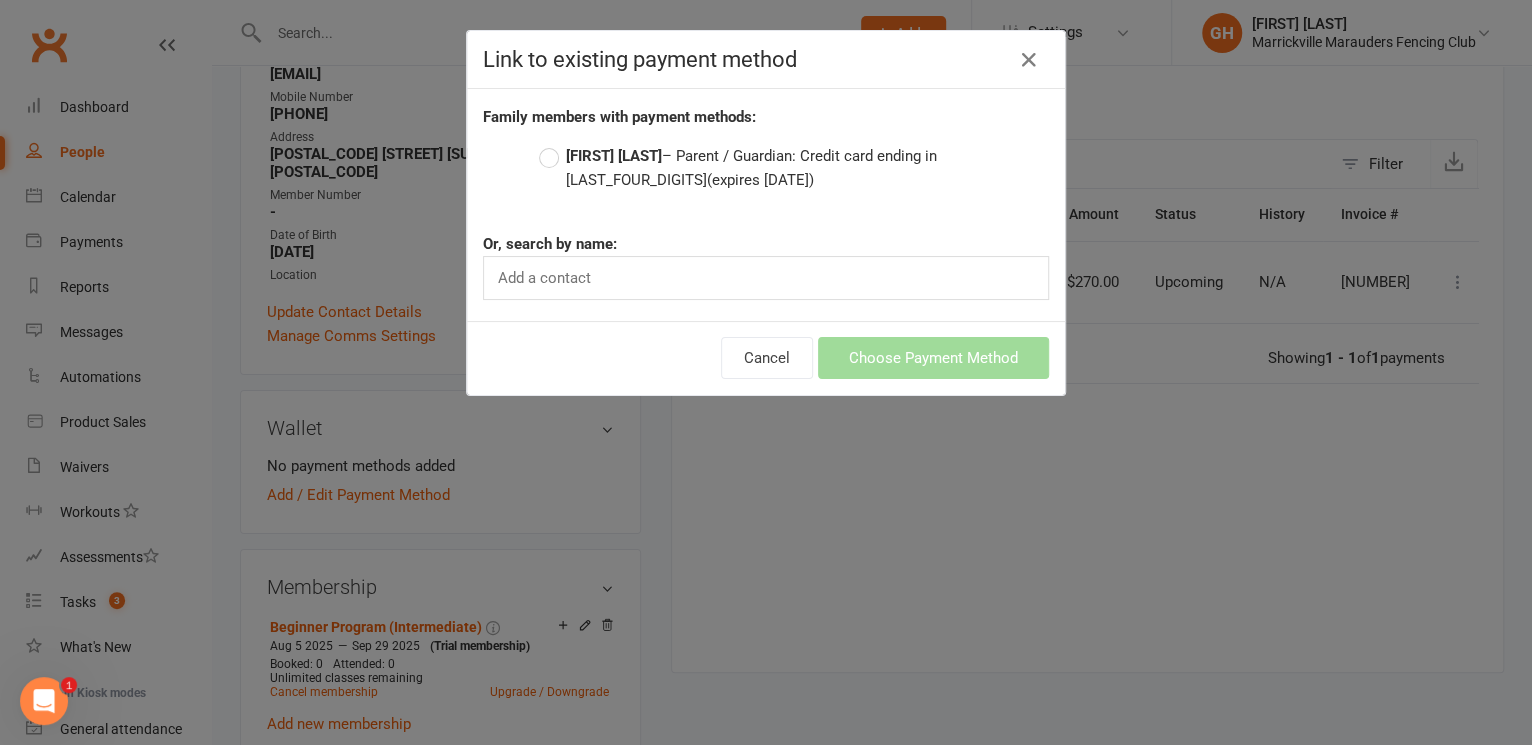 click on "Ellen May Reynes  – Parent / Guardian: Credit card ending in 5067  (expires 01/2026)" at bounding box center (794, 168) 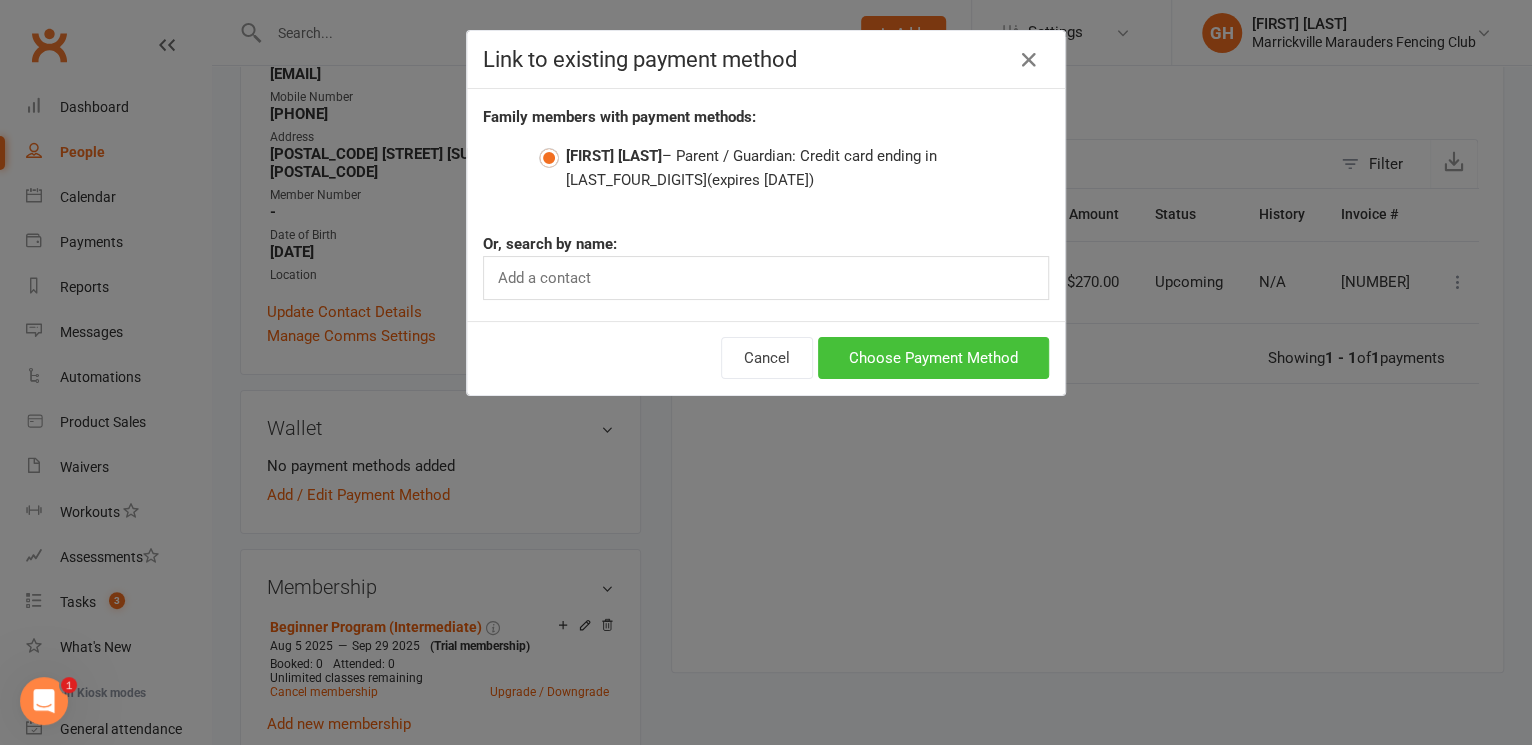 click on "Choose Payment Method" at bounding box center (933, 358) 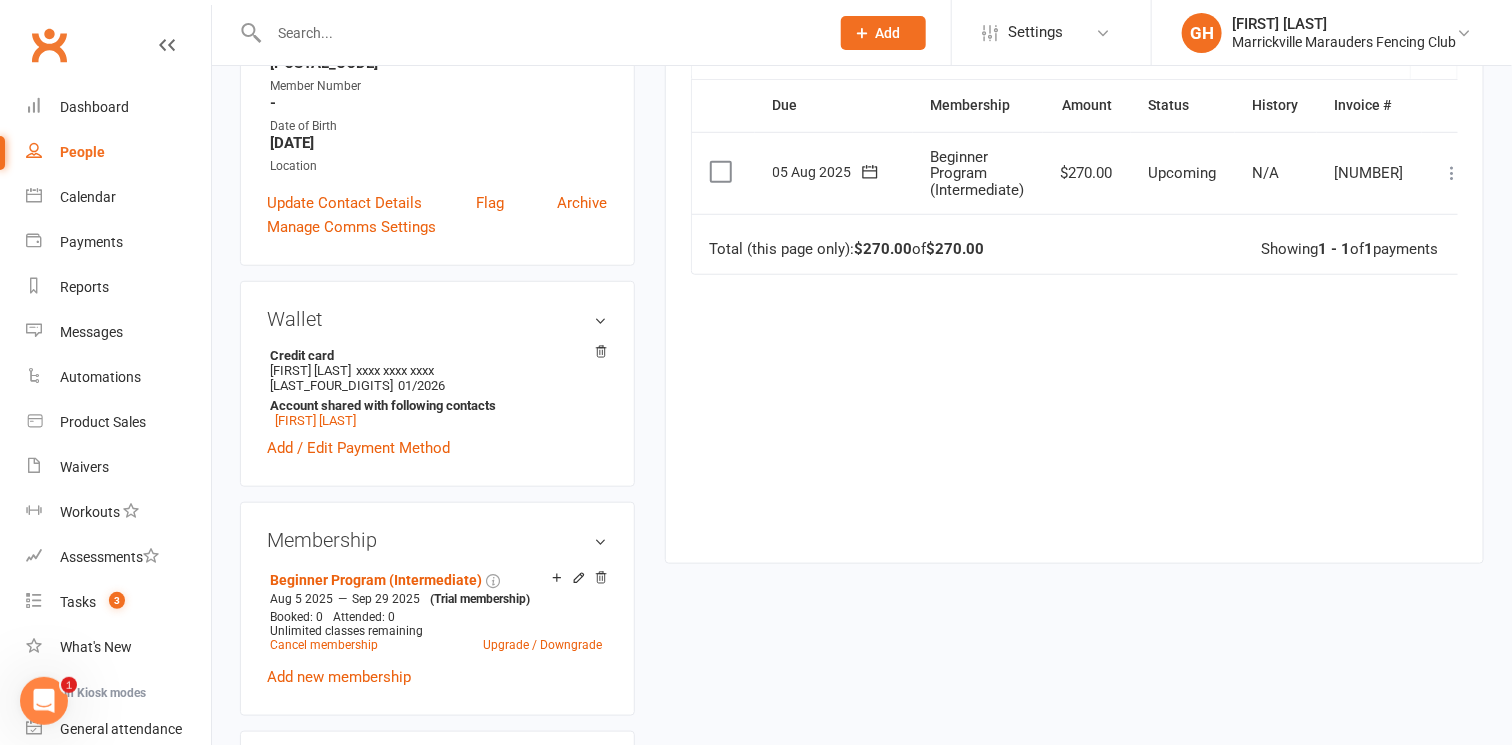 scroll, scrollTop: 484, scrollLeft: 0, axis: vertical 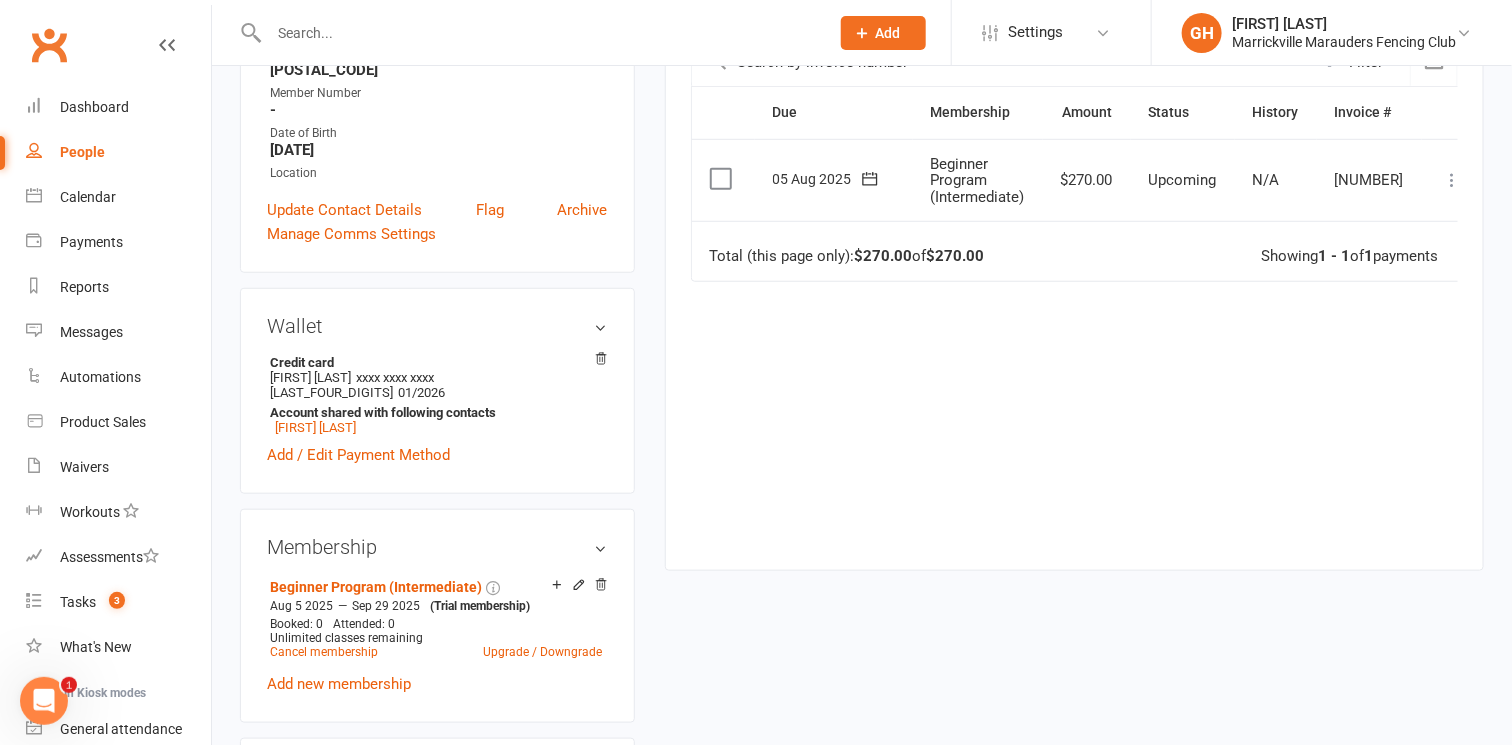 click at bounding box center (1452, 180) 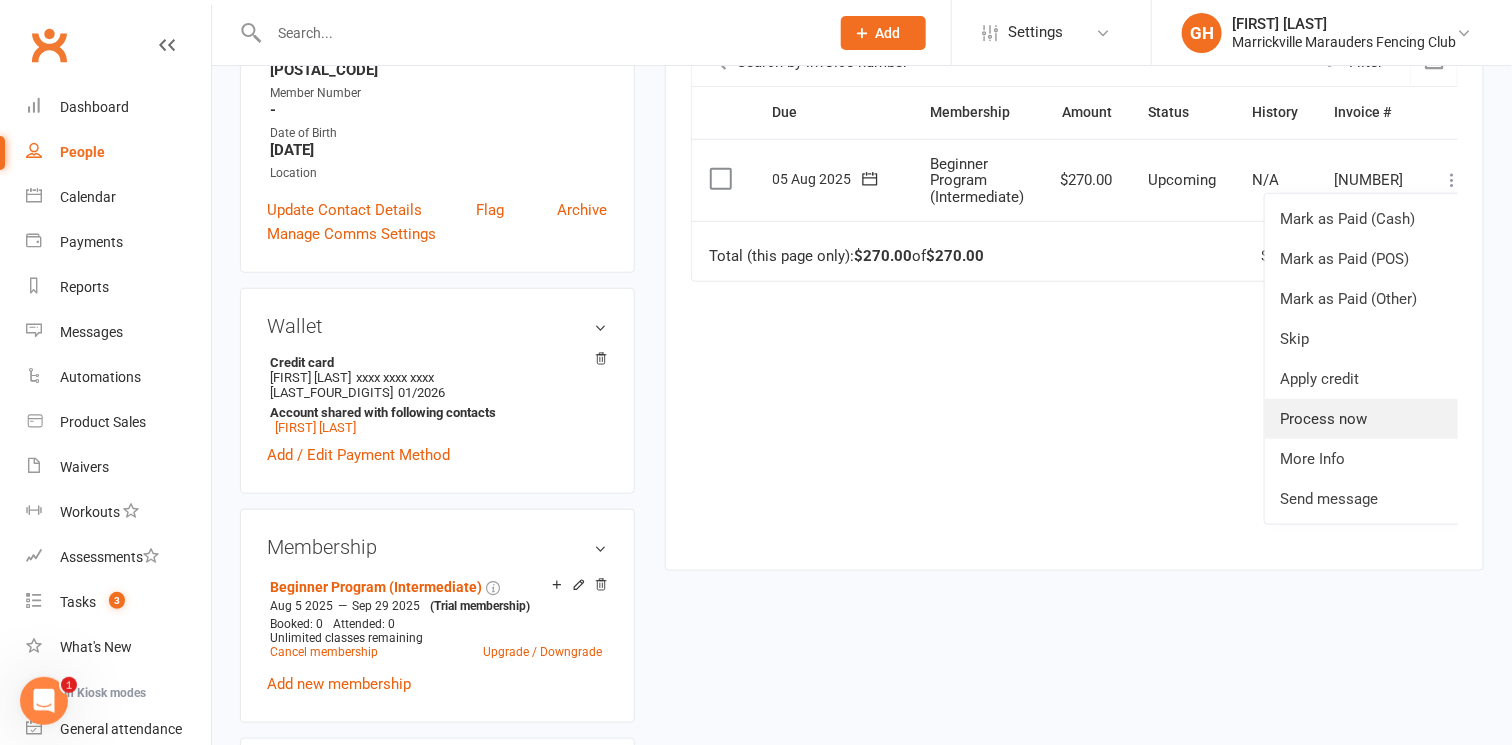 click on "Process now" at bounding box center [1364, 419] 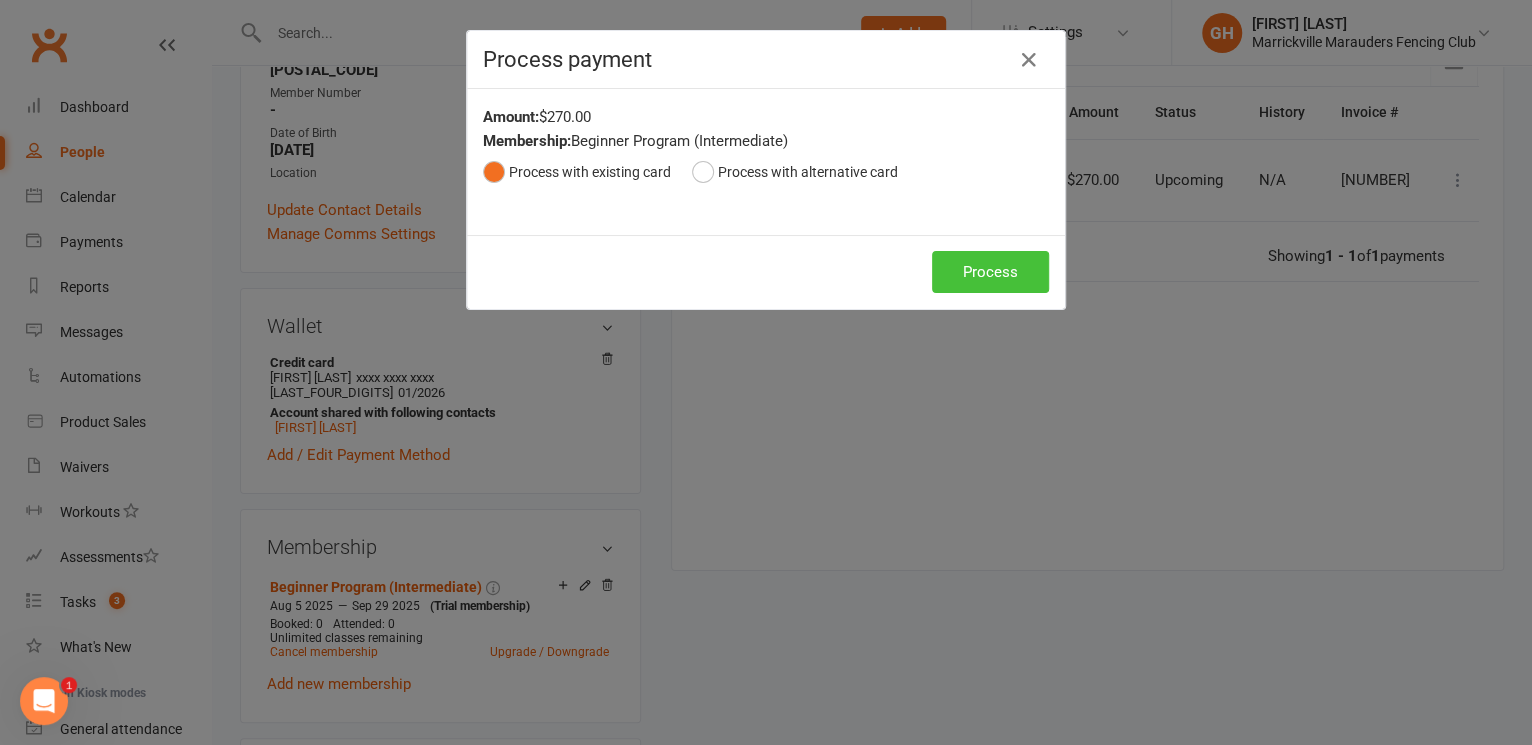 click on "Process" at bounding box center [990, 272] 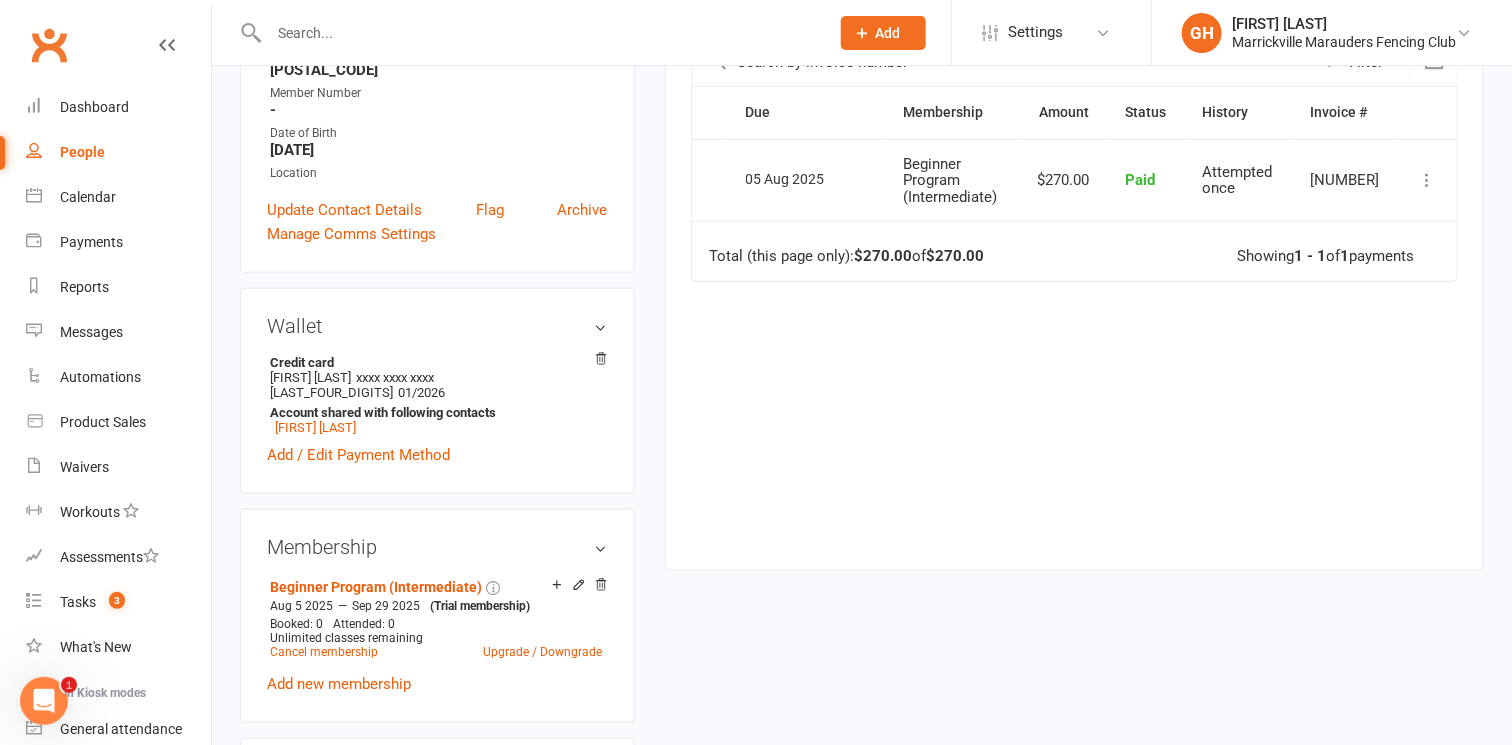 click on "Due  Contact  Membership Amount  Status History Invoice # Select this 05 Aug 2025
Sophia Bliss Reynes
Beginner Program (Intermediate) $270.00 Paid  Attempted once 8405205 Refund  Re-send invoice receipt  View invoice receipt More Info Send message Total (this page only):  $270.00  of  $270.00 Showing  1 - 1  of  1  payments" at bounding box center [1074, 312] 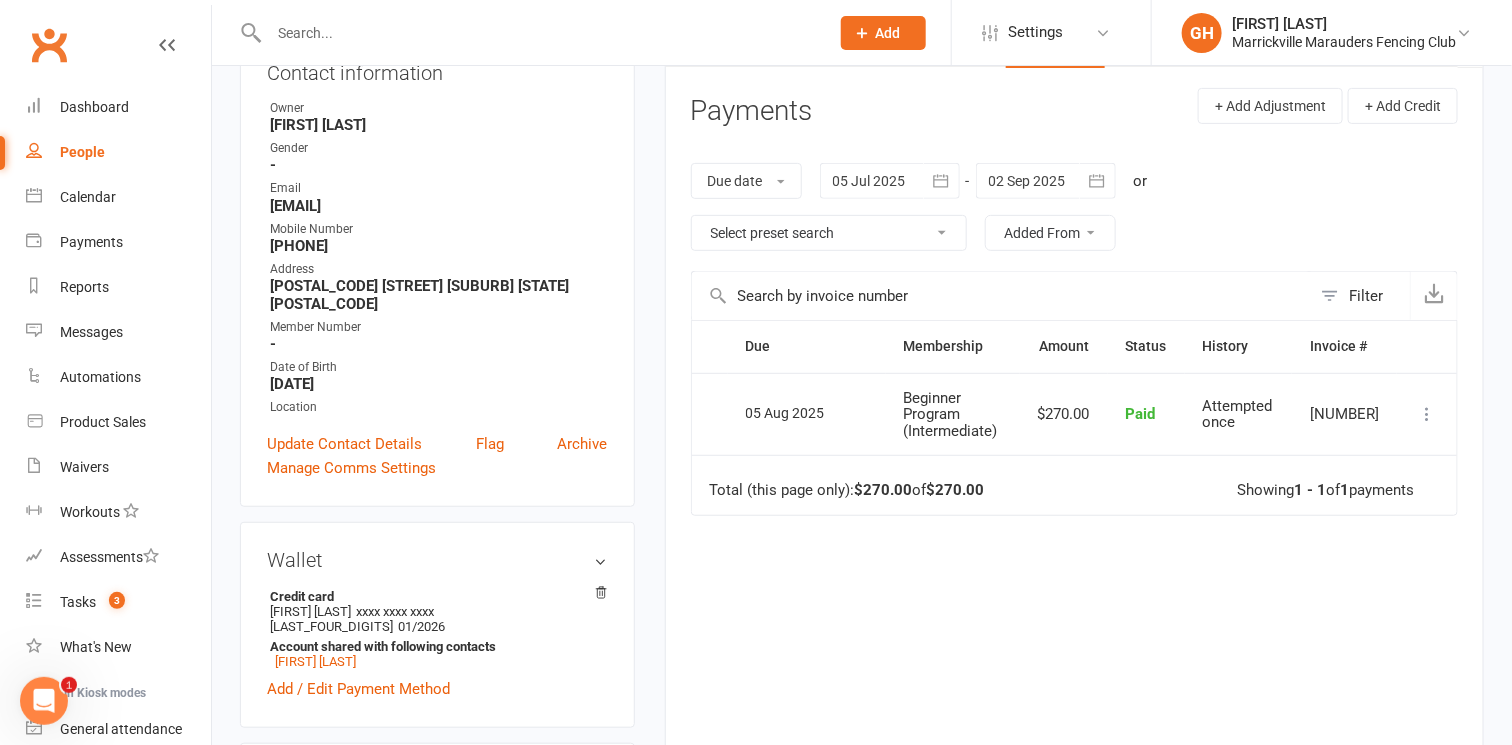 scroll, scrollTop: 0, scrollLeft: 0, axis: both 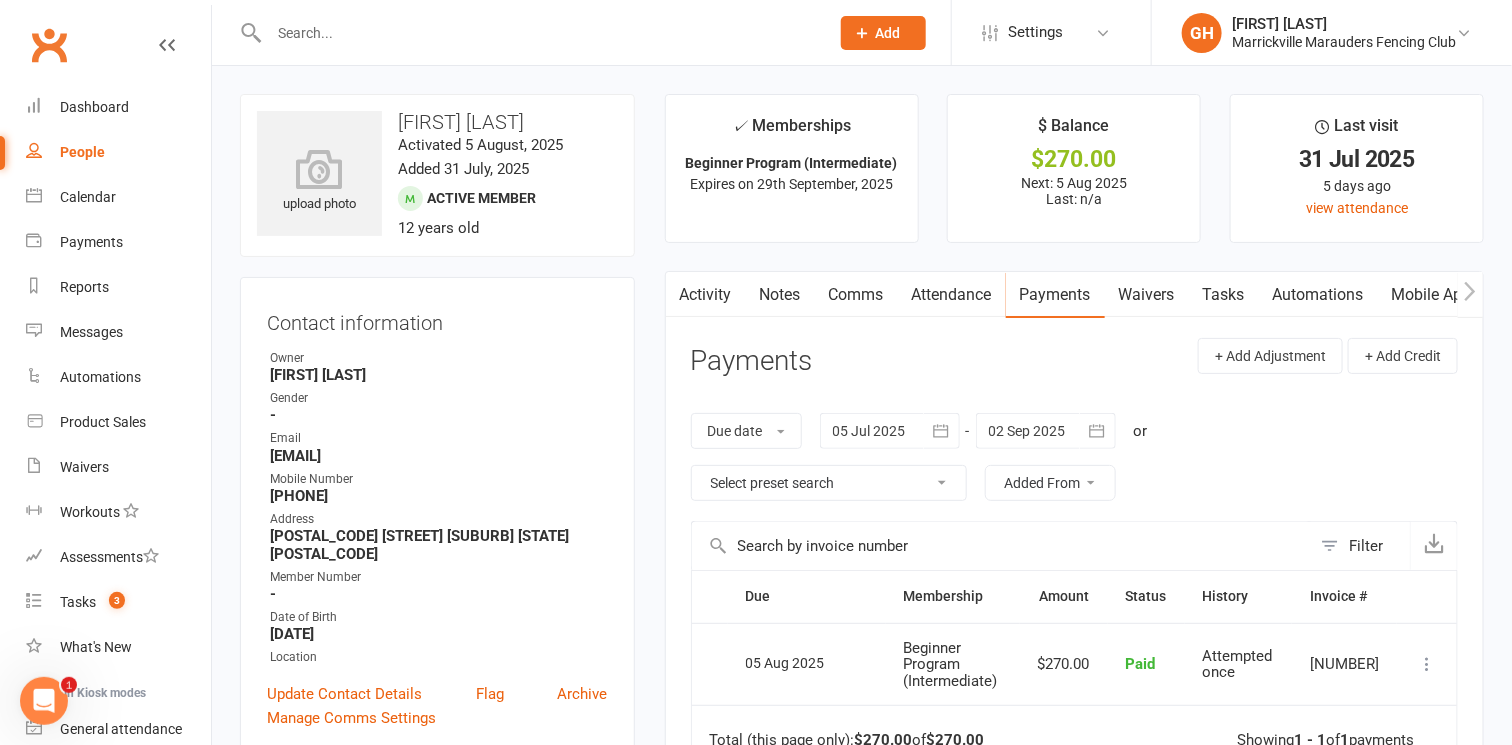 click on "People" at bounding box center (118, 152) 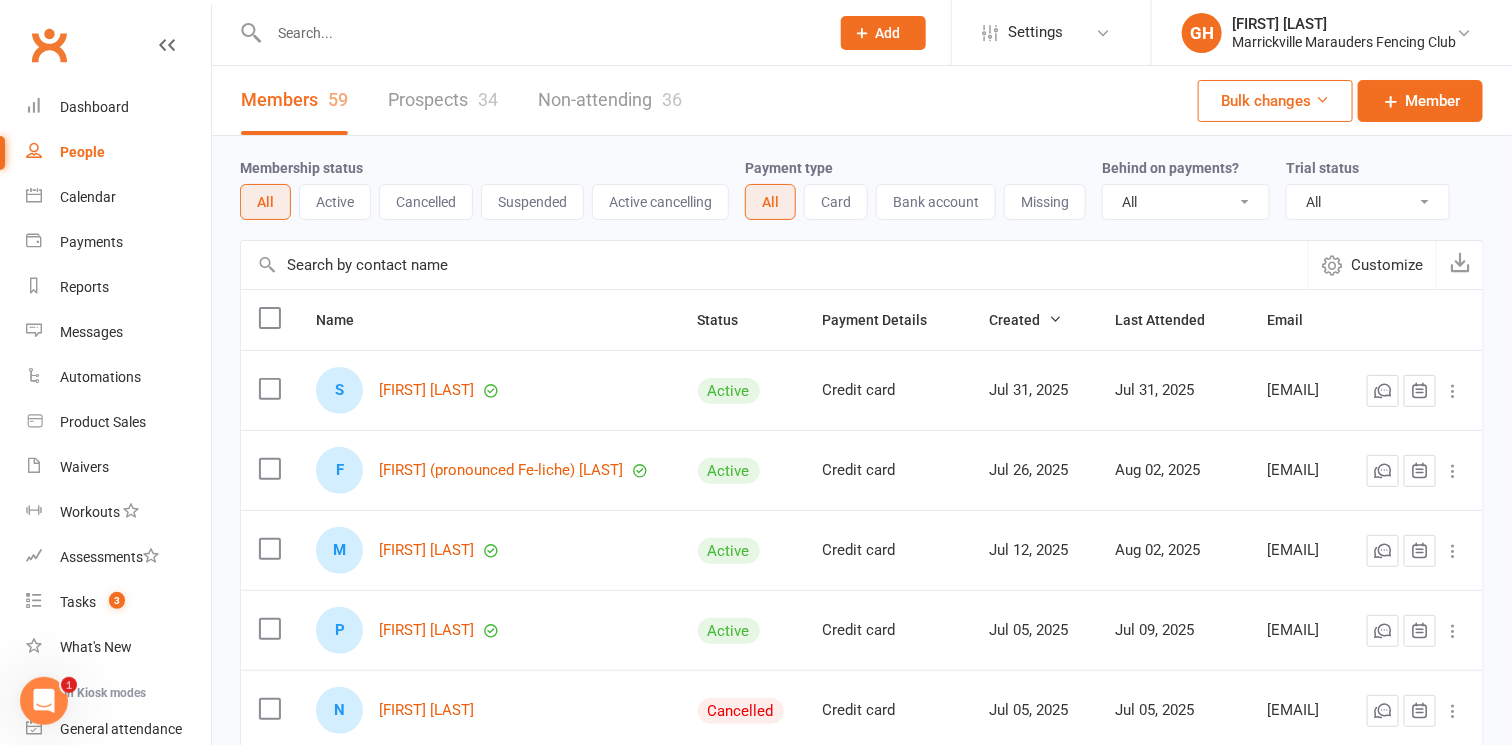 click on "Members 59 Prospects 34 Non-attending 36 Bulk changes     Member" at bounding box center [862, 101] 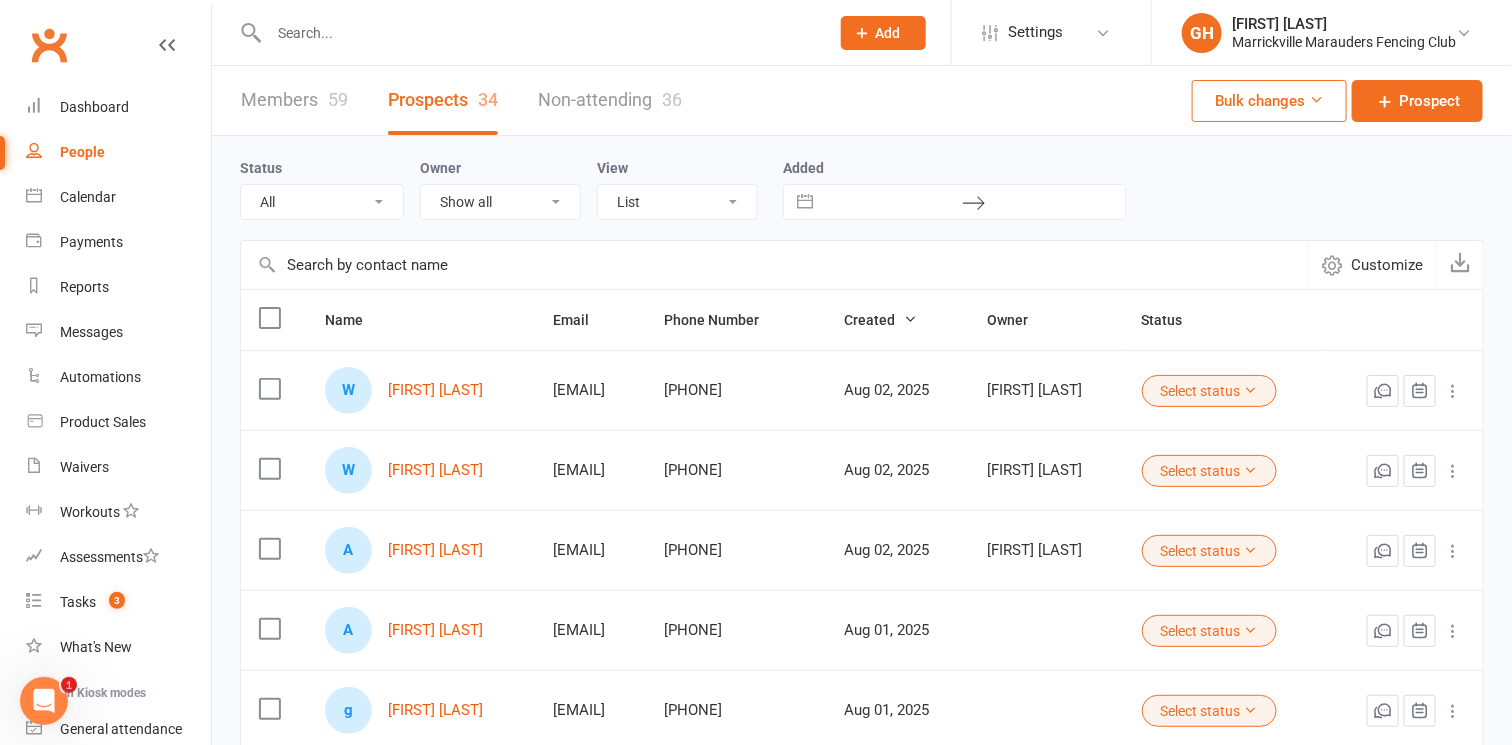 click on "Members 59" at bounding box center [294, 100] 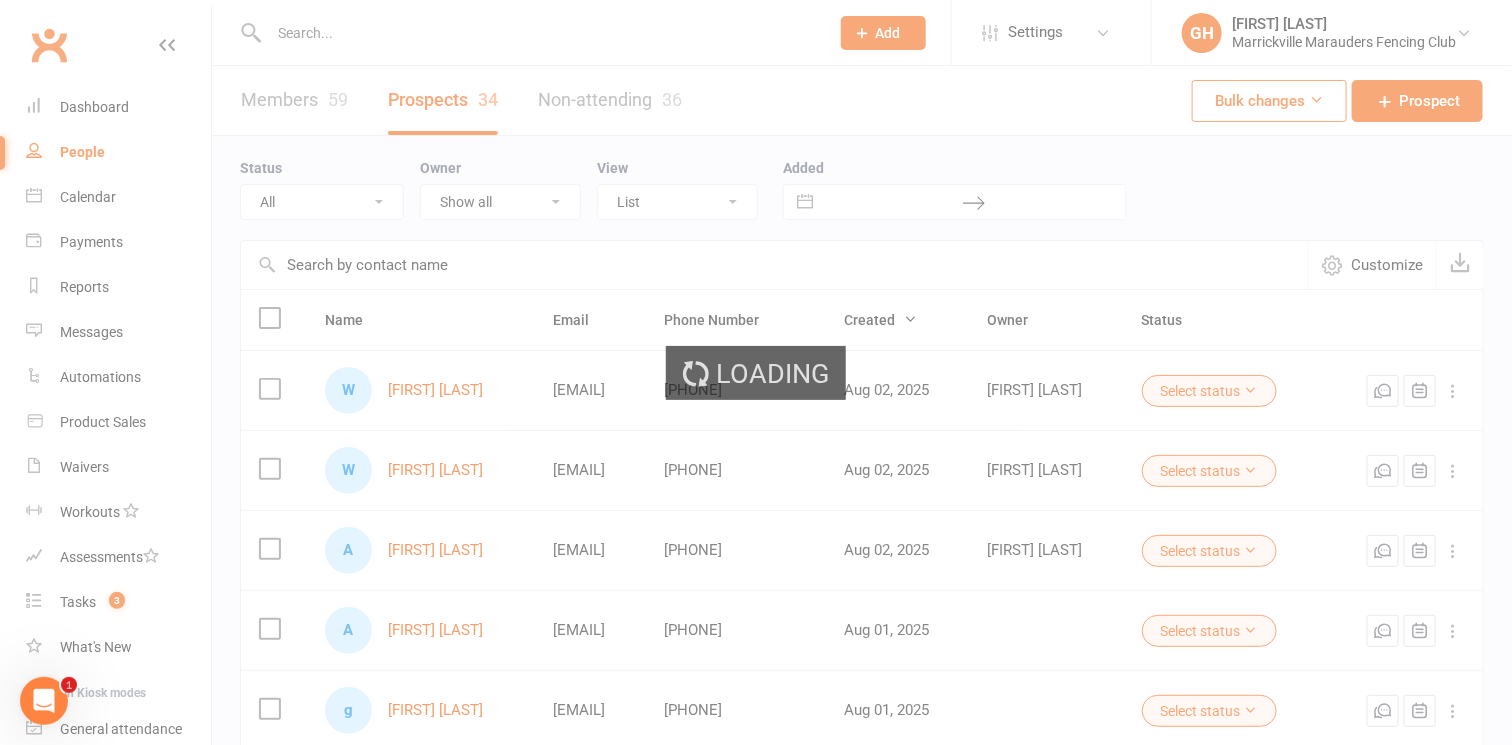 select on "100" 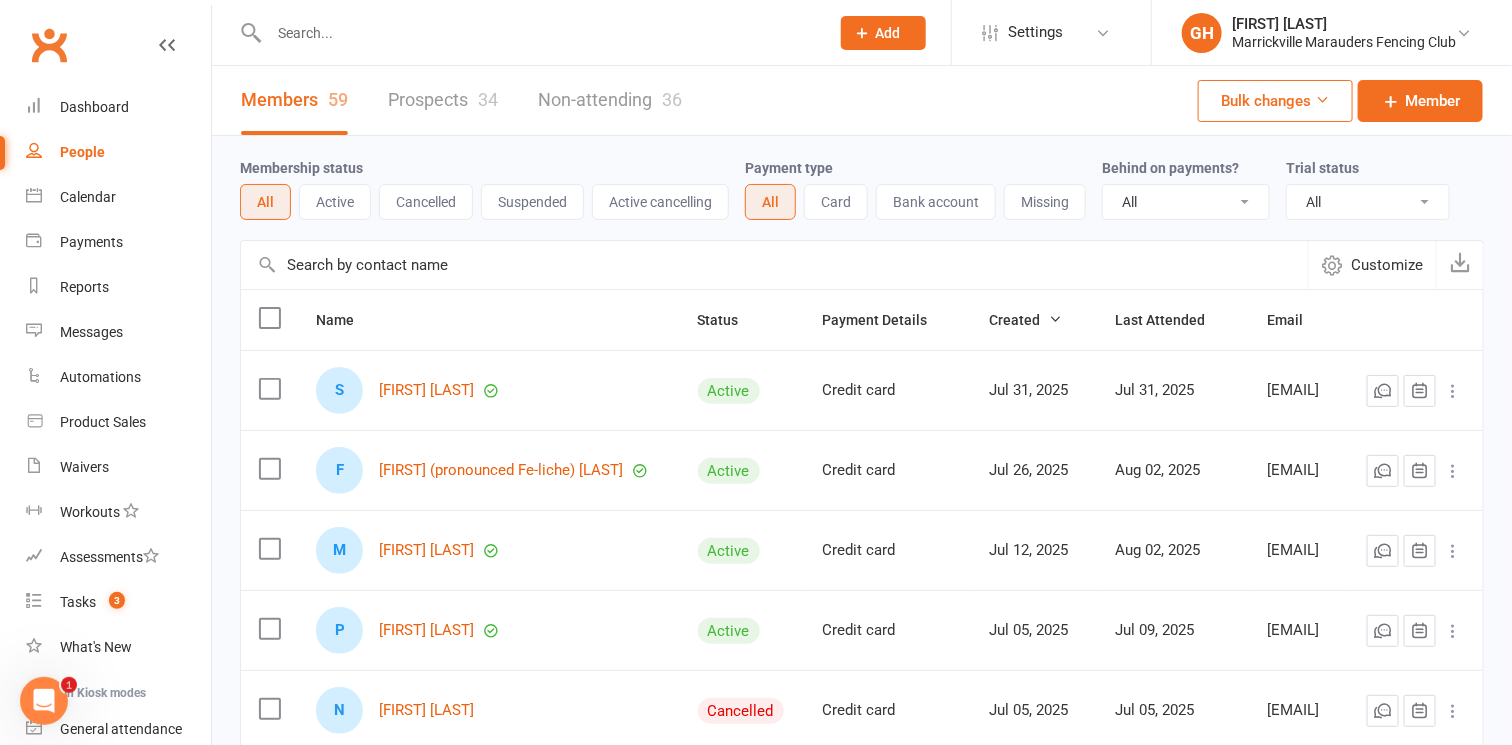 click on "Active" at bounding box center [335, 202] 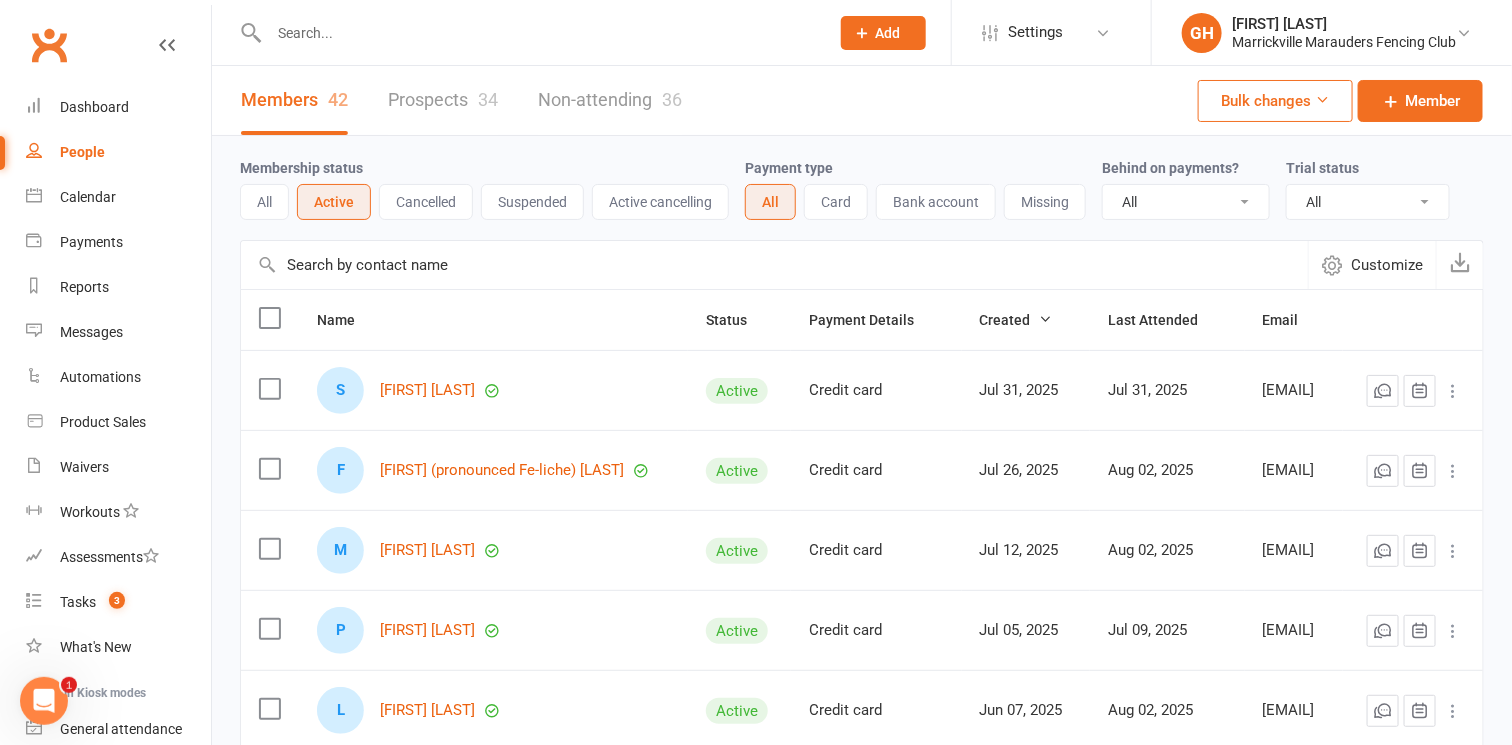 click on "Membership status All Active Cancelled Suspended Active cancelling Payment type All Card Bank account Missing Behind on payments? All No Yes Trial status All Active and expired trials All active trials Active trial (no other membership) Active trial (other membership present) Expired trials only No trial" at bounding box center [862, 188] 